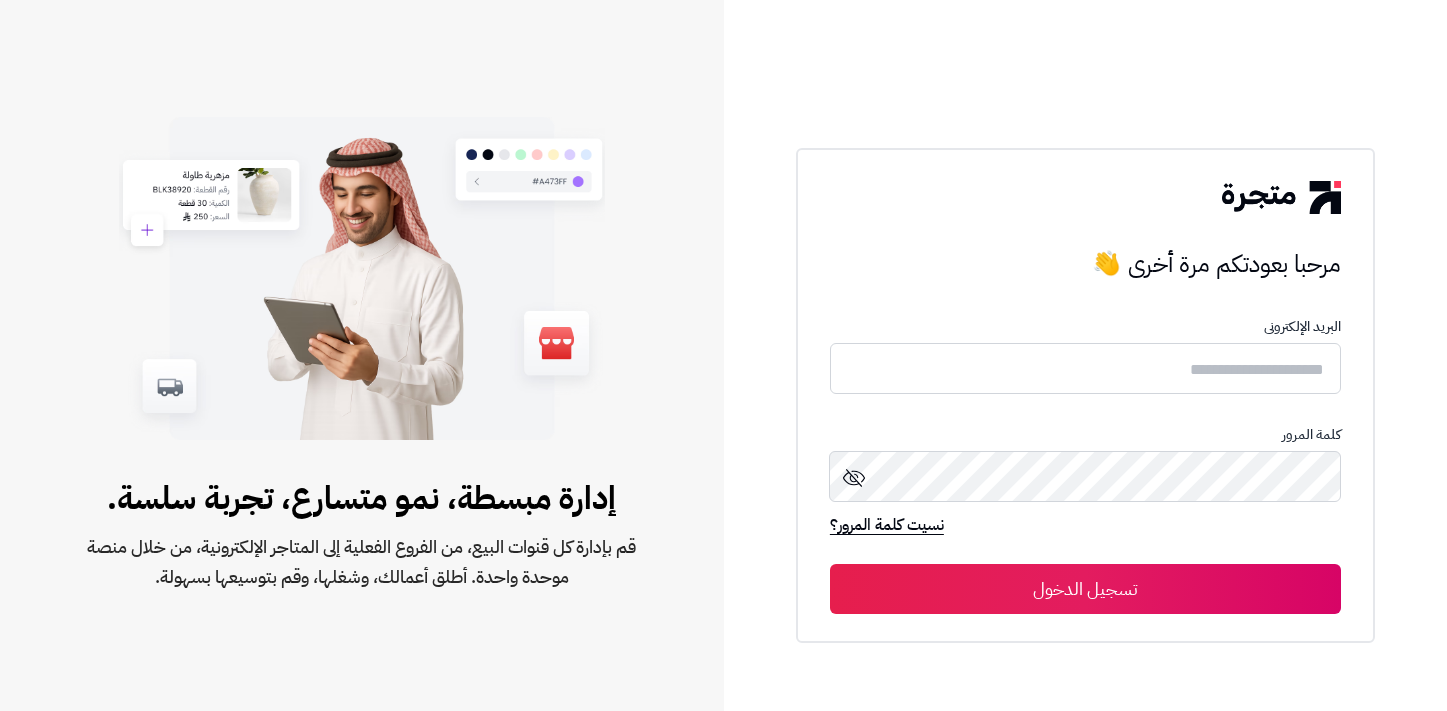 scroll, scrollTop: 0, scrollLeft: 0, axis: both 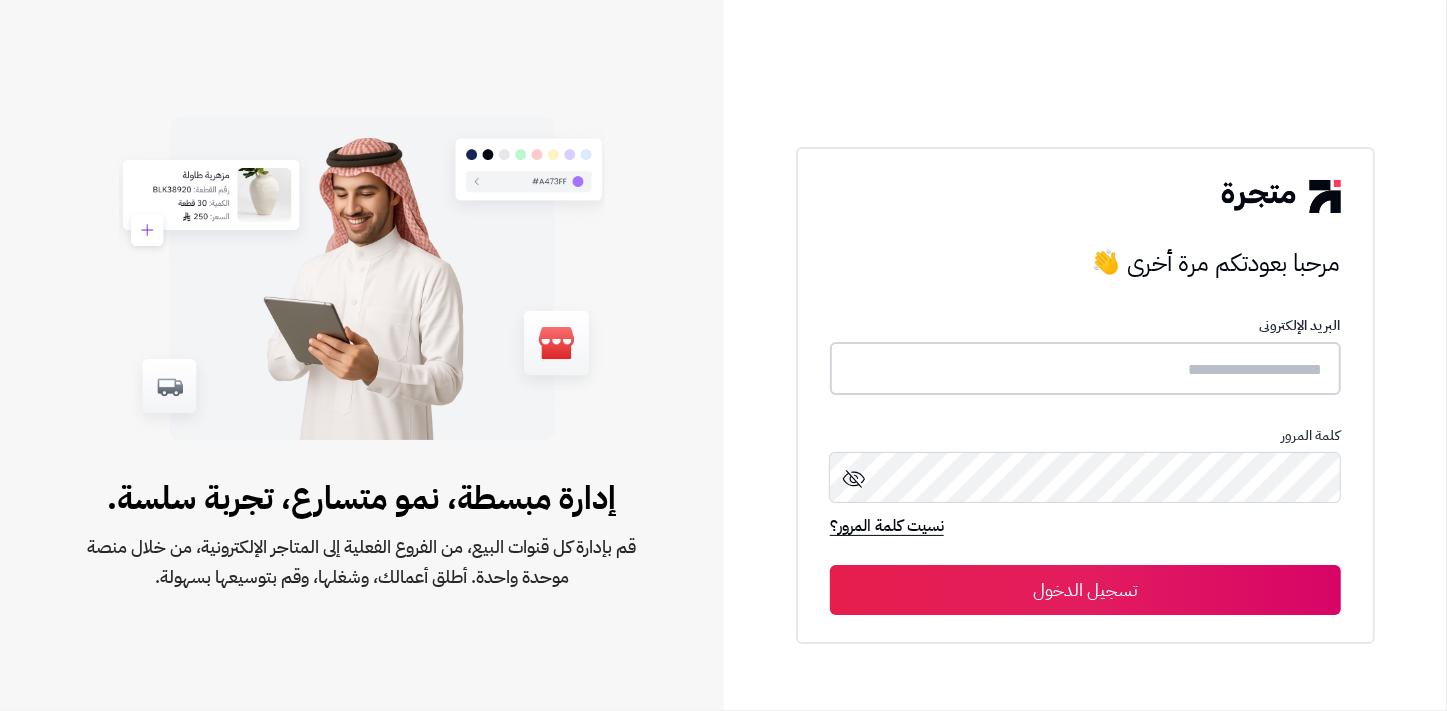click at bounding box center [1085, 368] 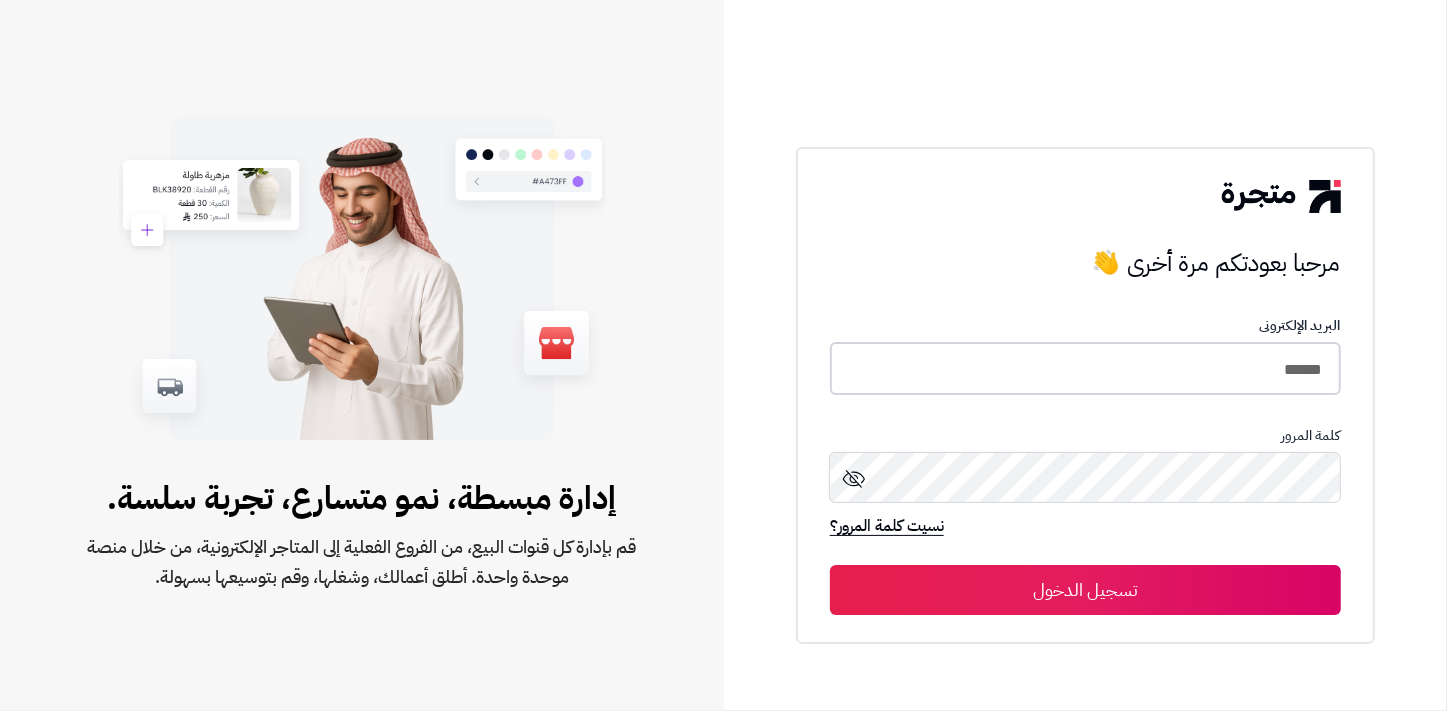 type on "******" 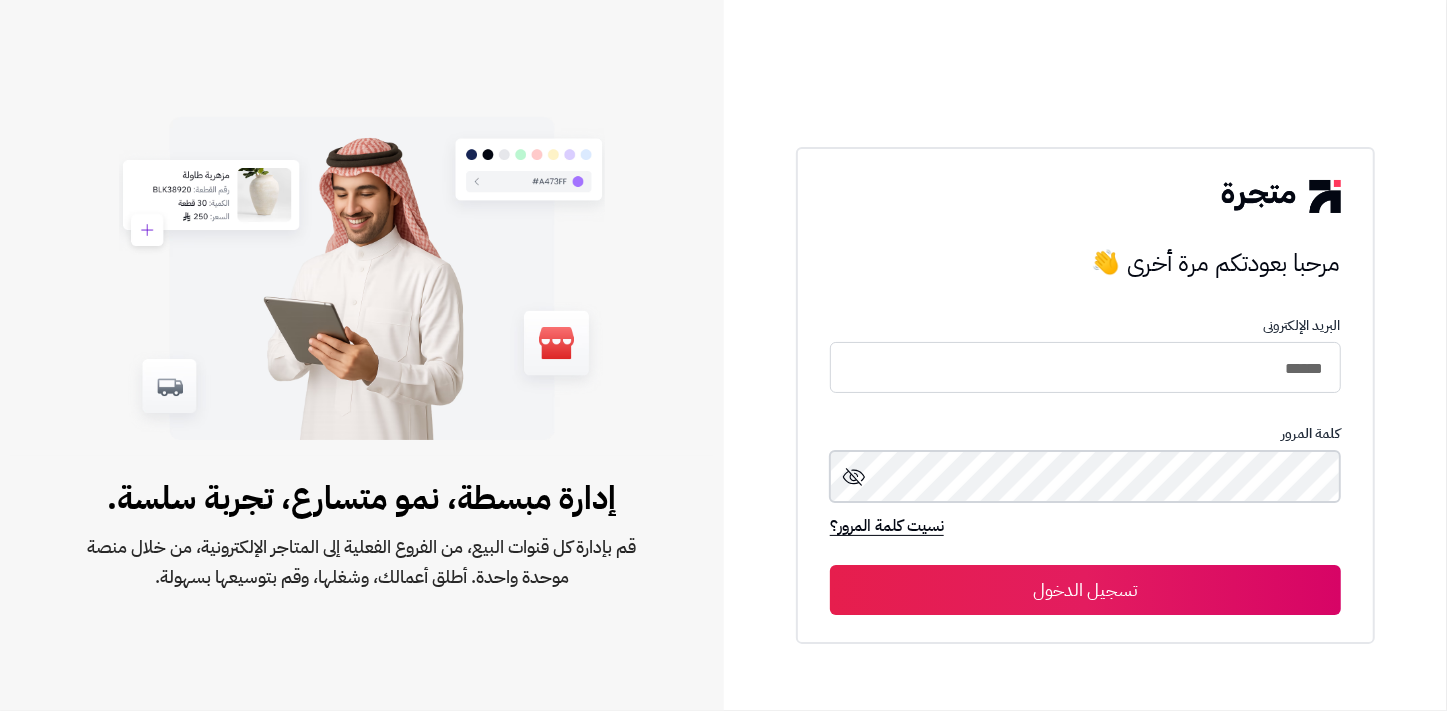 click on "تسجيل الدخول" at bounding box center [1085, 590] 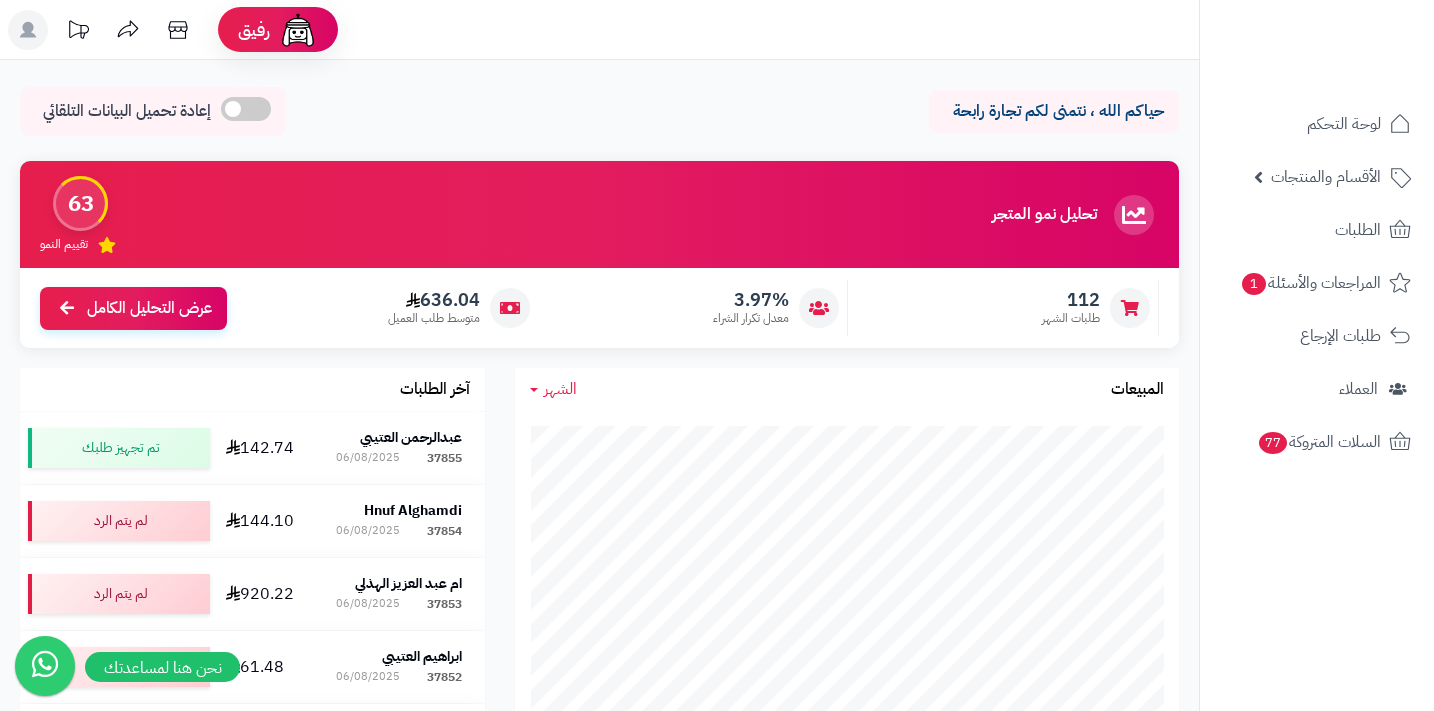 scroll, scrollTop: 0, scrollLeft: 0, axis: both 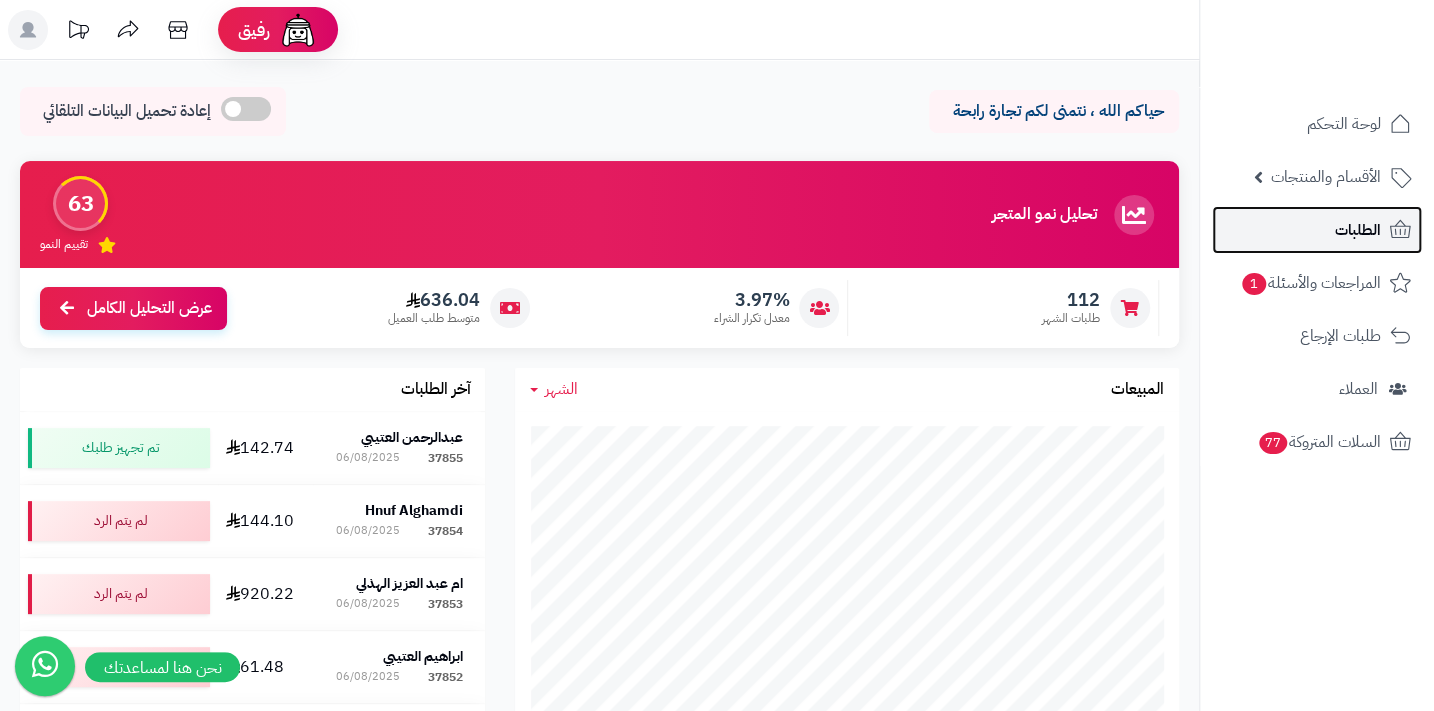 click on "الطلبات" at bounding box center (1317, 230) 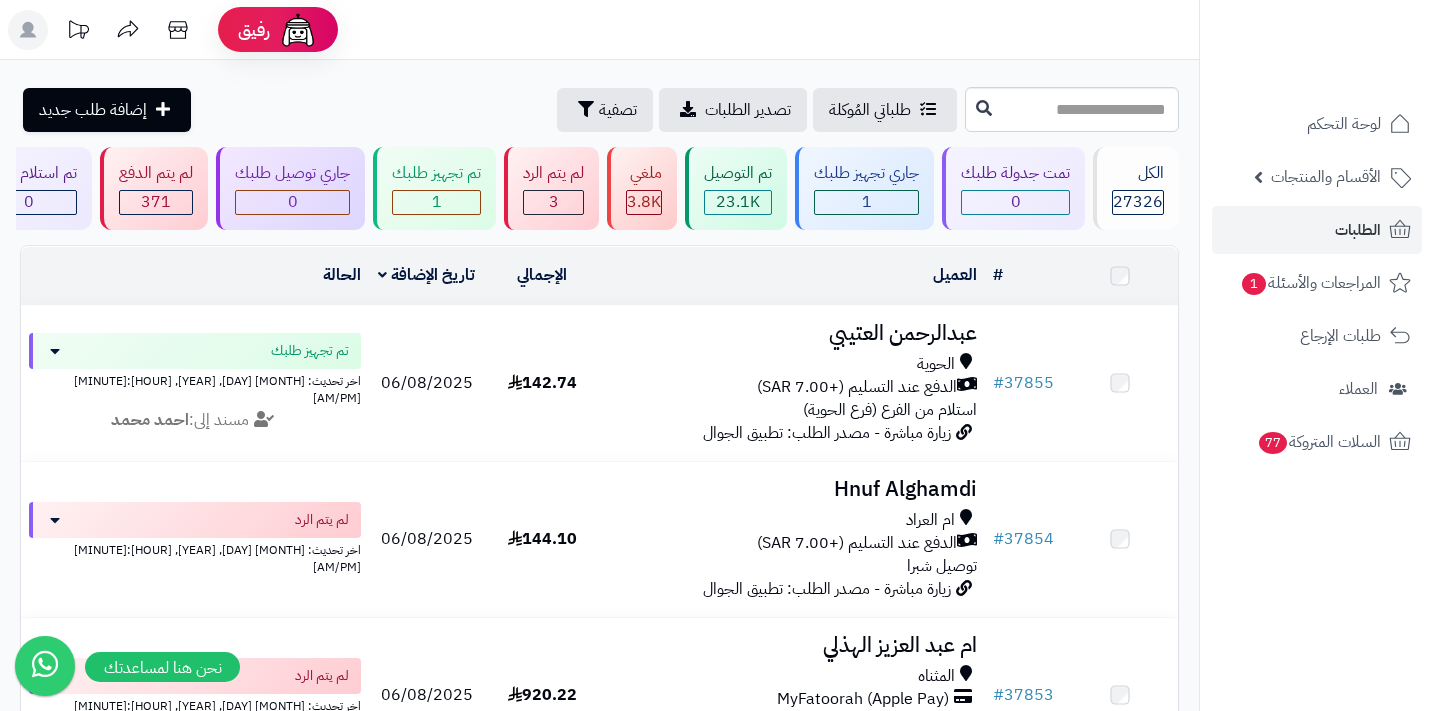 scroll, scrollTop: 0, scrollLeft: 0, axis: both 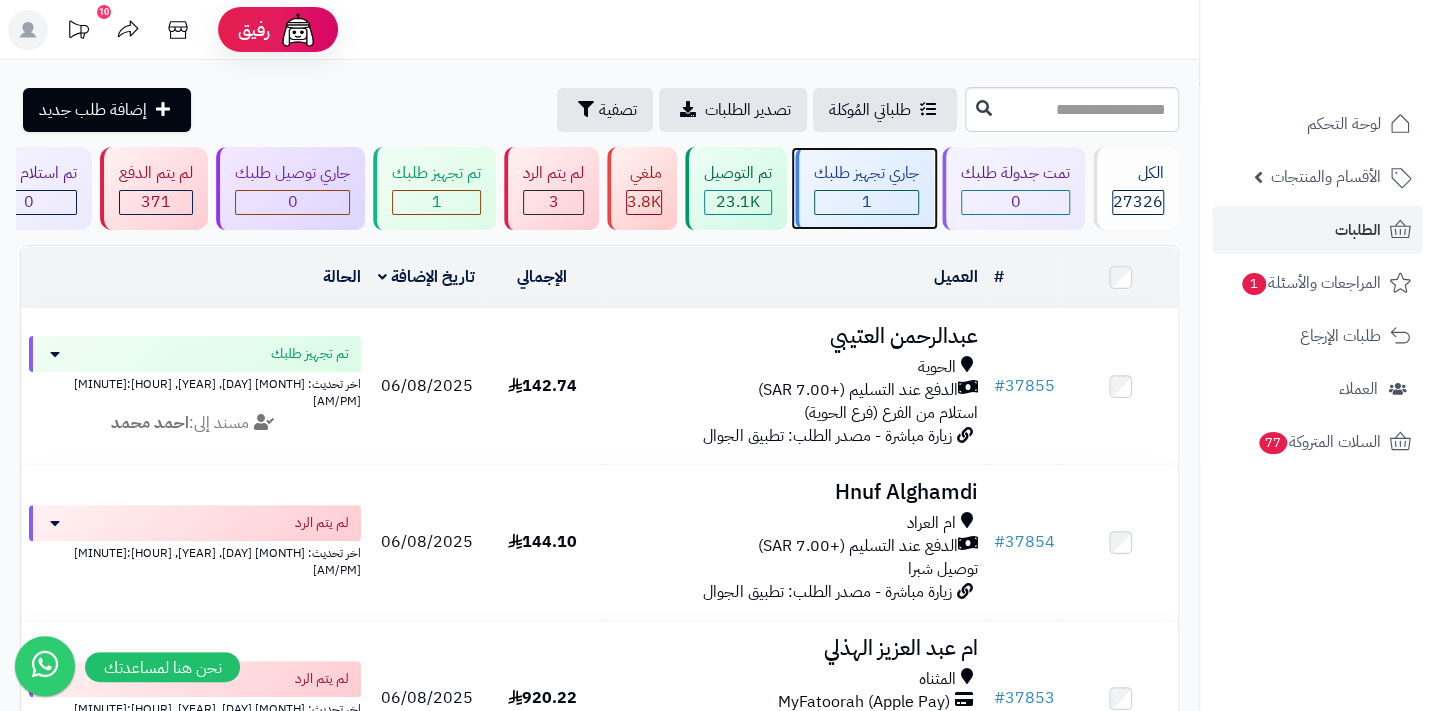 click on "جاري تجهيز طلبك
1" at bounding box center [864, 188] 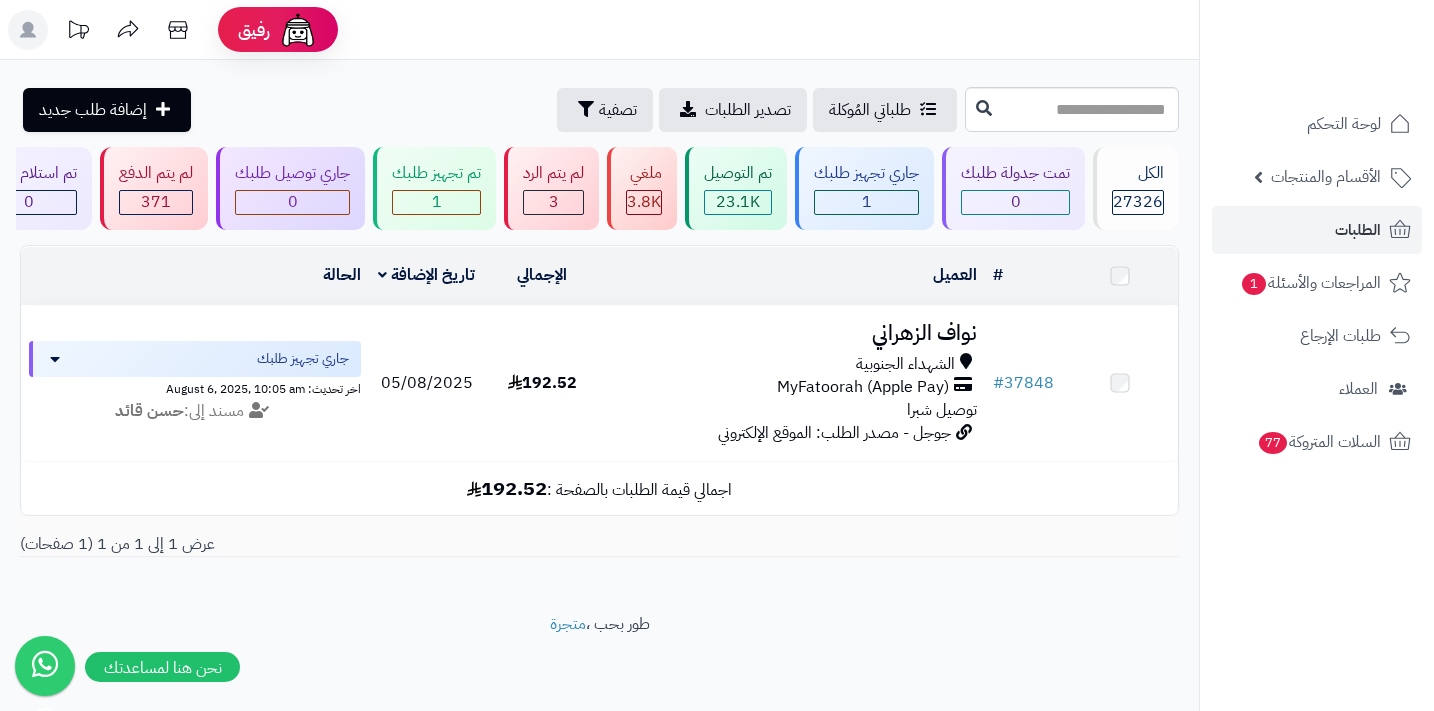 scroll, scrollTop: 0, scrollLeft: 0, axis: both 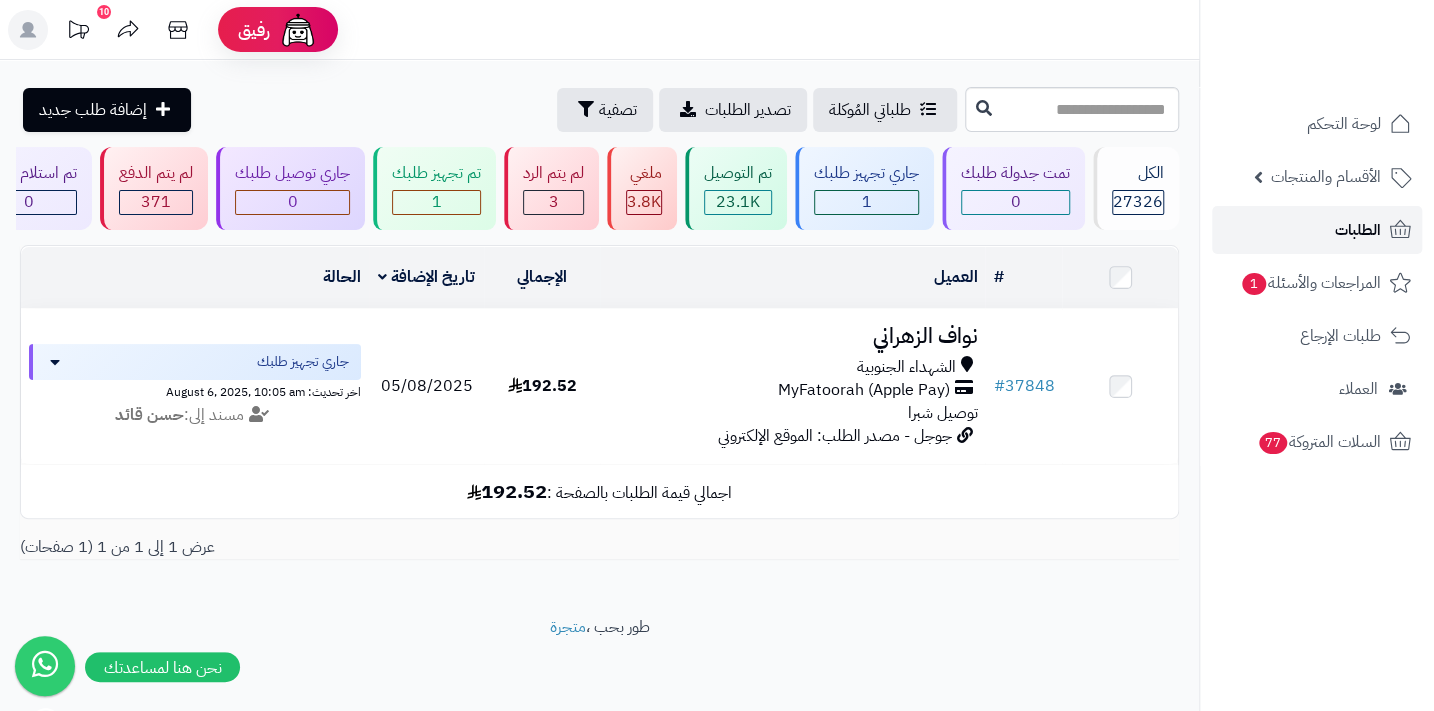click on "الطلبات" at bounding box center (1317, 230) 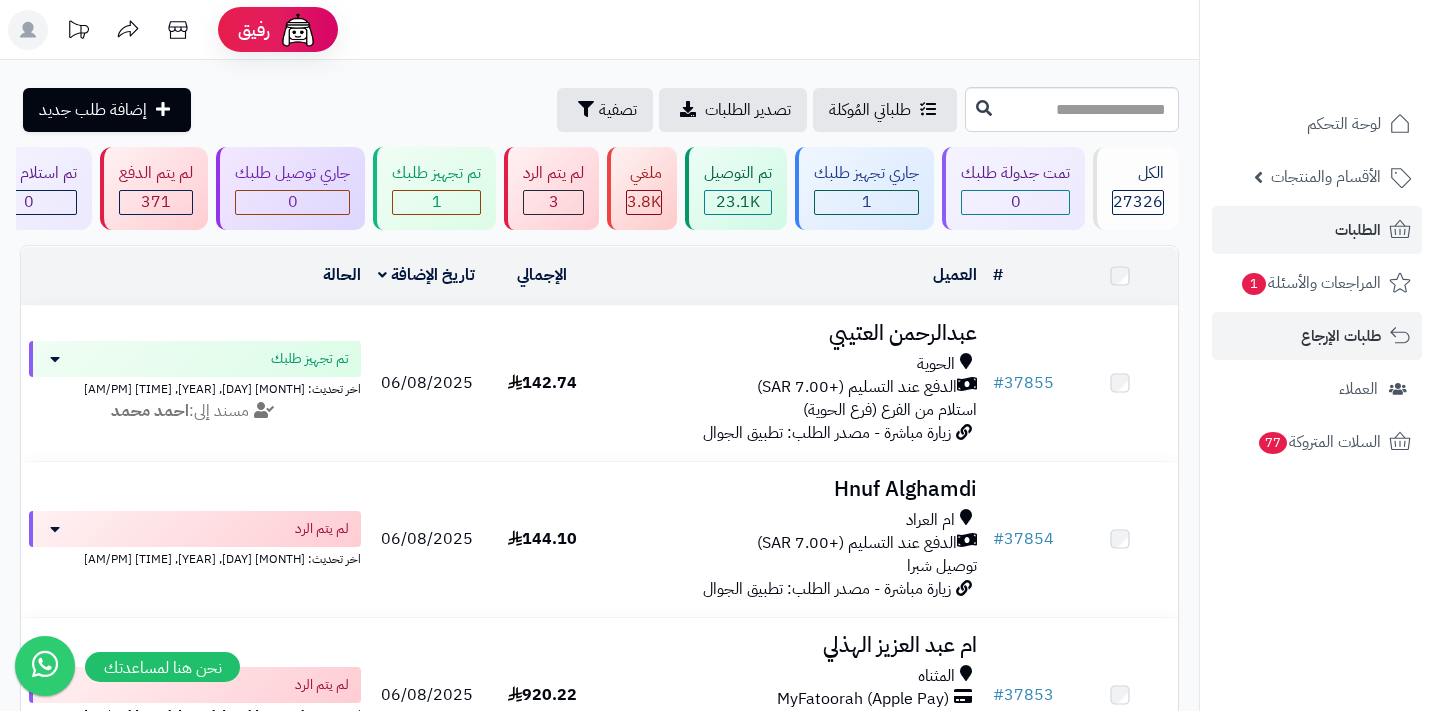 scroll, scrollTop: 0, scrollLeft: 0, axis: both 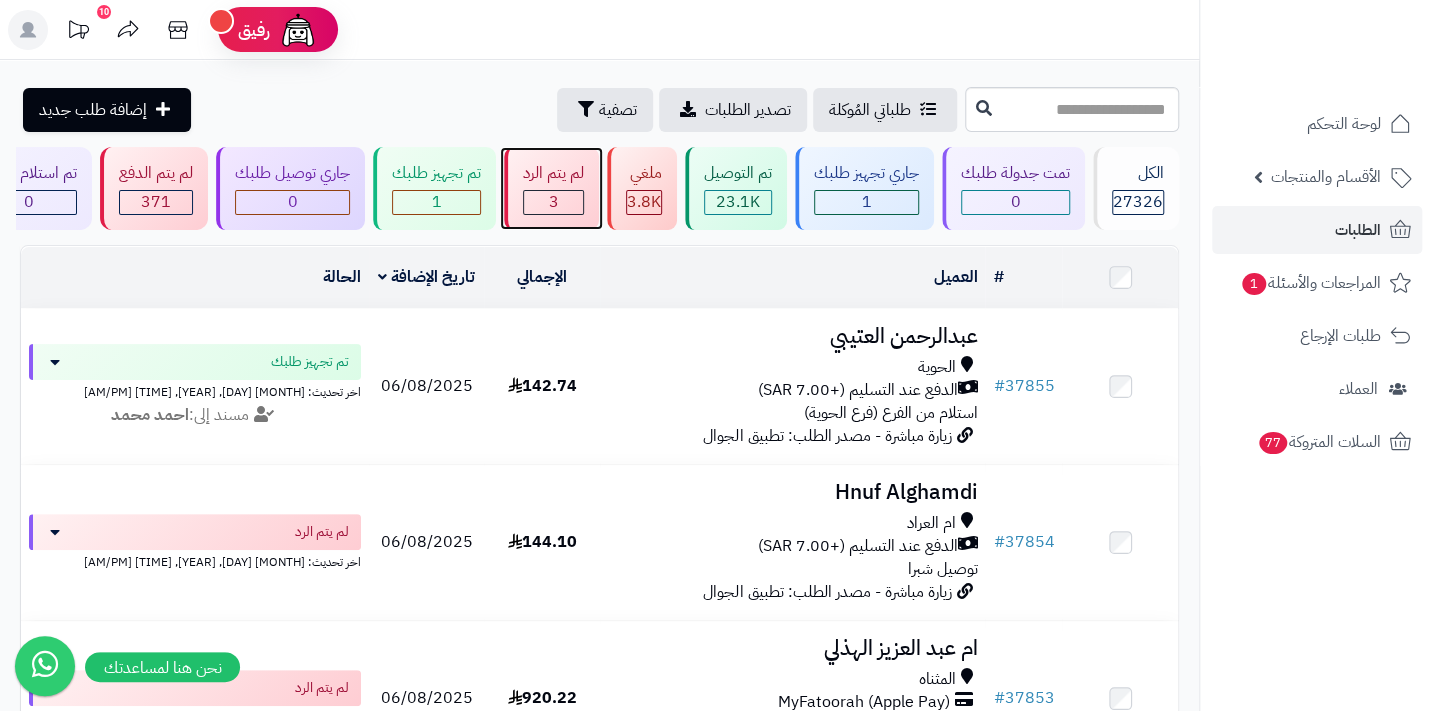 click on "3" at bounding box center [553, 202] 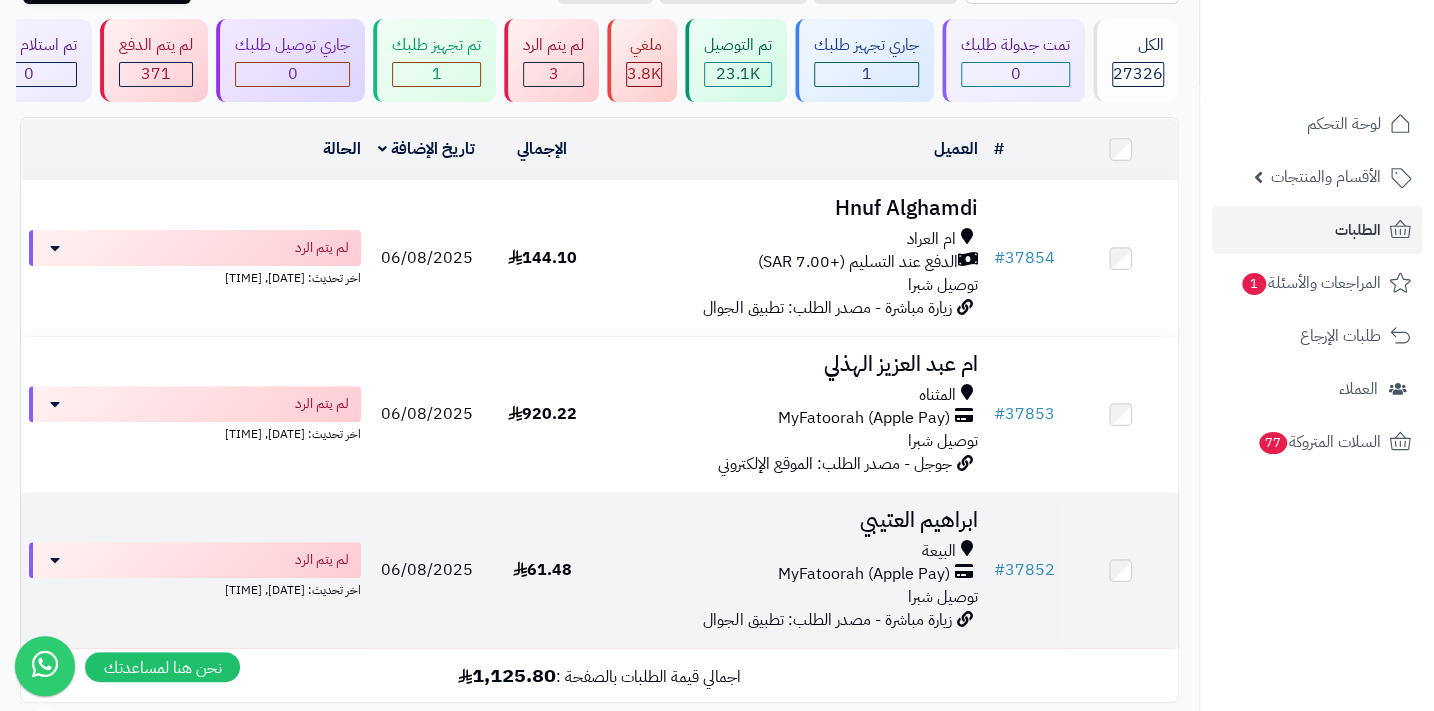 scroll, scrollTop: 272, scrollLeft: 0, axis: vertical 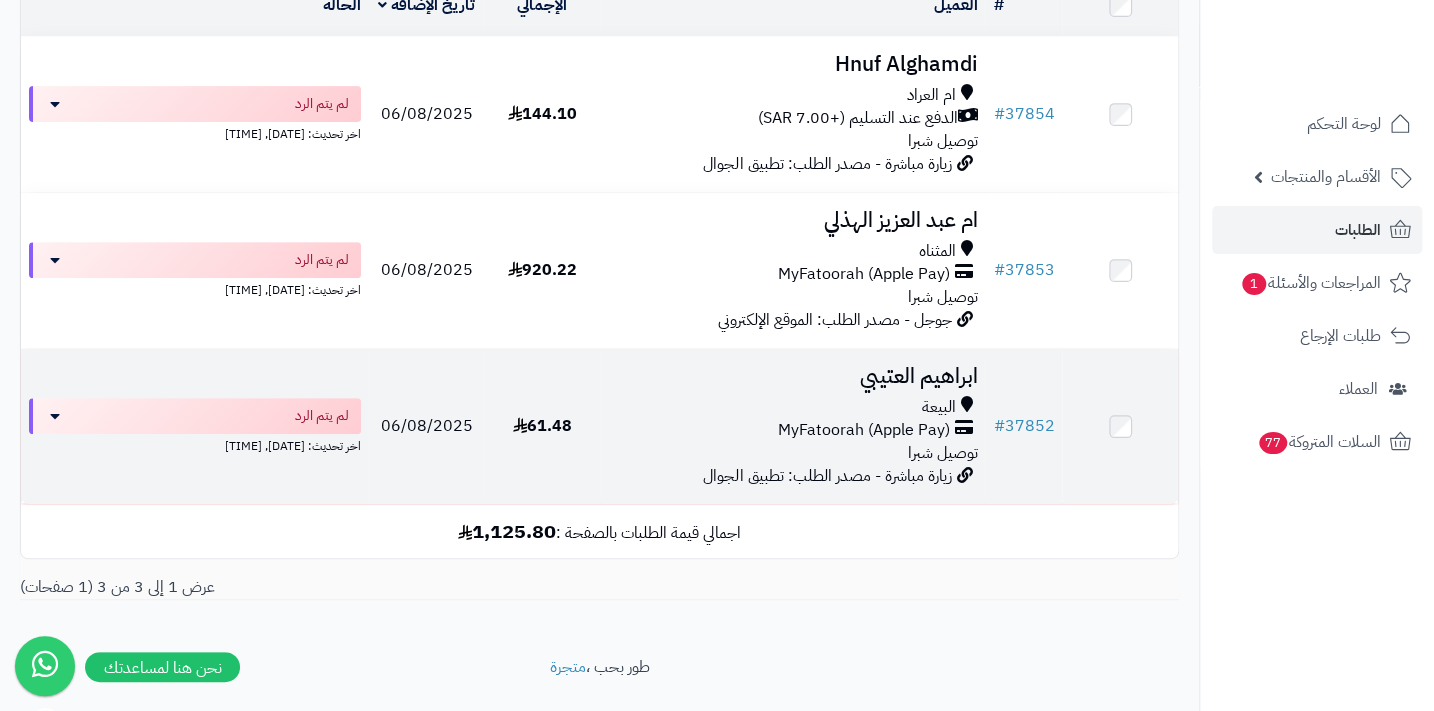 click on "MyFatoorah (Apple Pay)" at bounding box center [863, 430] 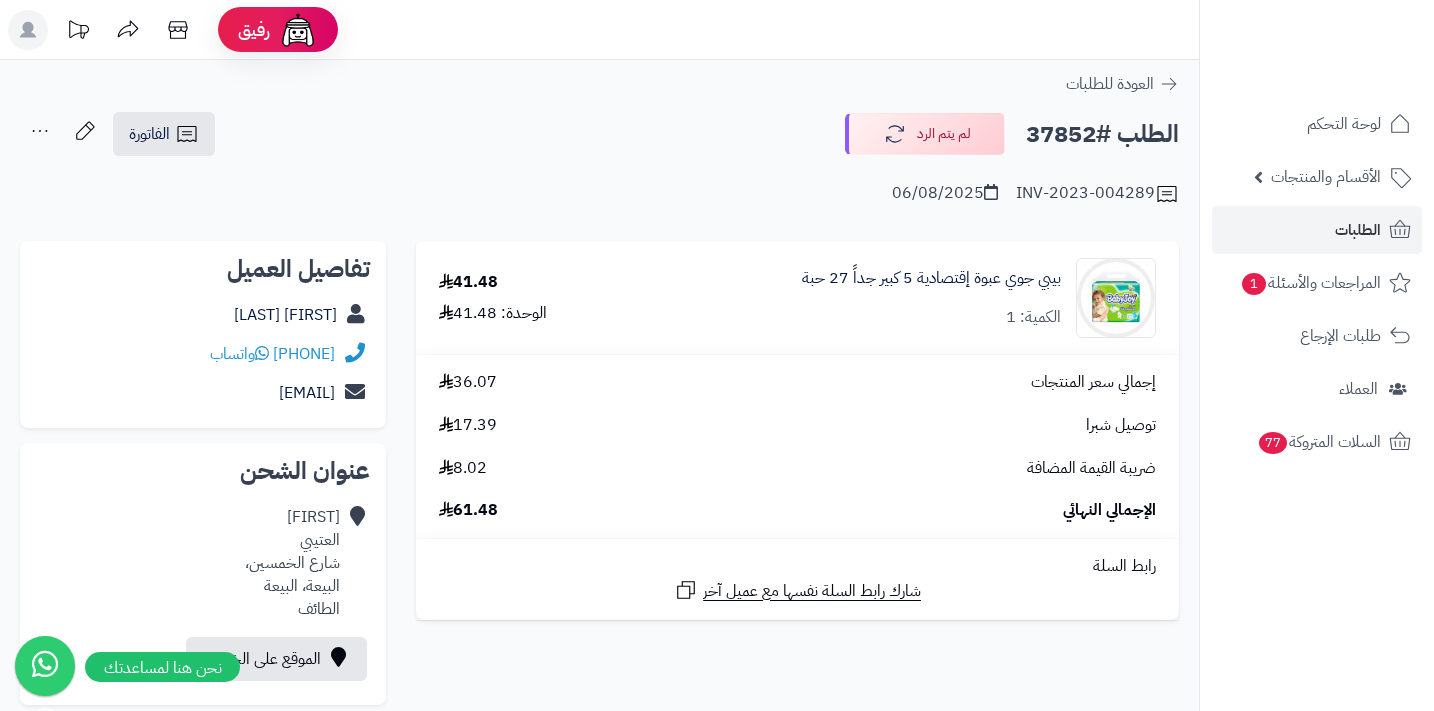 scroll, scrollTop: 0, scrollLeft: 0, axis: both 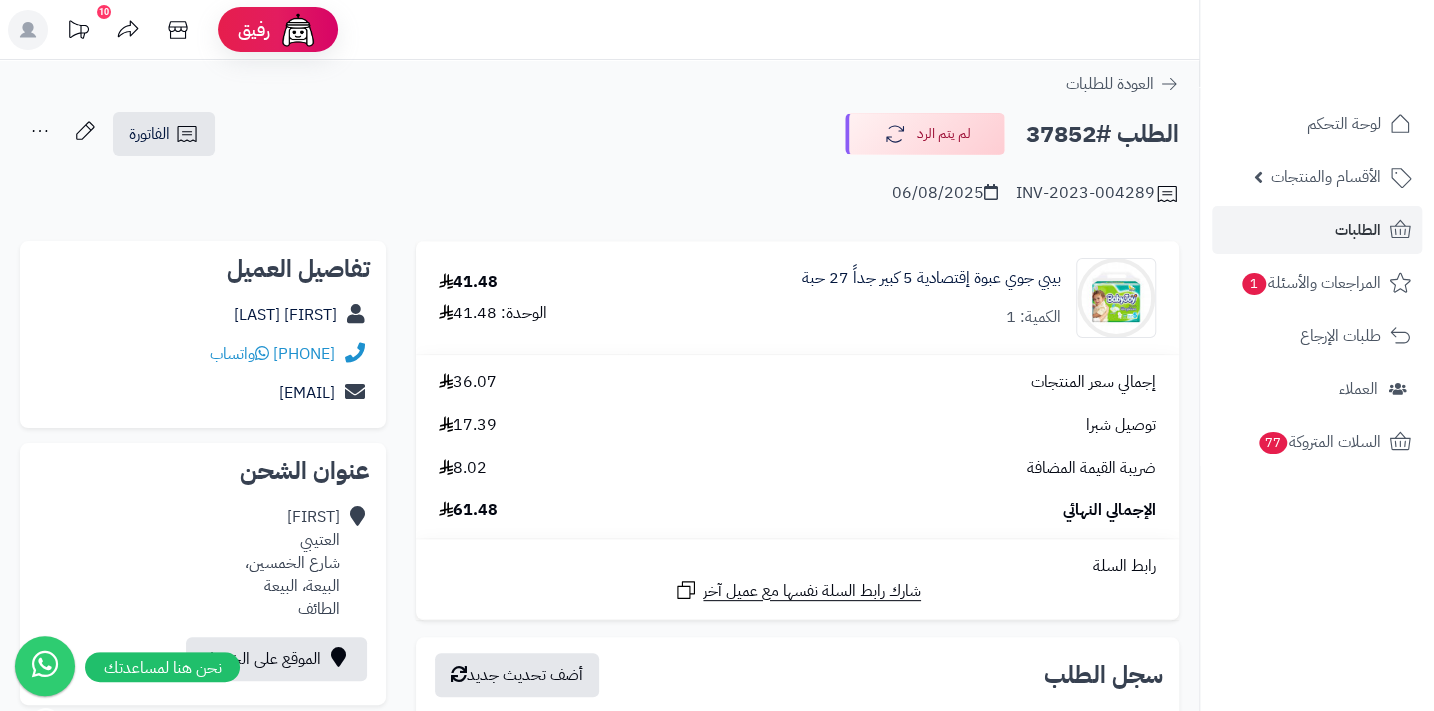 drag, startPoint x: 219, startPoint y: 350, endPoint x: 361, endPoint y: 345, distance: 142.088 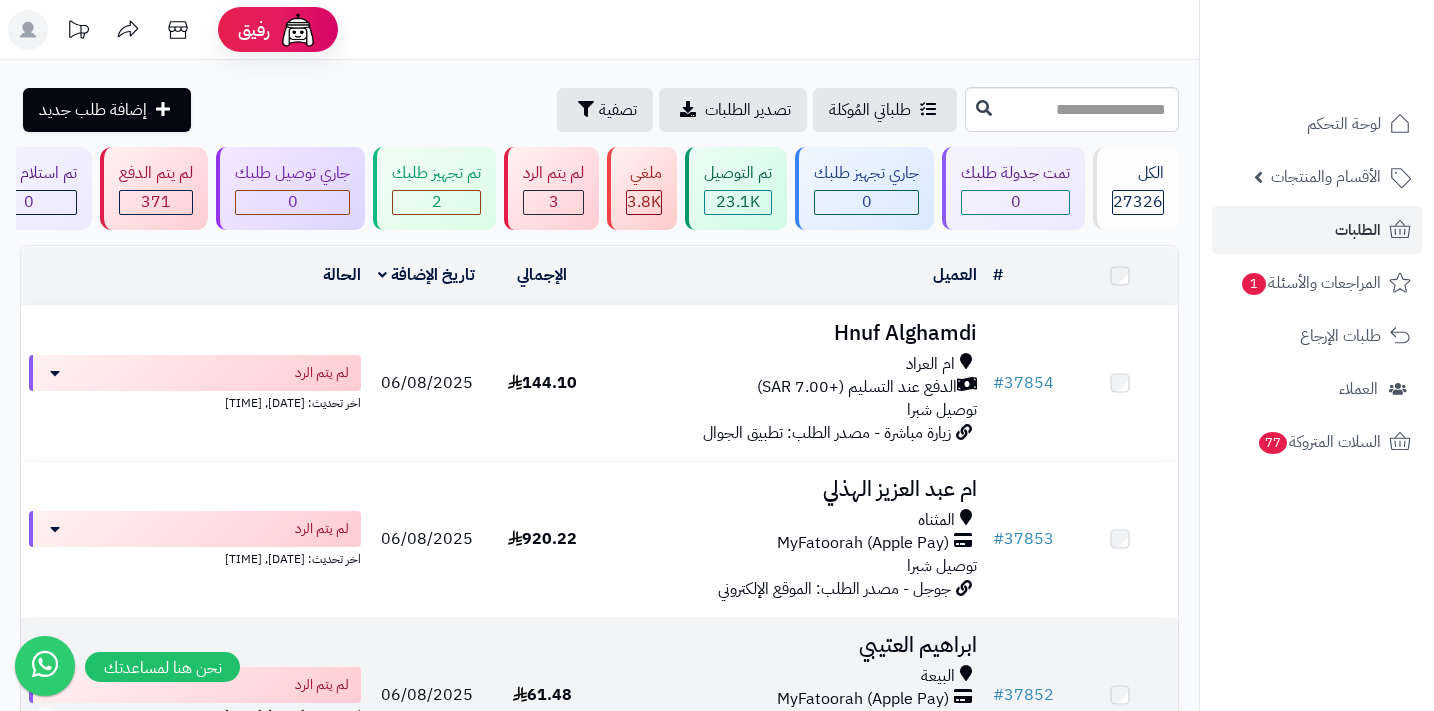 scroll, scrollTop: 272, scrollLeft: 0, axis: vertical 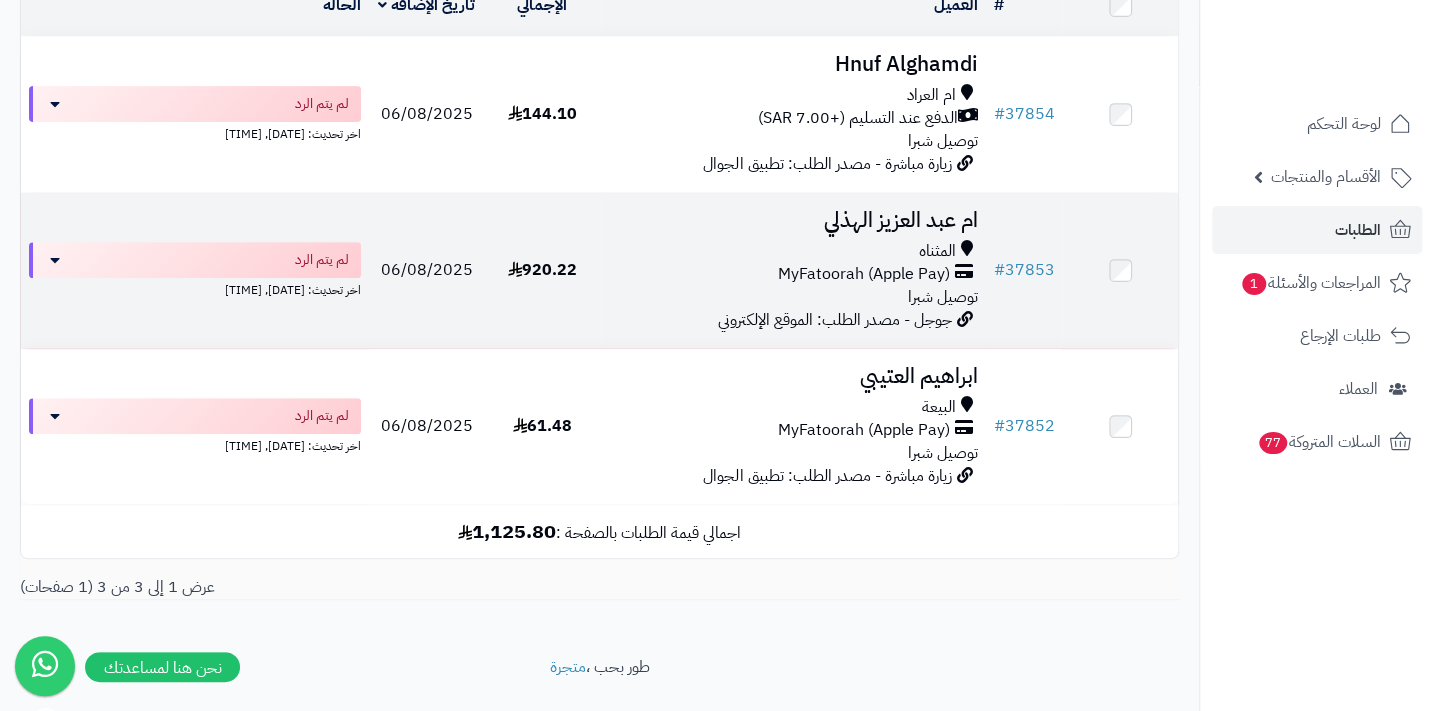 click on "توصيل شبرا" at bounding box center [942, 297] 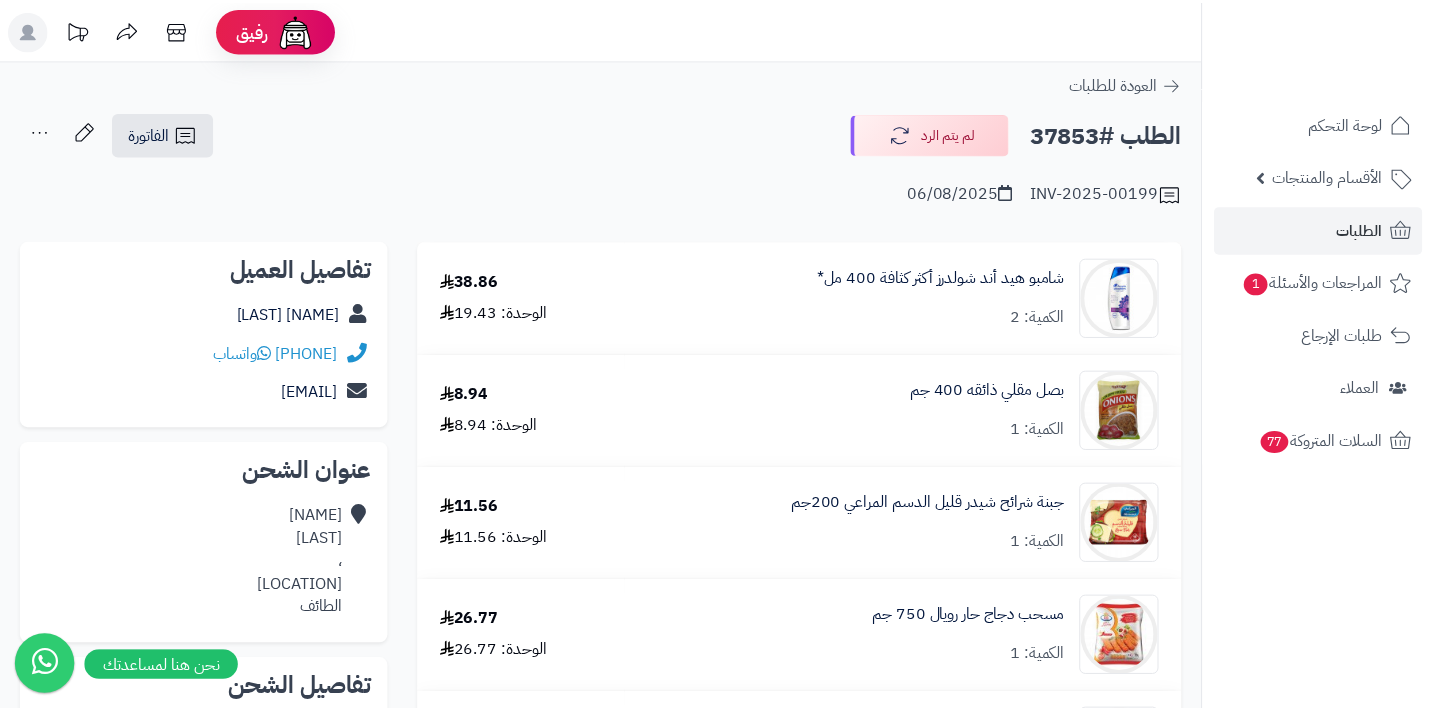 scroll, scrollTop: 0, scrollLeft: 0, axis: both 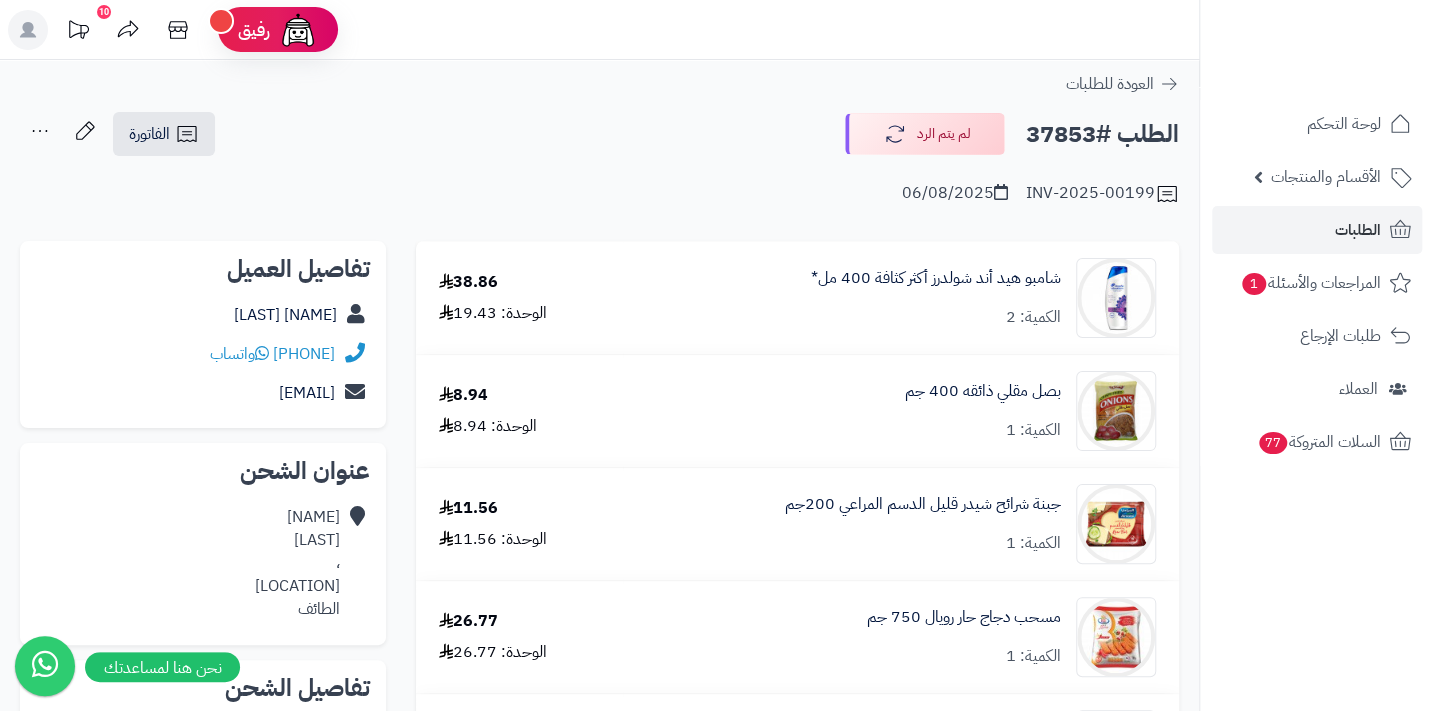 drag, startPoint x: 219, startPoint y: 356, endPoint x: 358, endPoint y: 357, distance: 139.0036 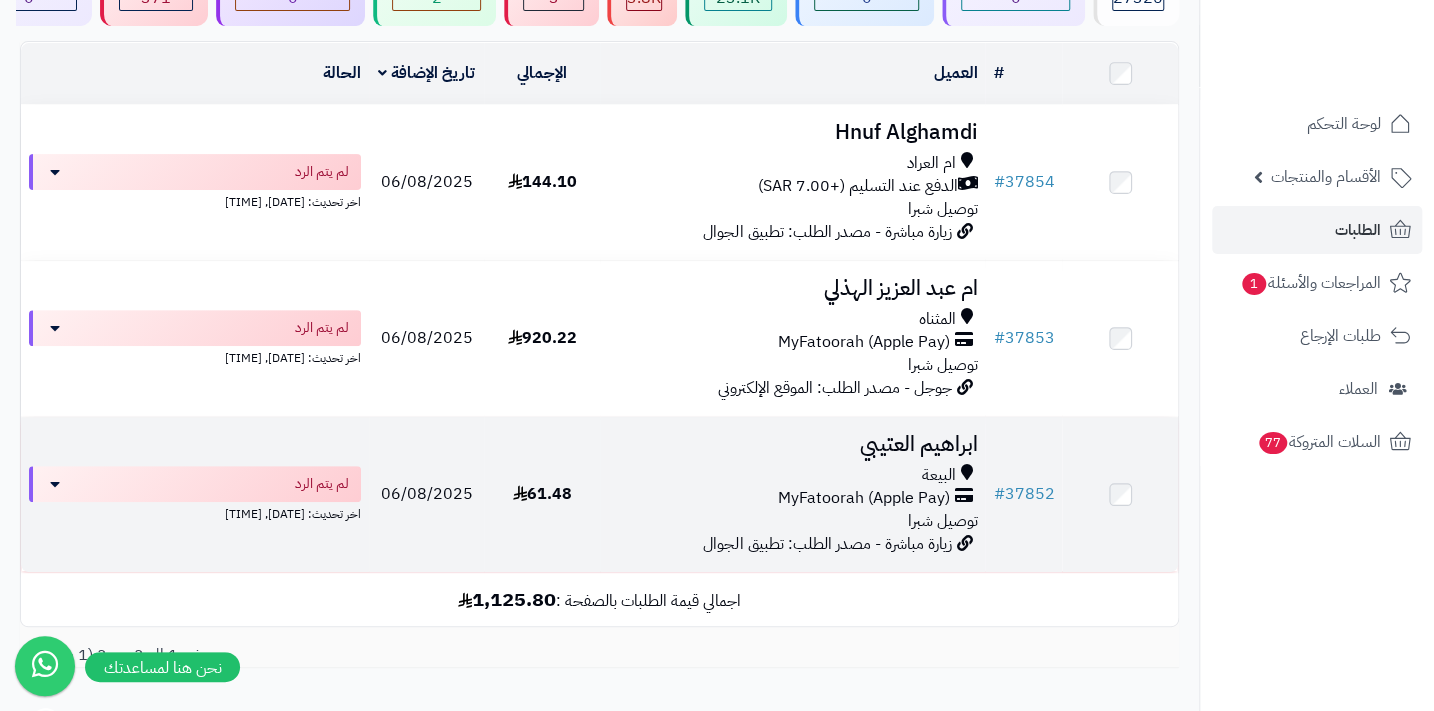 scroll, scrollTop: 90, scrollLeft: 0, axis: vertical 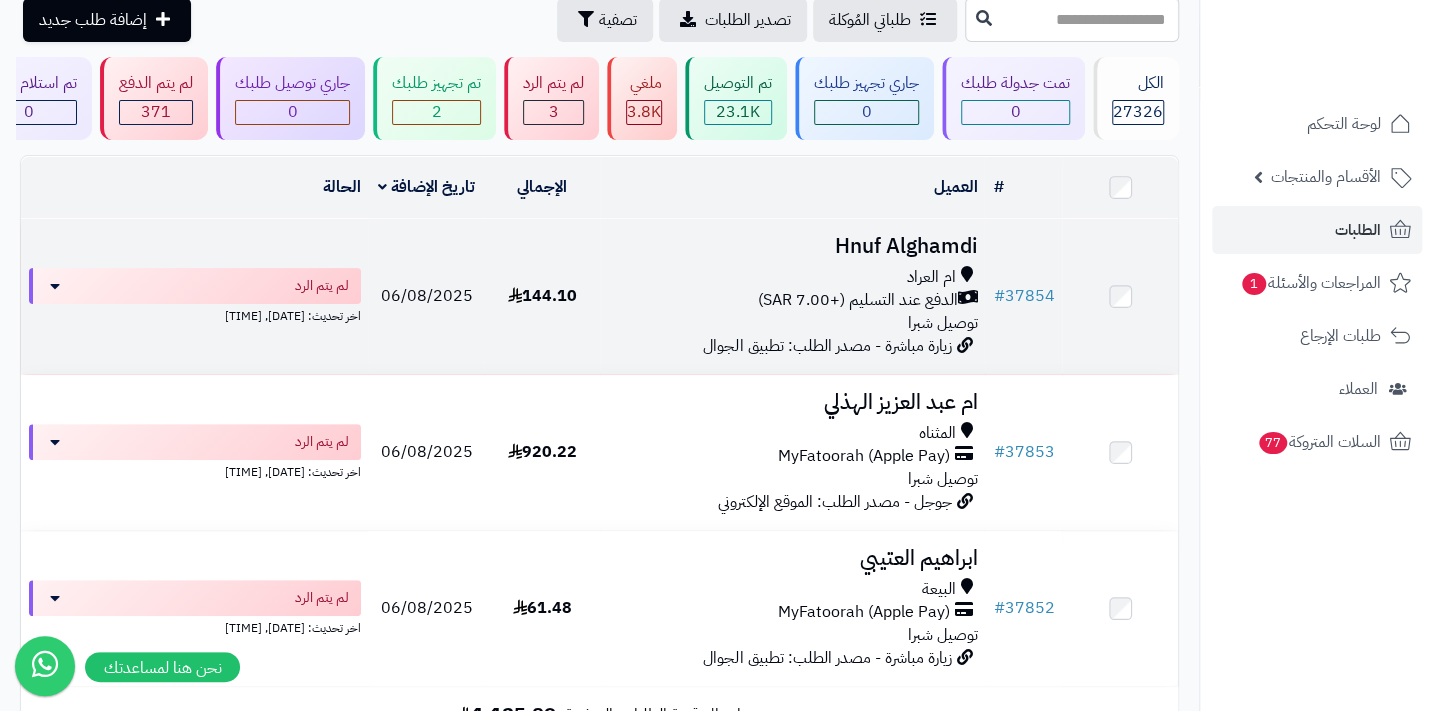 click on "زيارة مباشرة       -
مصدر الطلب:
تطبيق الجوال" at bounding box center [827, 346] 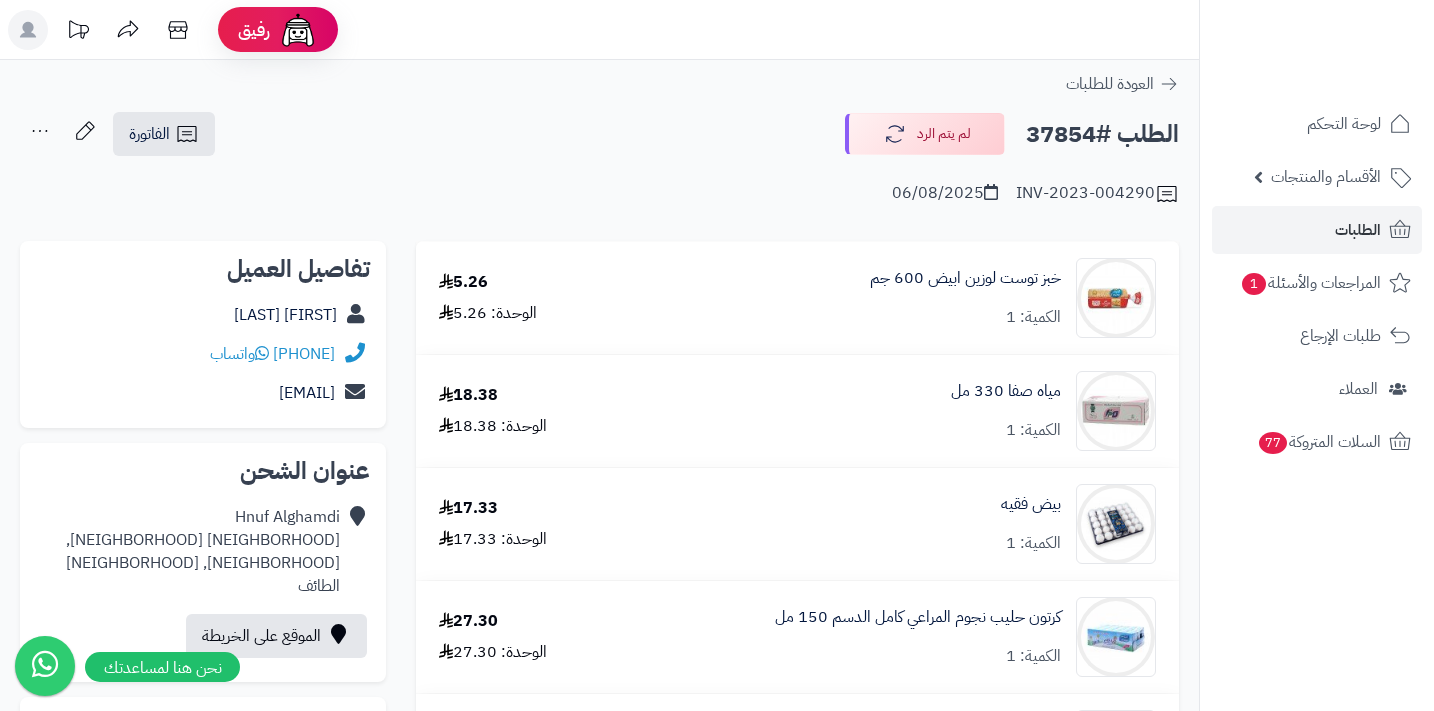 scroll, scrollTop: 0, scrollLeft: 0, axis: both 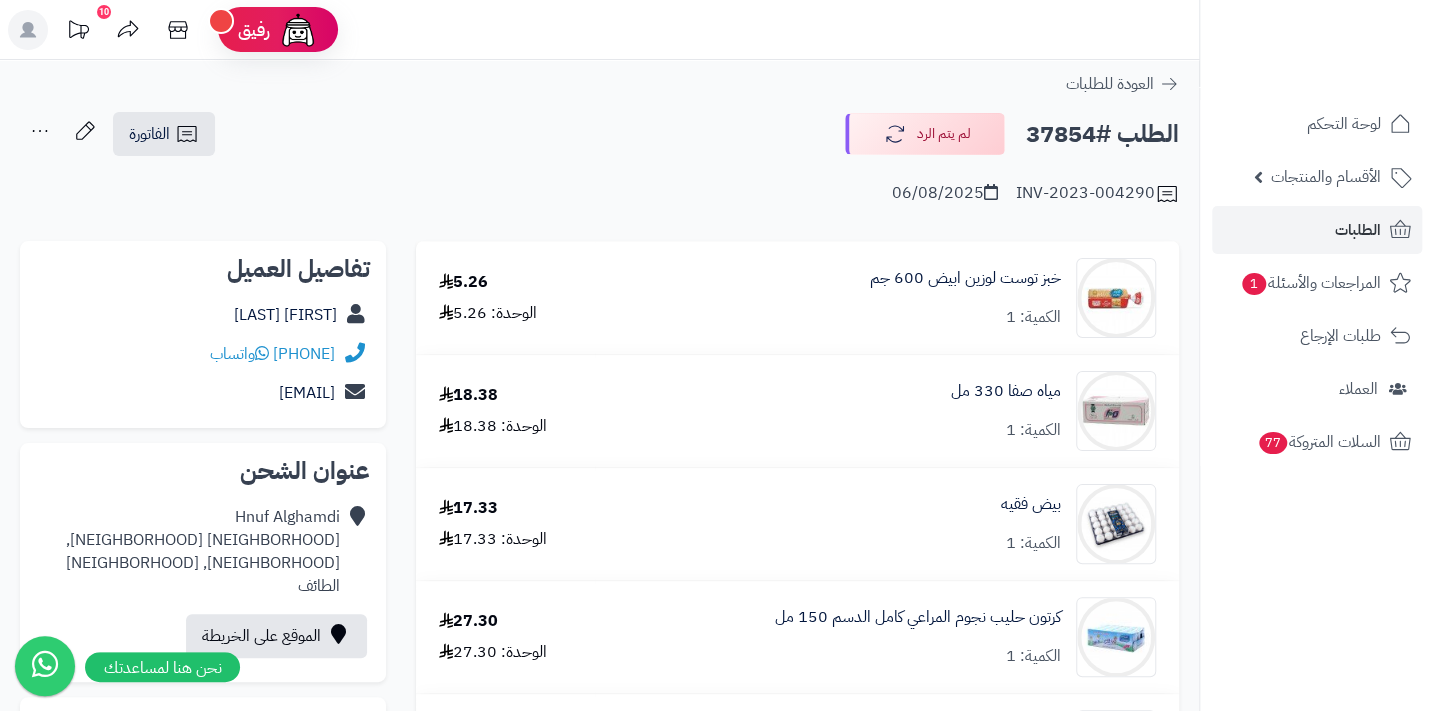 drag, startPoint x: 219, startPoint y: 354, endPoint x: 342, endPoint y: 348, distance: 123.146255 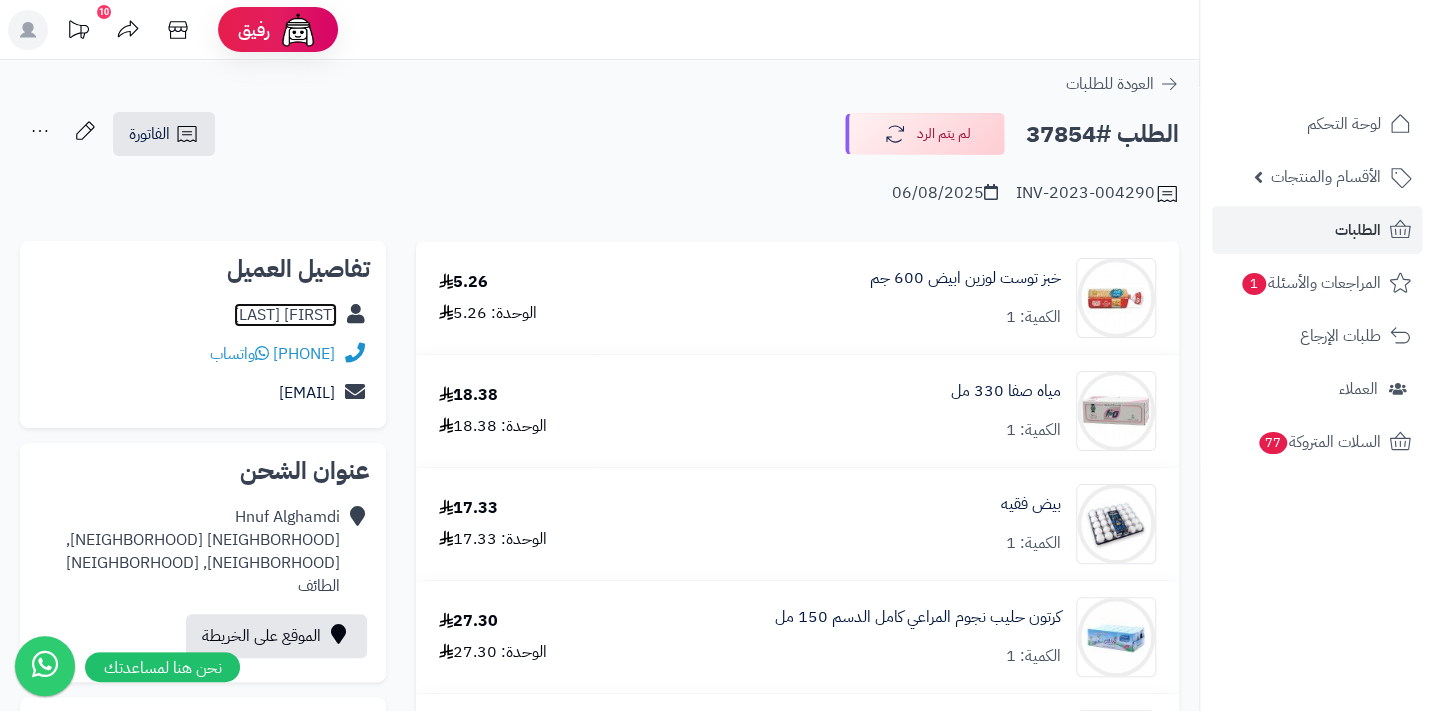 click on "[FIRST] [LAST]" at bounding box center [285, 315] 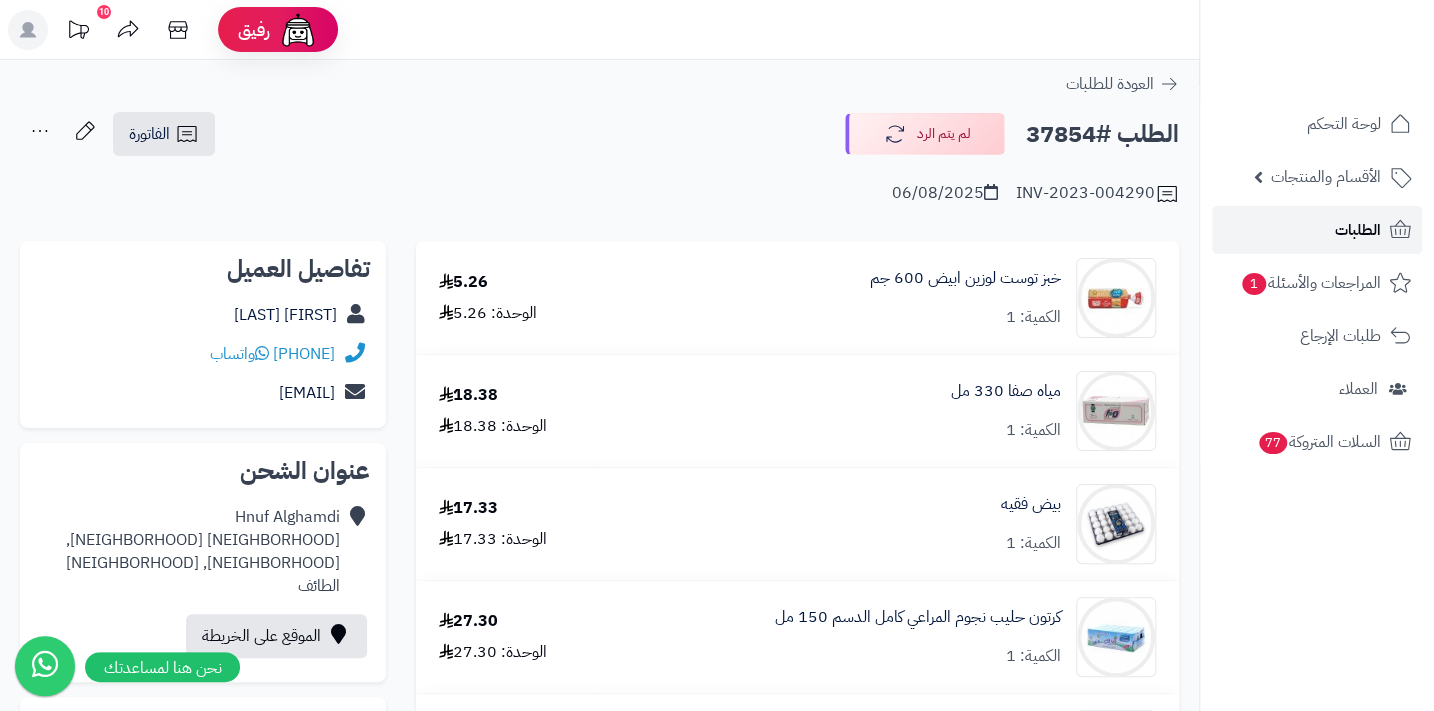 click on "الطلبات" at bounding box center [1358, 230] 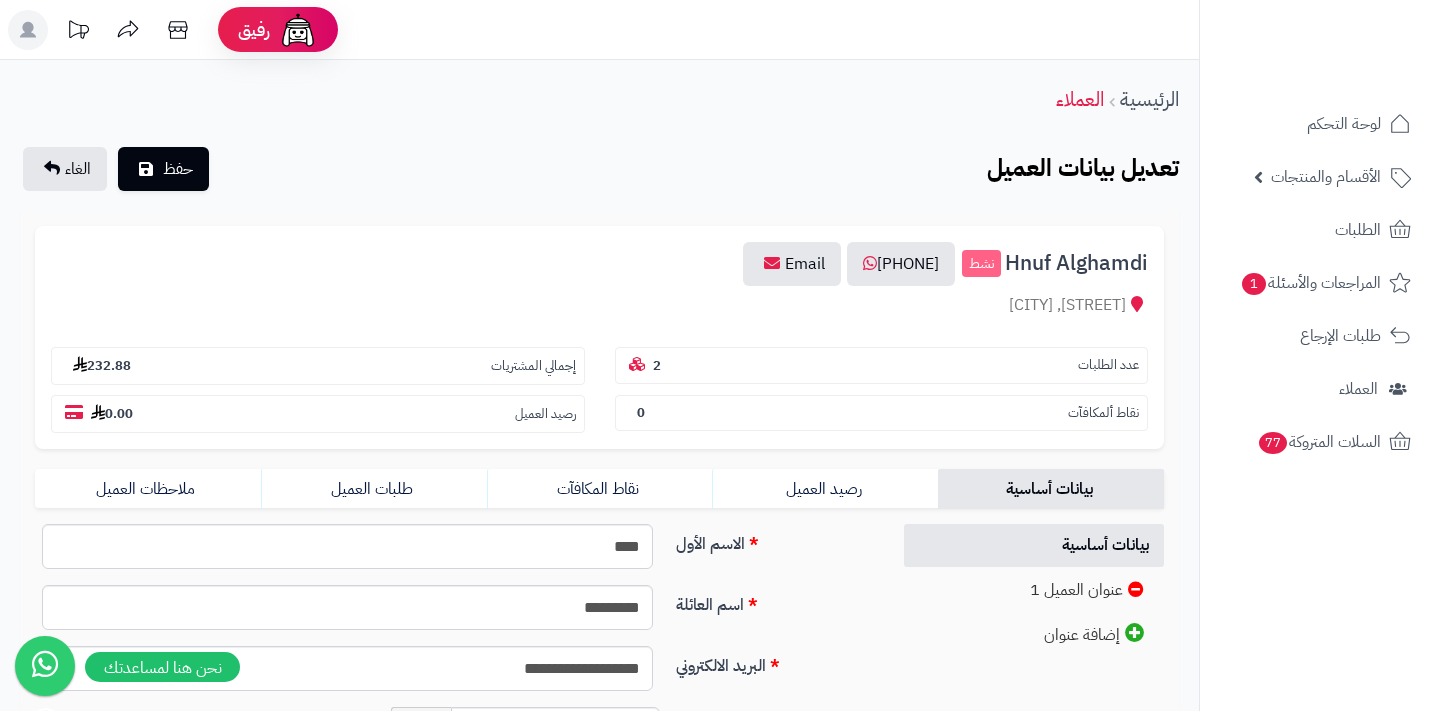 scroll, scrollTop: 0, scrollLeft: 0, axis: both 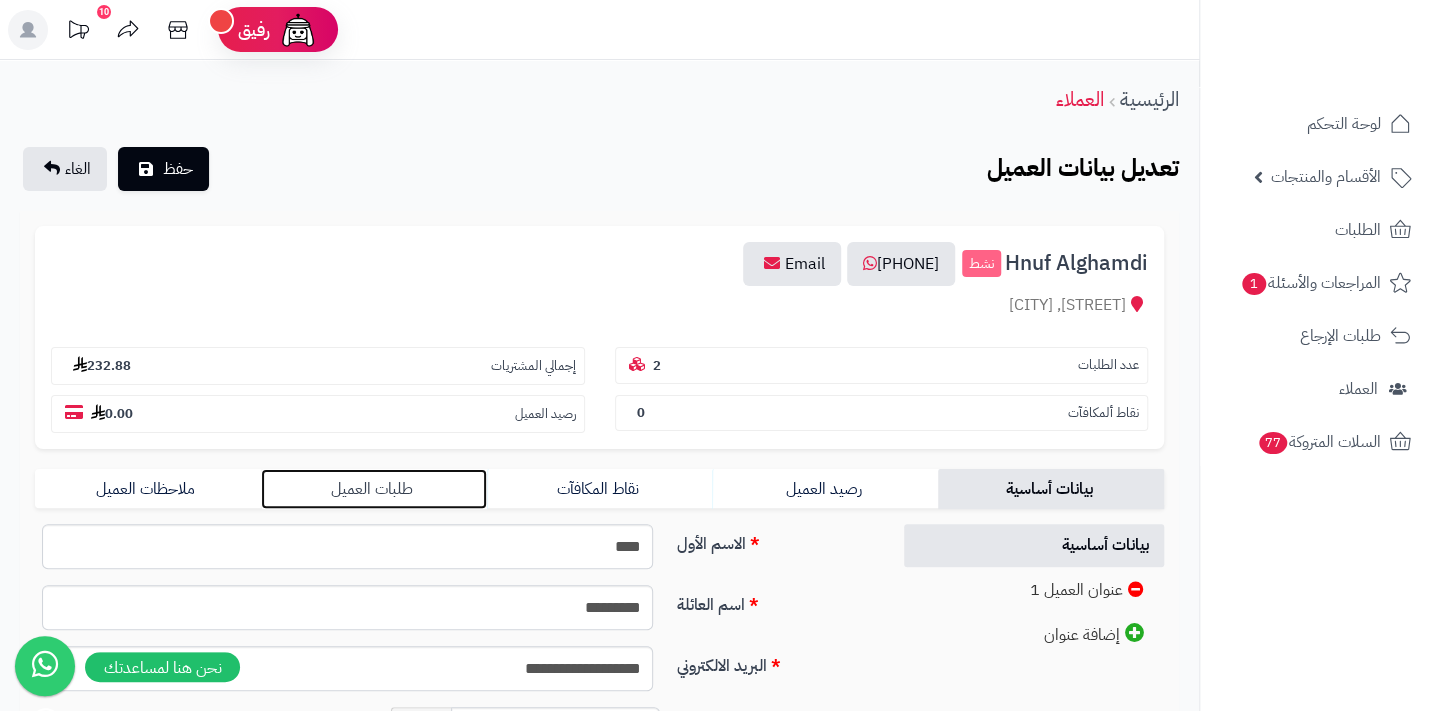 click on "طلبات العميل" at bounding box center [374, 489] 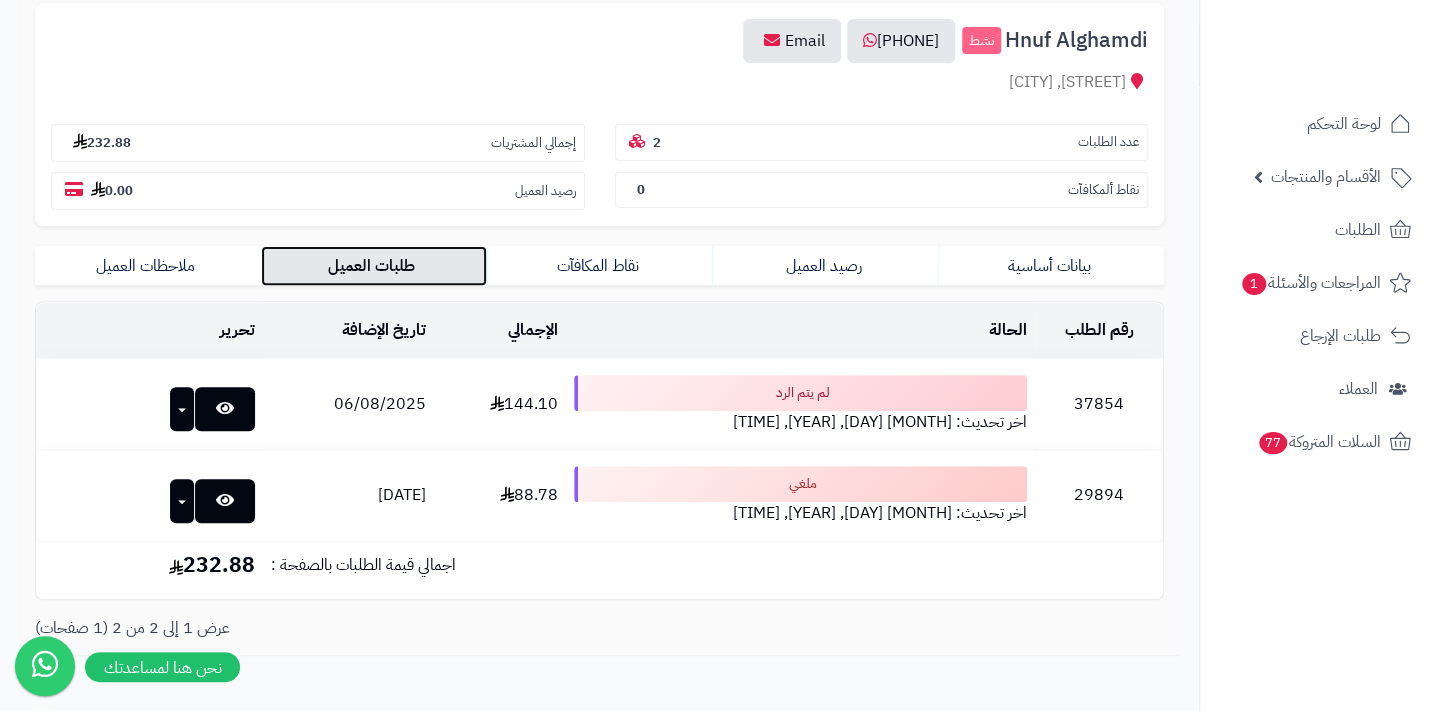scroll, scrollTop: 321, scrollLeft: 0, axis: vertical 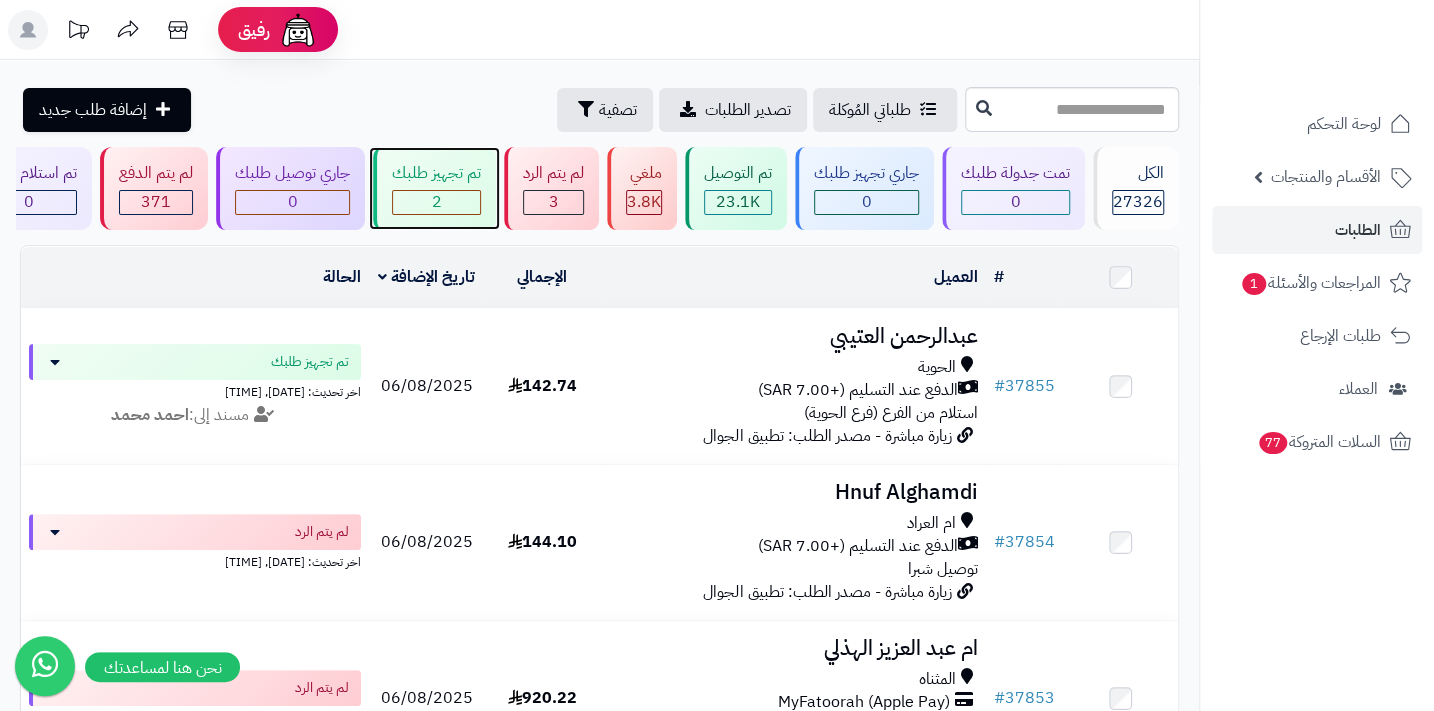 click on "2" at bounding box center (436, 202) 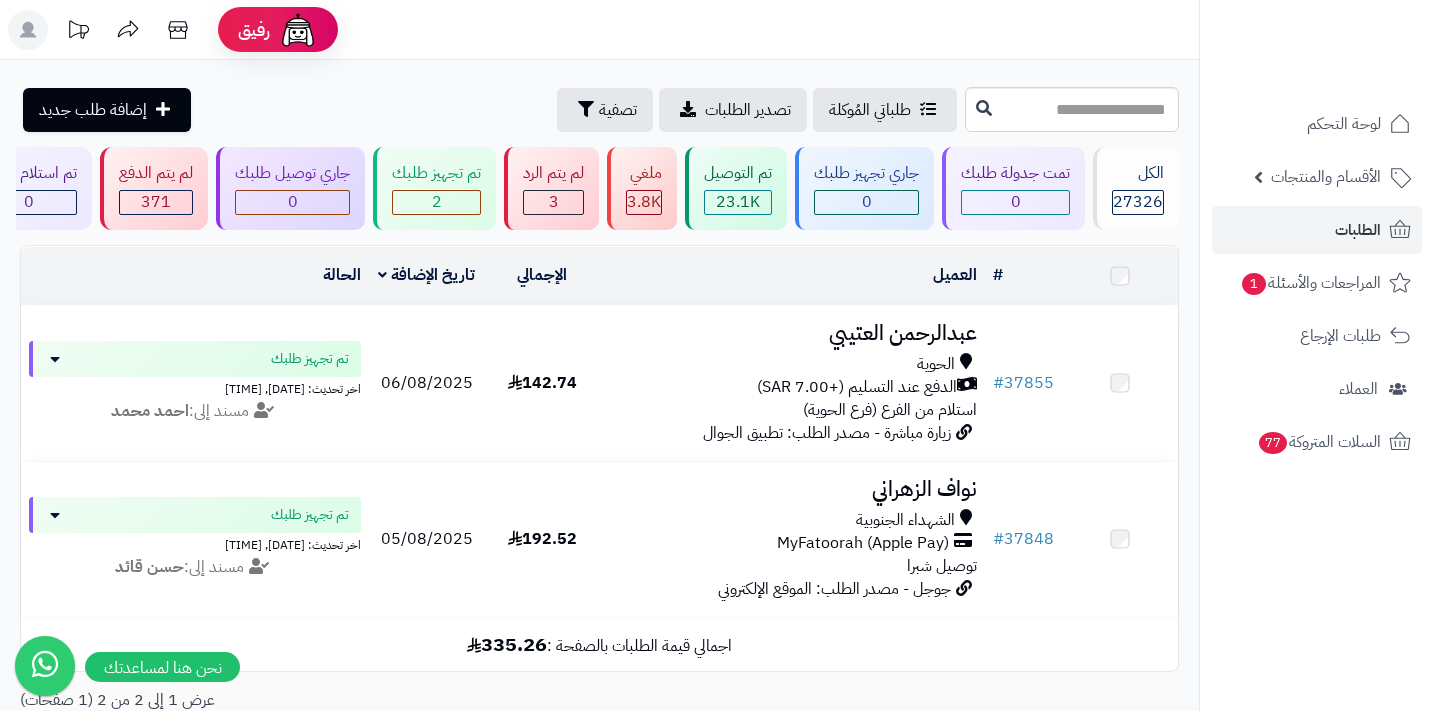 scroll, scrollTop: 0, scrollLeft: 0, axis: both 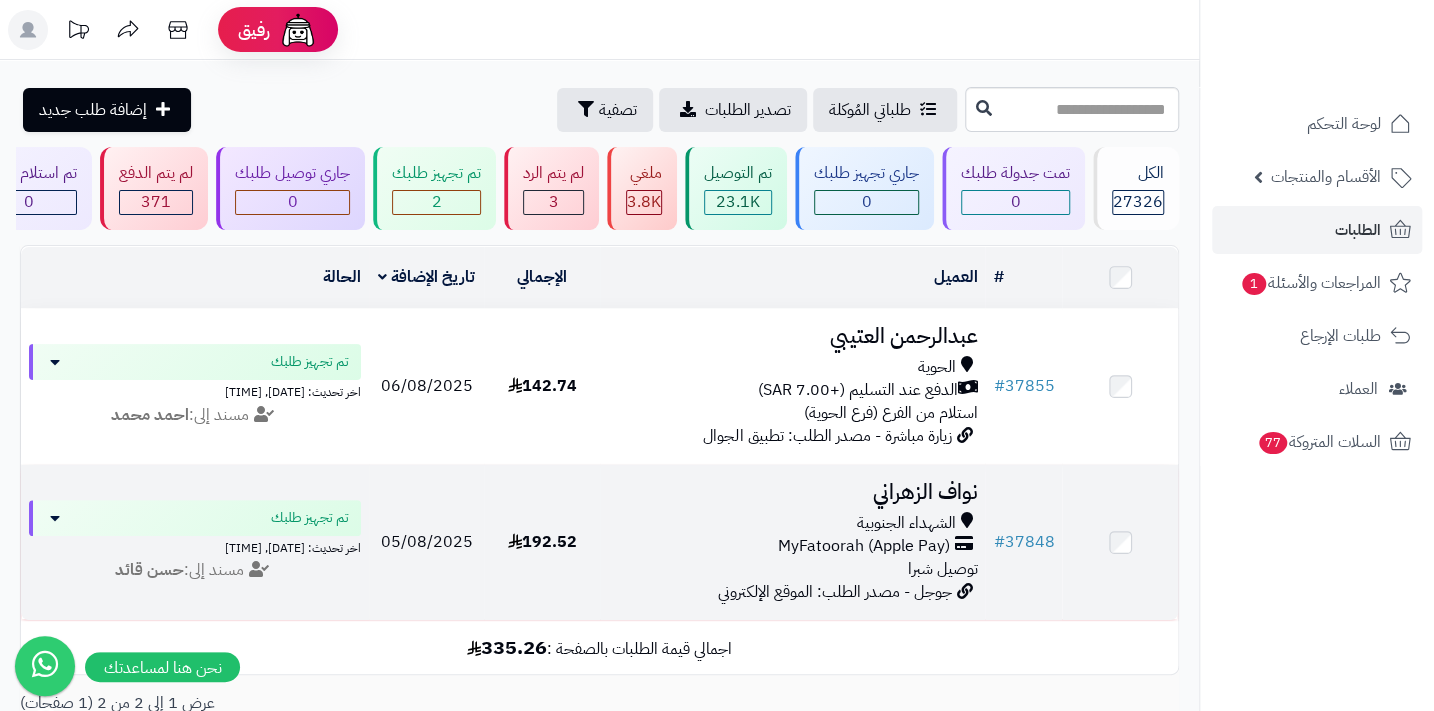 click on "الشهداء الجنوبية" at bounding box center (905, 523) 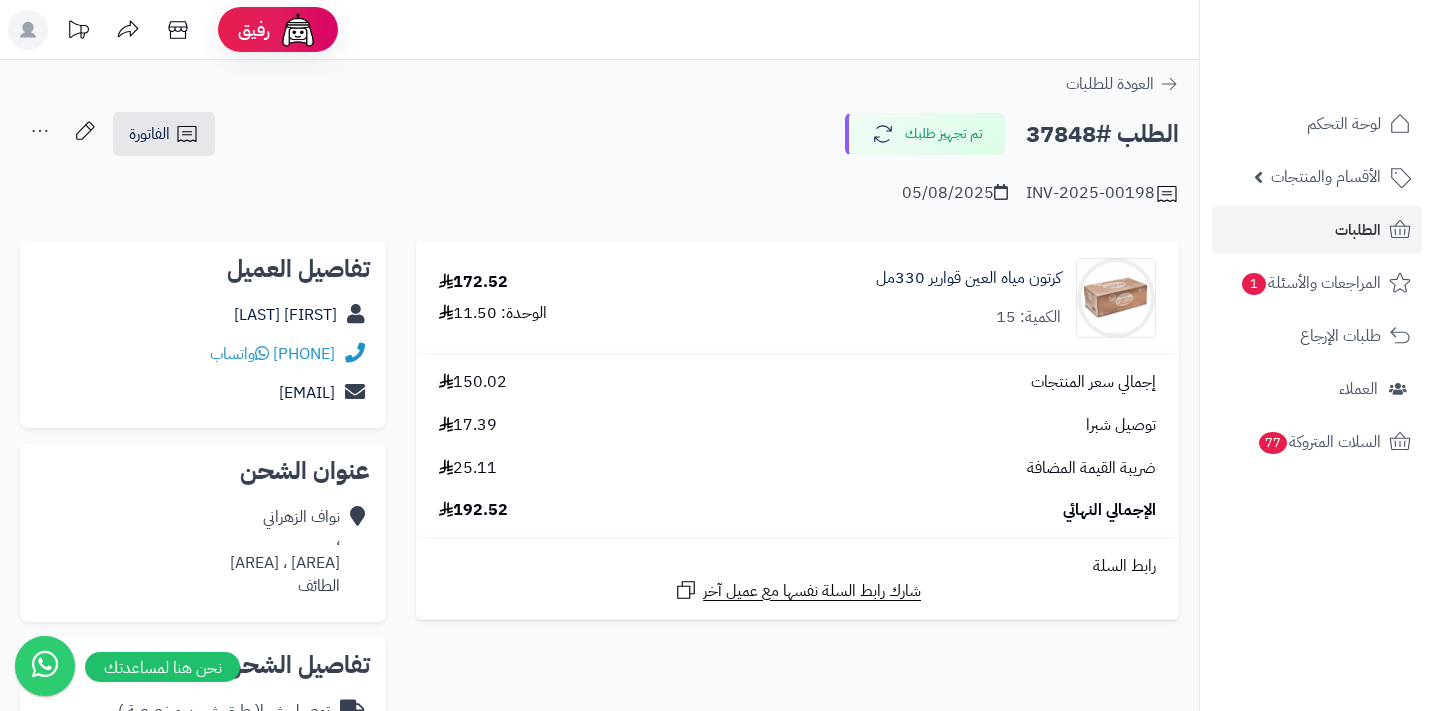 scroll, scrollTop: 0, scrollLeft: 0, axis: both 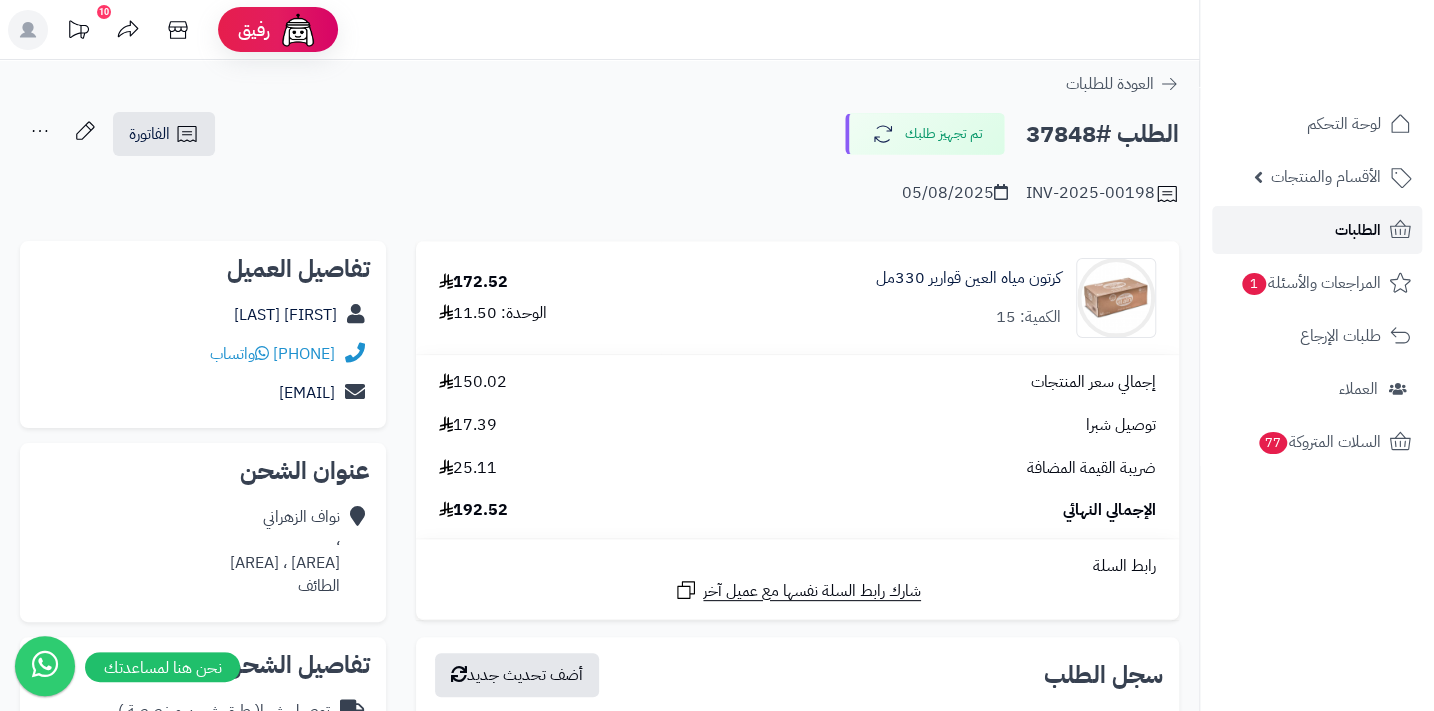 click on "الطلبات" at bounding box center (1358, 230) 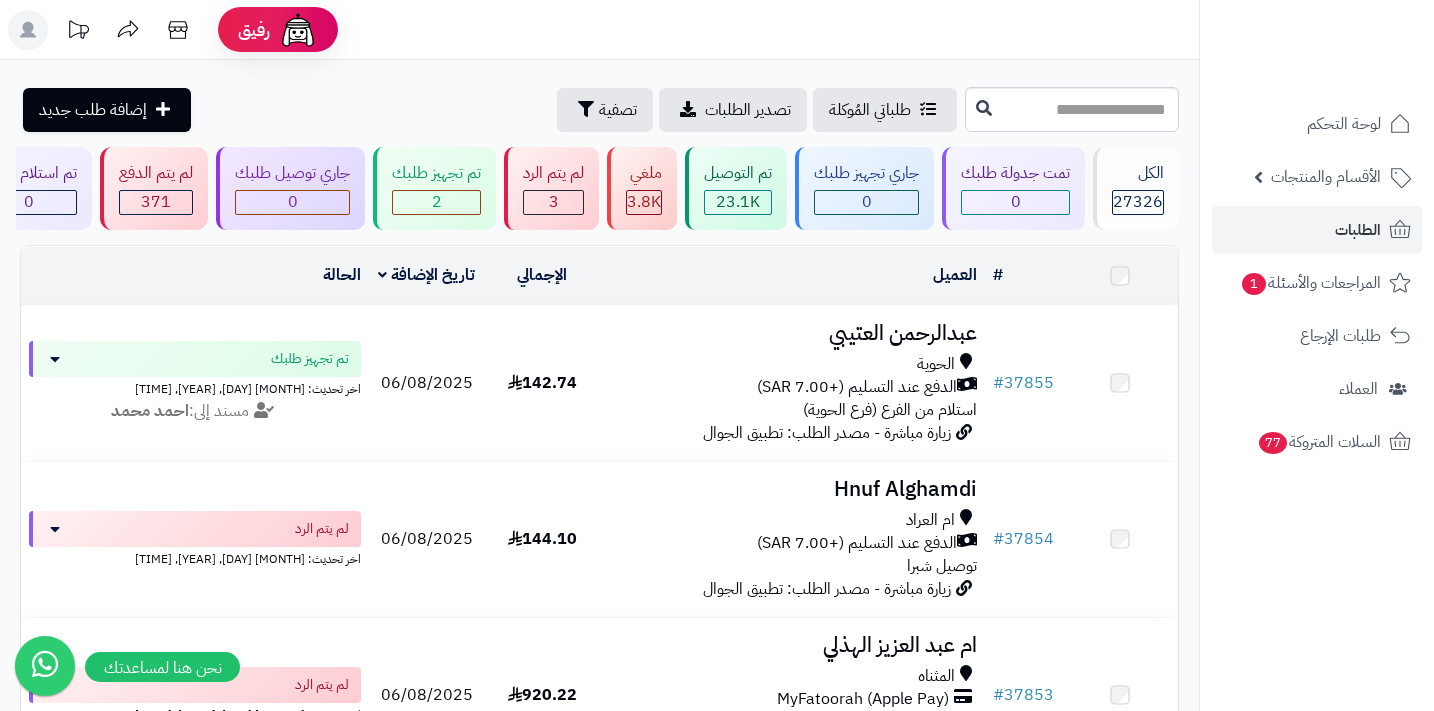 scroll, scrollTop: 0, scrollLeft: 0, axis: both 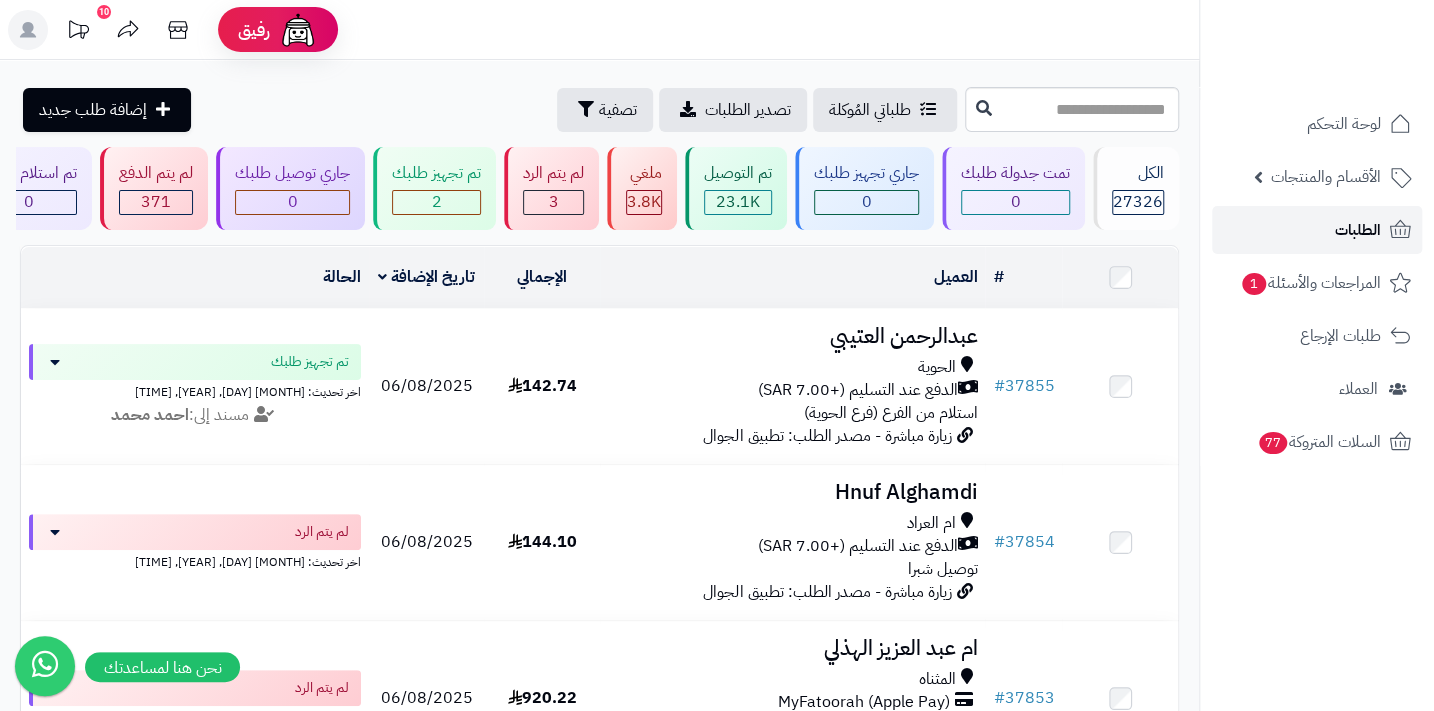 click on "الطلبات" at bounding box center (1317, 230) 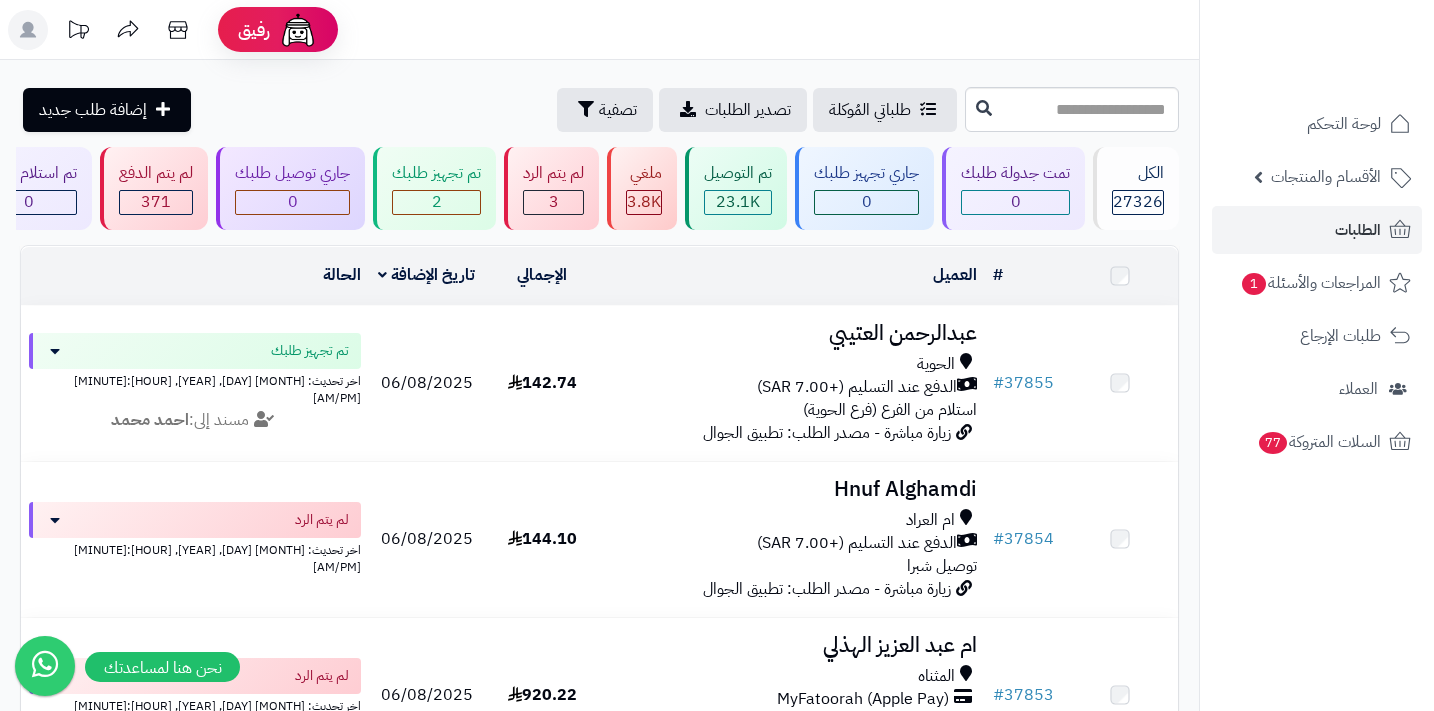 scroll, scrollTop: 0, scrollLeft: 0, axis: both 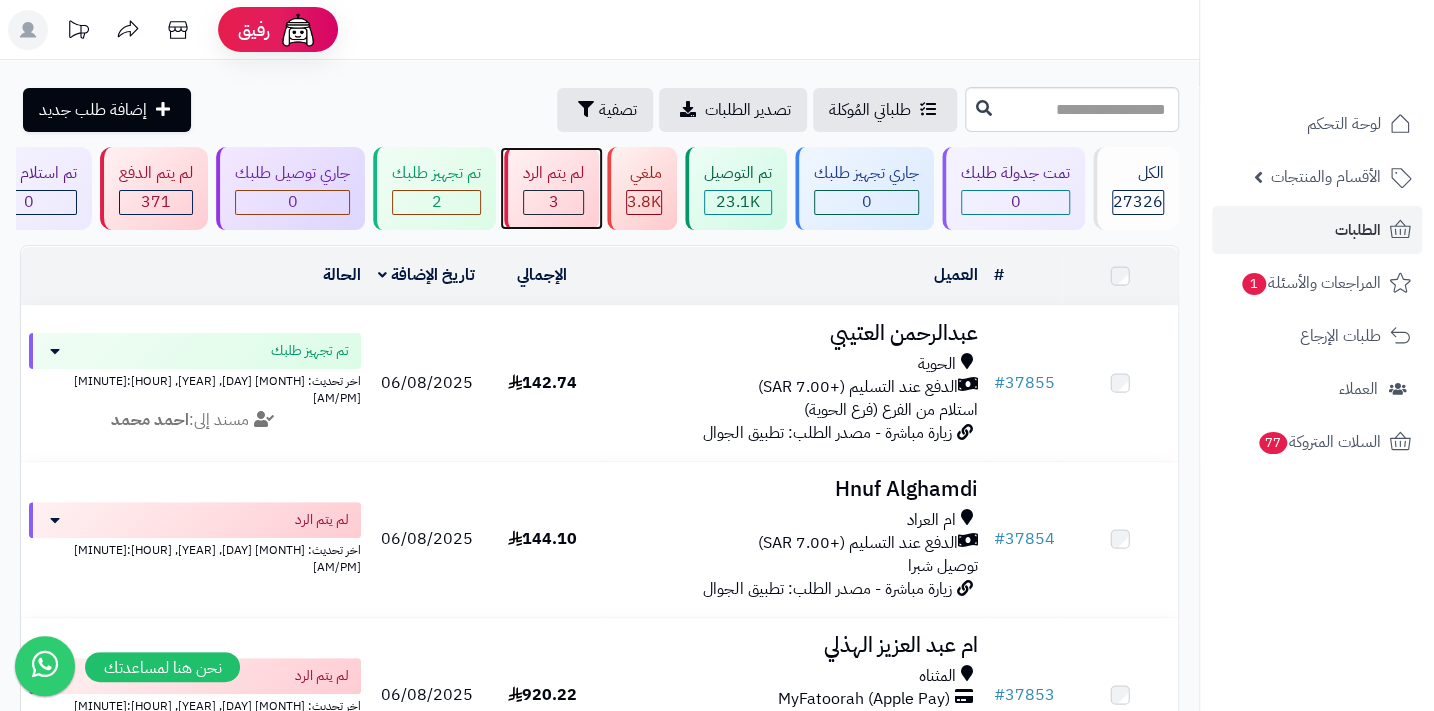 click on "3" at bounding box center [553, 202] 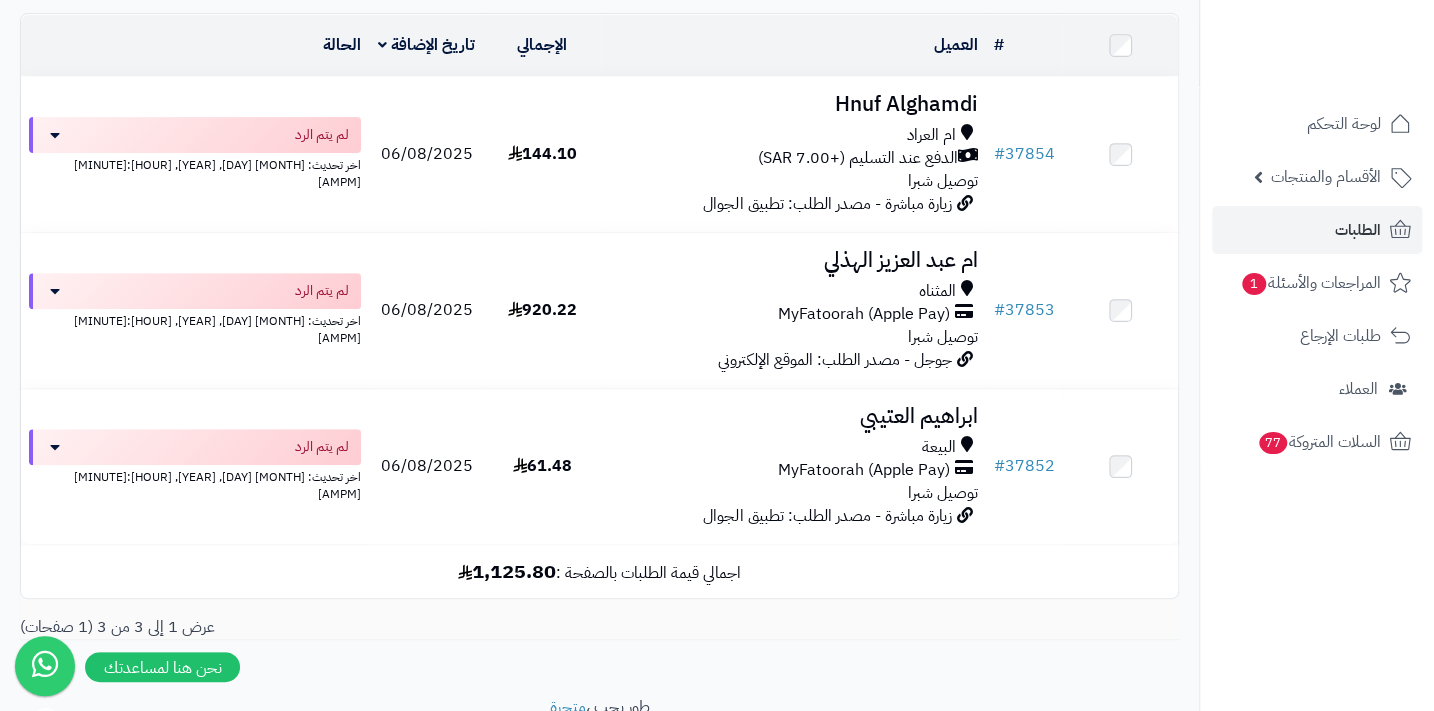 scroll, scrollTop: 326, scrollLeft: 0, axis: vertical 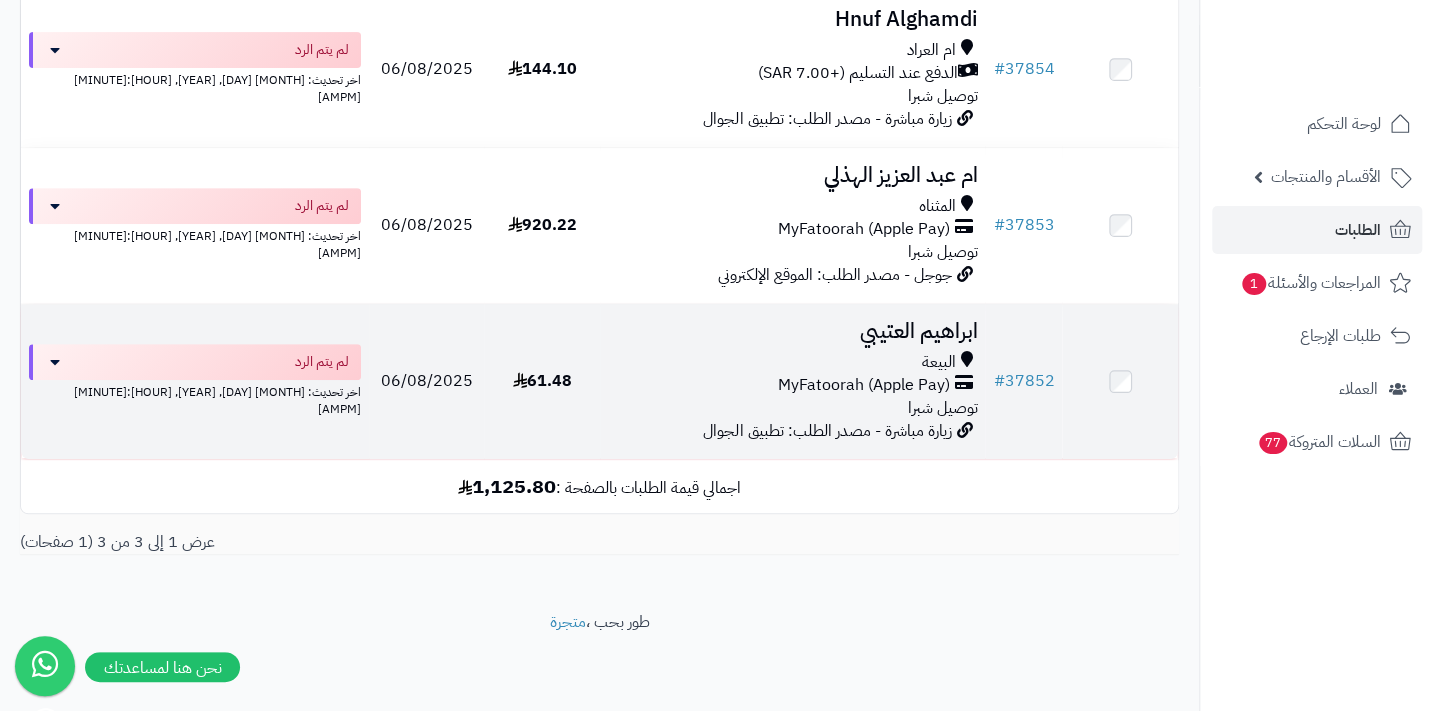 click on "توصيل شبرا" at bounding box center [942, 408] 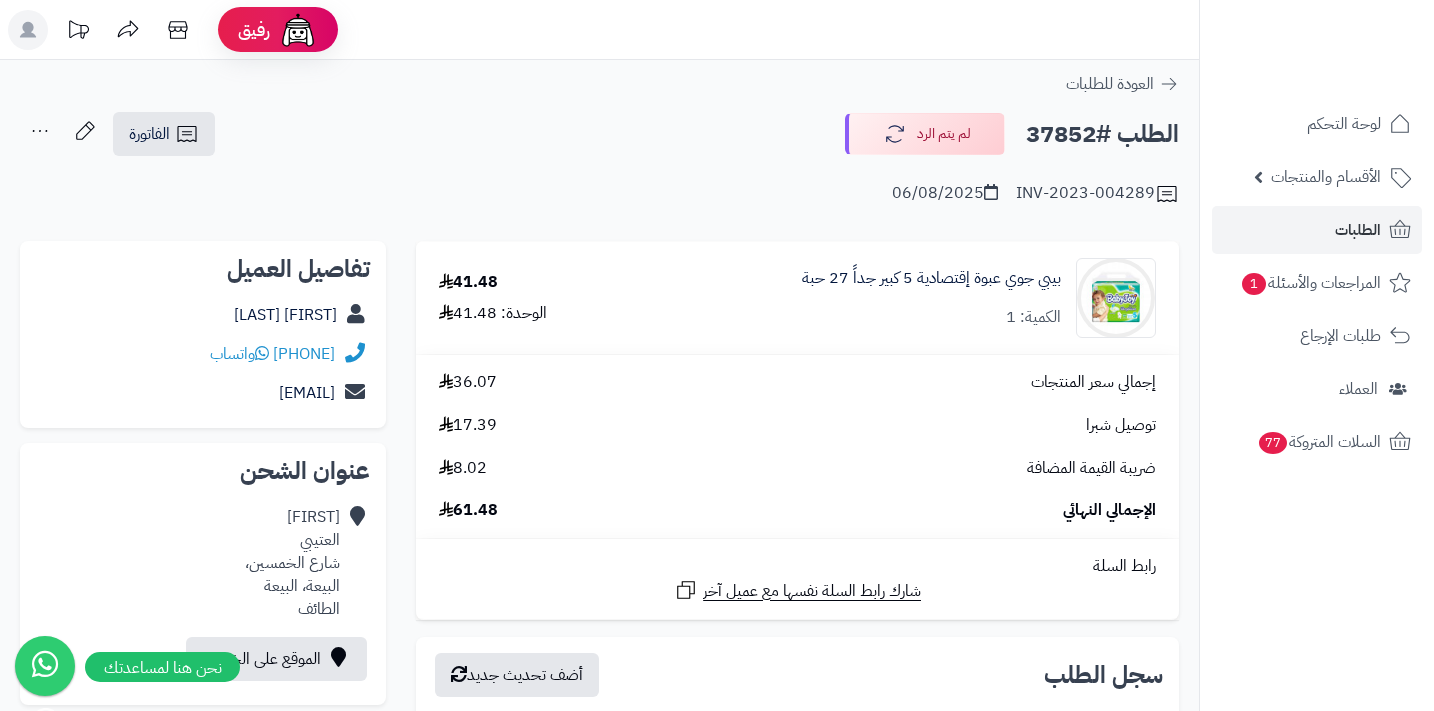 scroll, scrollTop: 0, scrollLeft: 0, axis: both 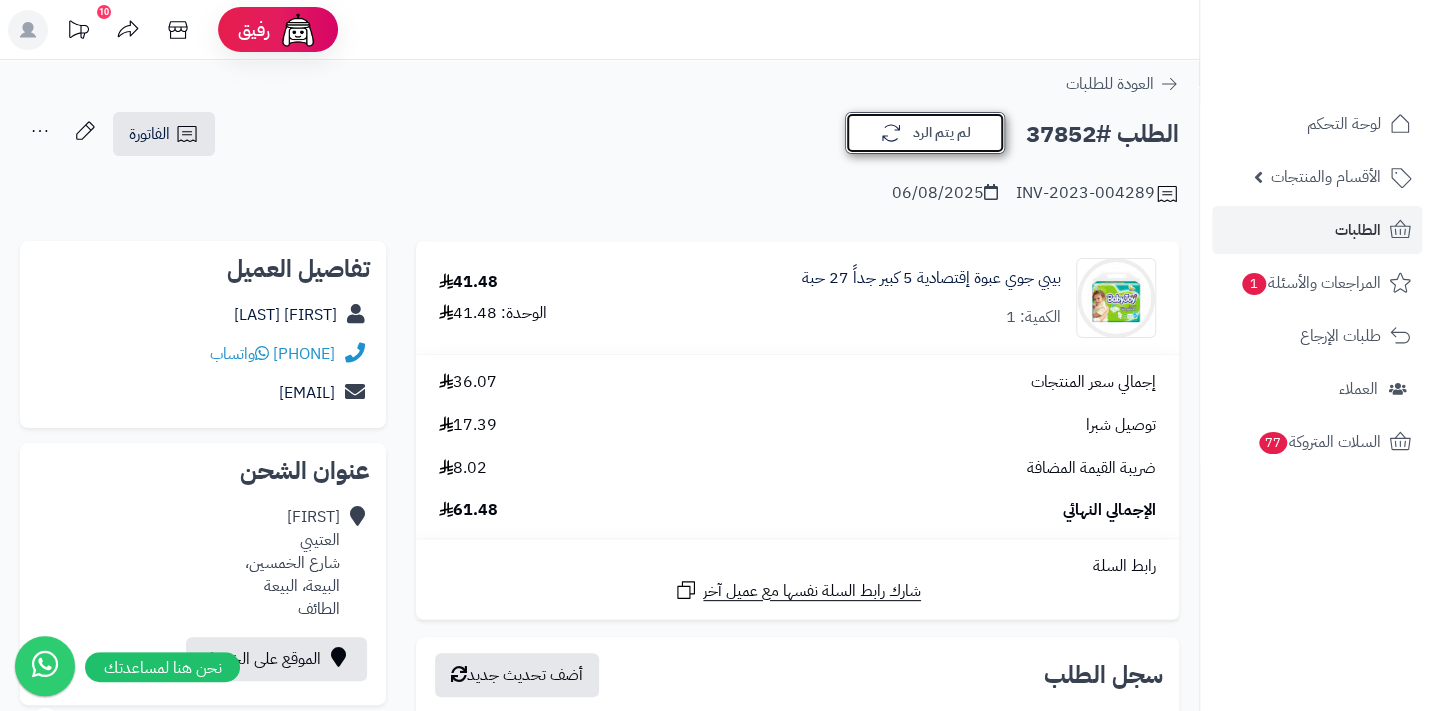 click on "لم يتم الرد" at bounding box center (925, 133) 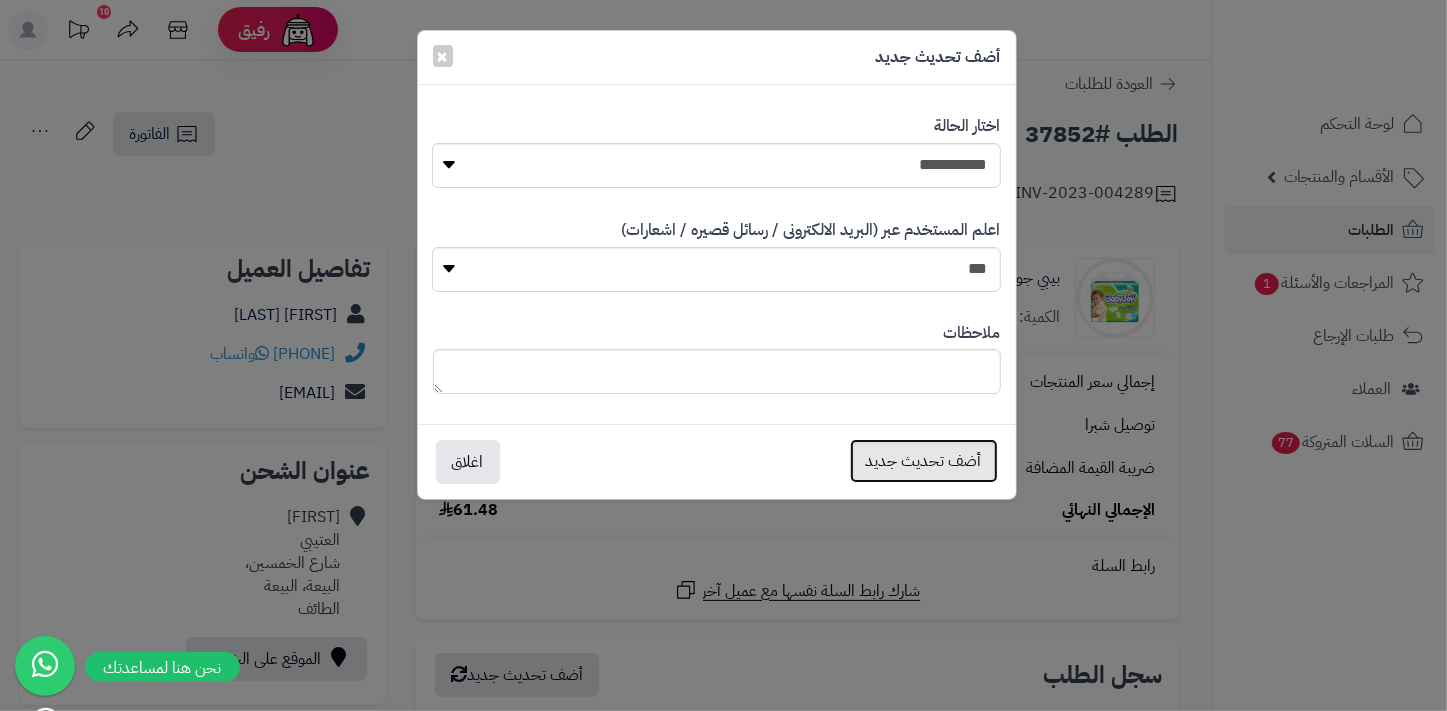 click on "أضف تحديث جديد" at bounding box center (924, 461) 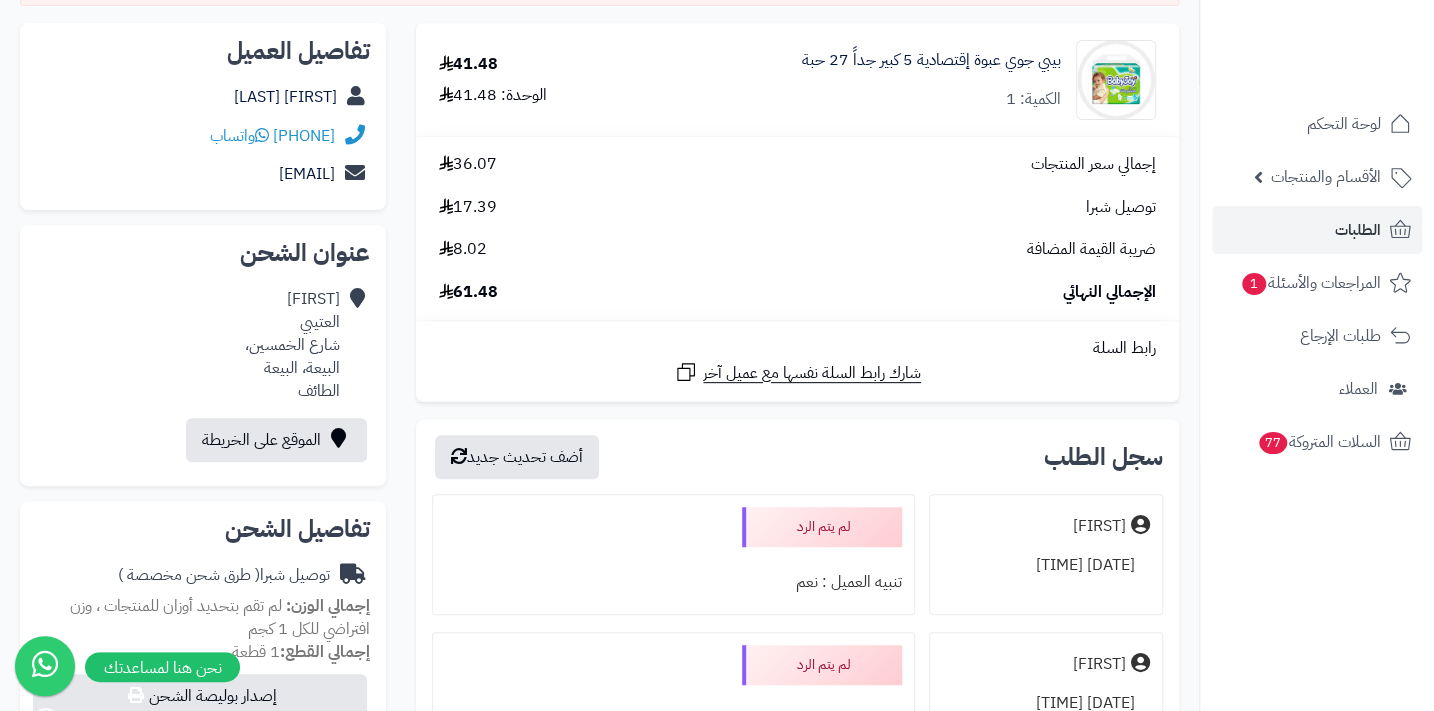 scroll, scrollTop: 545, scrollLeft: 0, axis: vertical 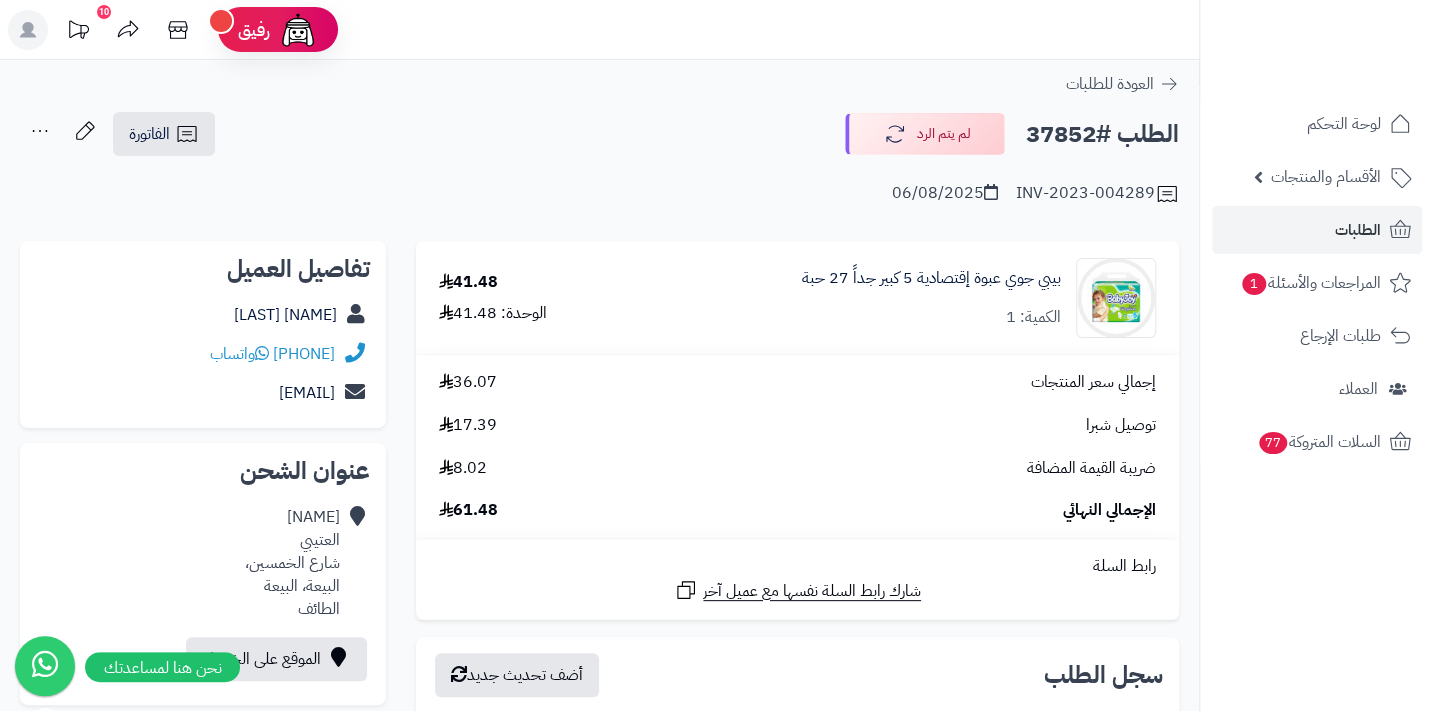 click on "INV-2023-004289
06/08/2025" at bounding box center [599, 182] 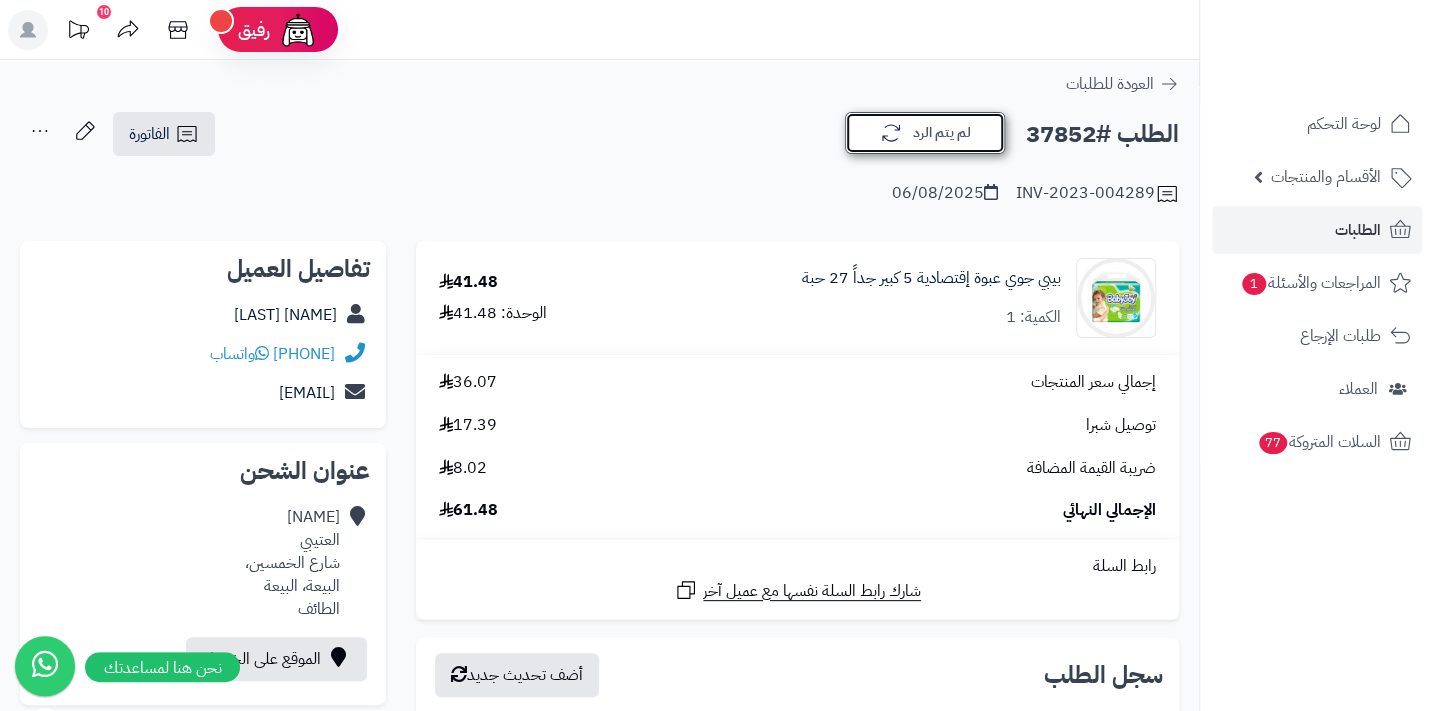 click on "لم يتم الرد" at bounding box center (925, 133) 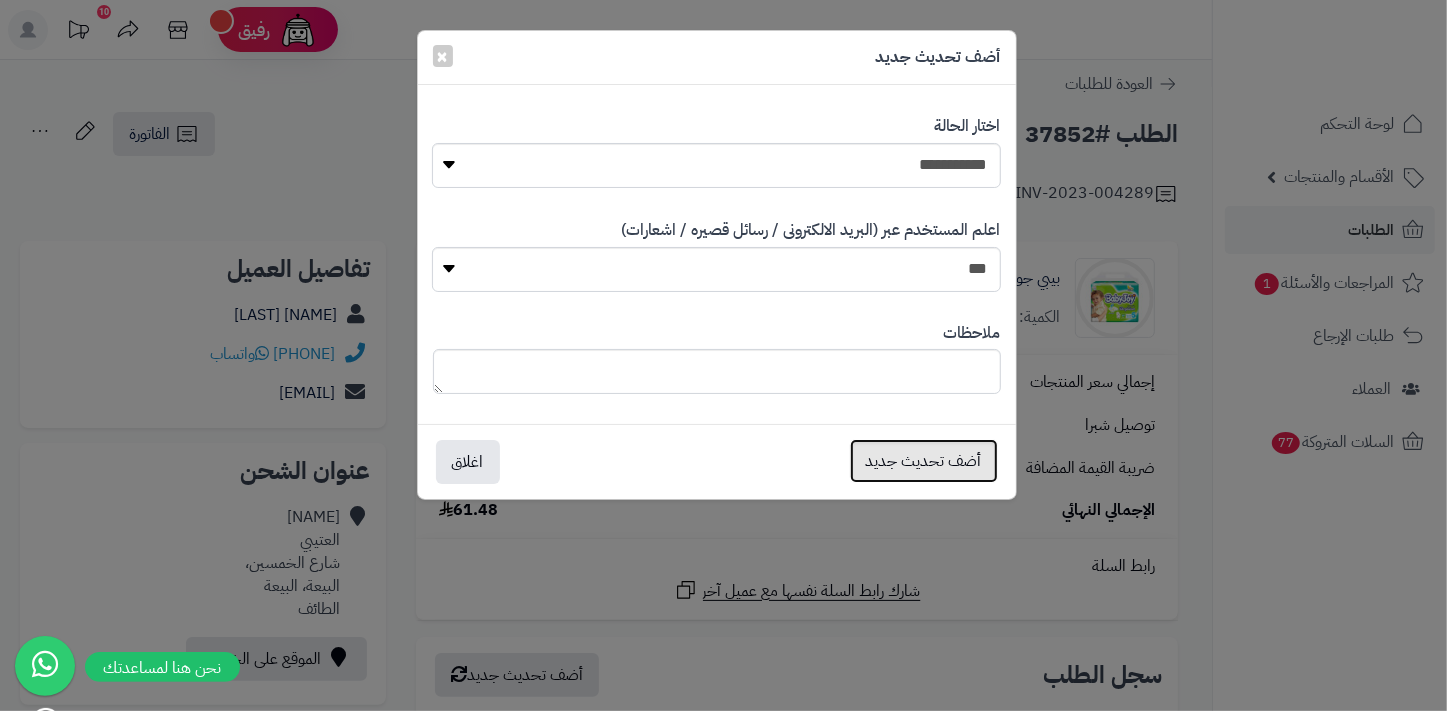 click on "أضف تحديث جديد" at bounding box center [924, 461] 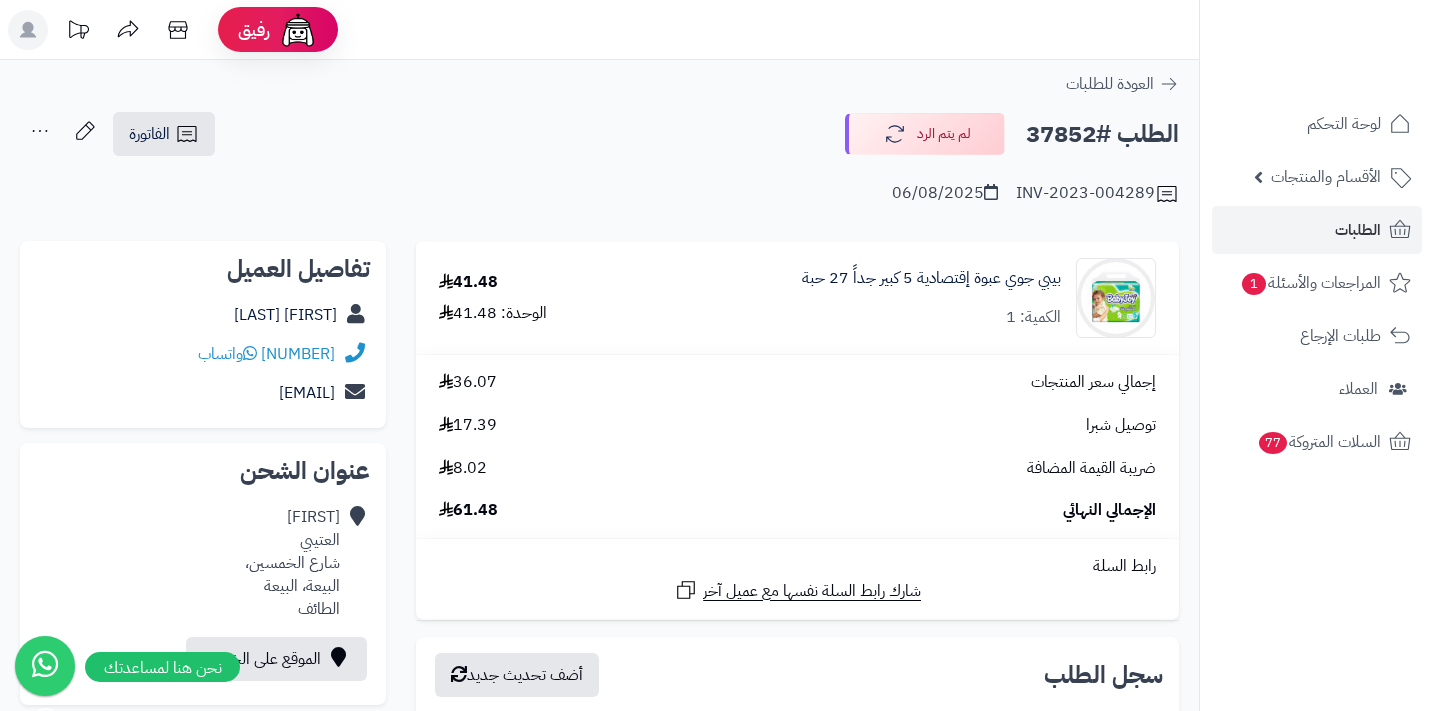 scroll, scrollTop: 0, scrollLeft: 0, axis: both 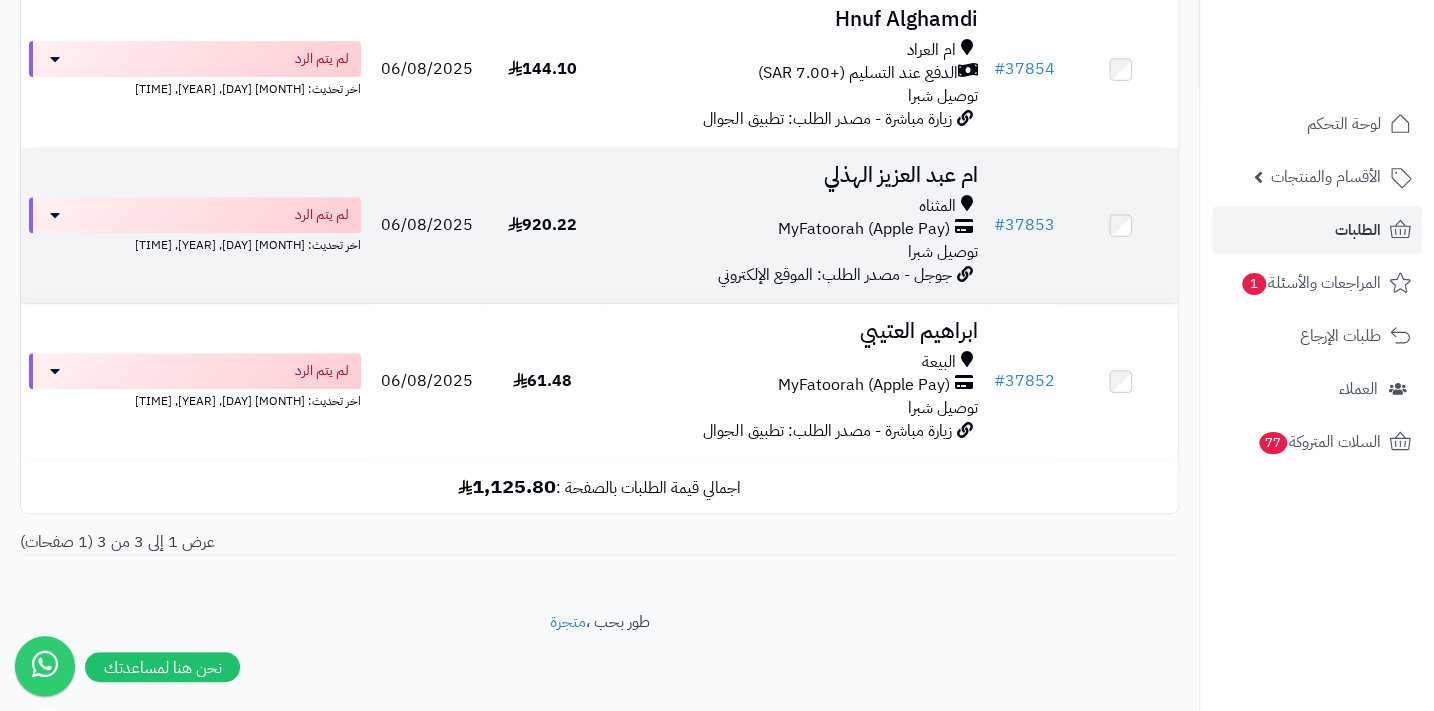 click on "المثناه" at bounding box center [792, 206] 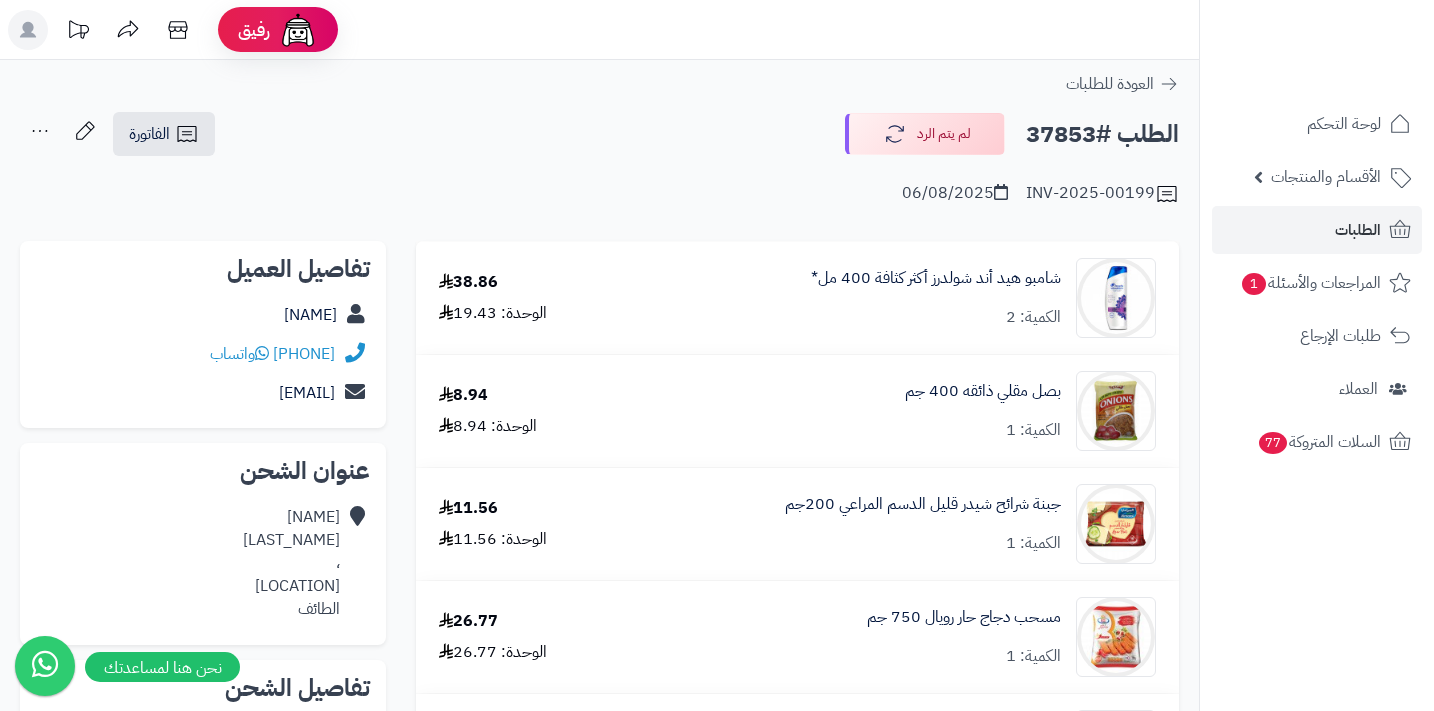 scroll, scrollTop: 0, scrollLeft: 0, axis: both 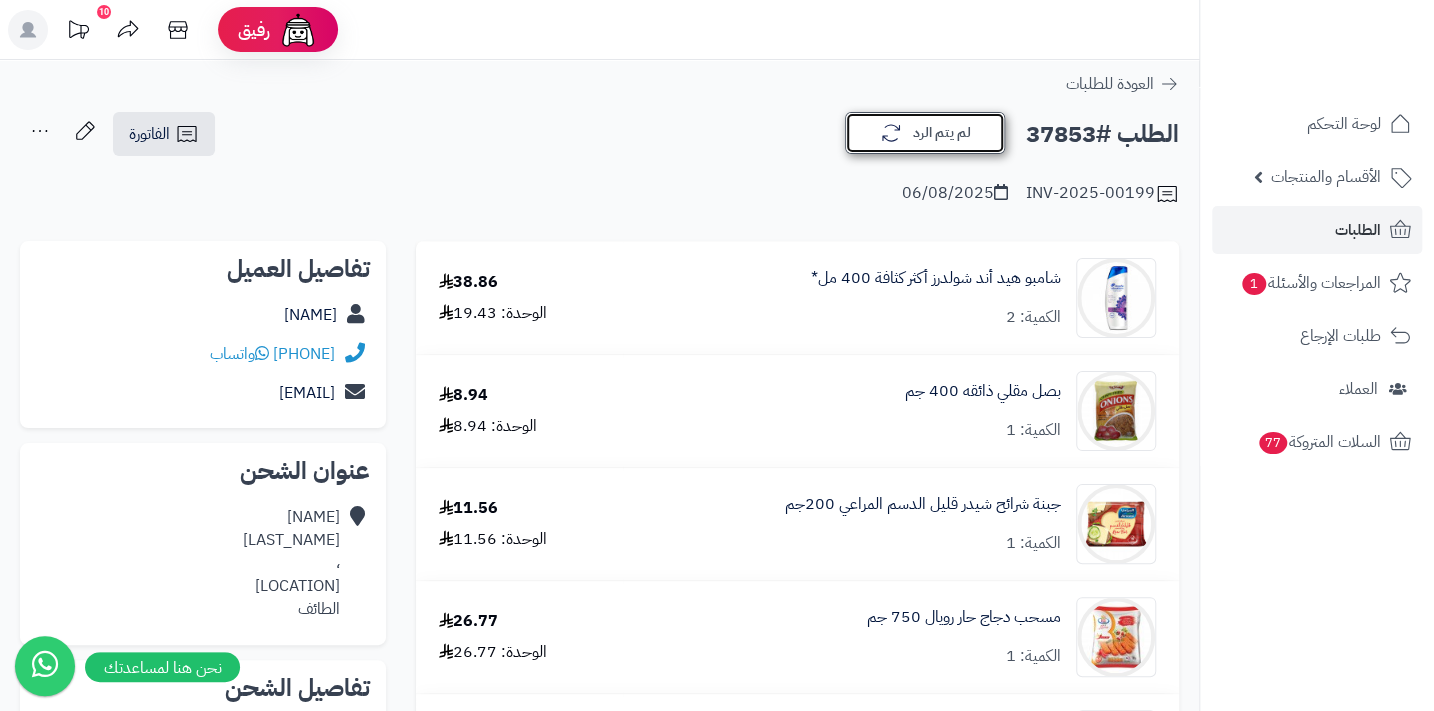 click on "لم يتم الرد" at bounding box center [925, 133] 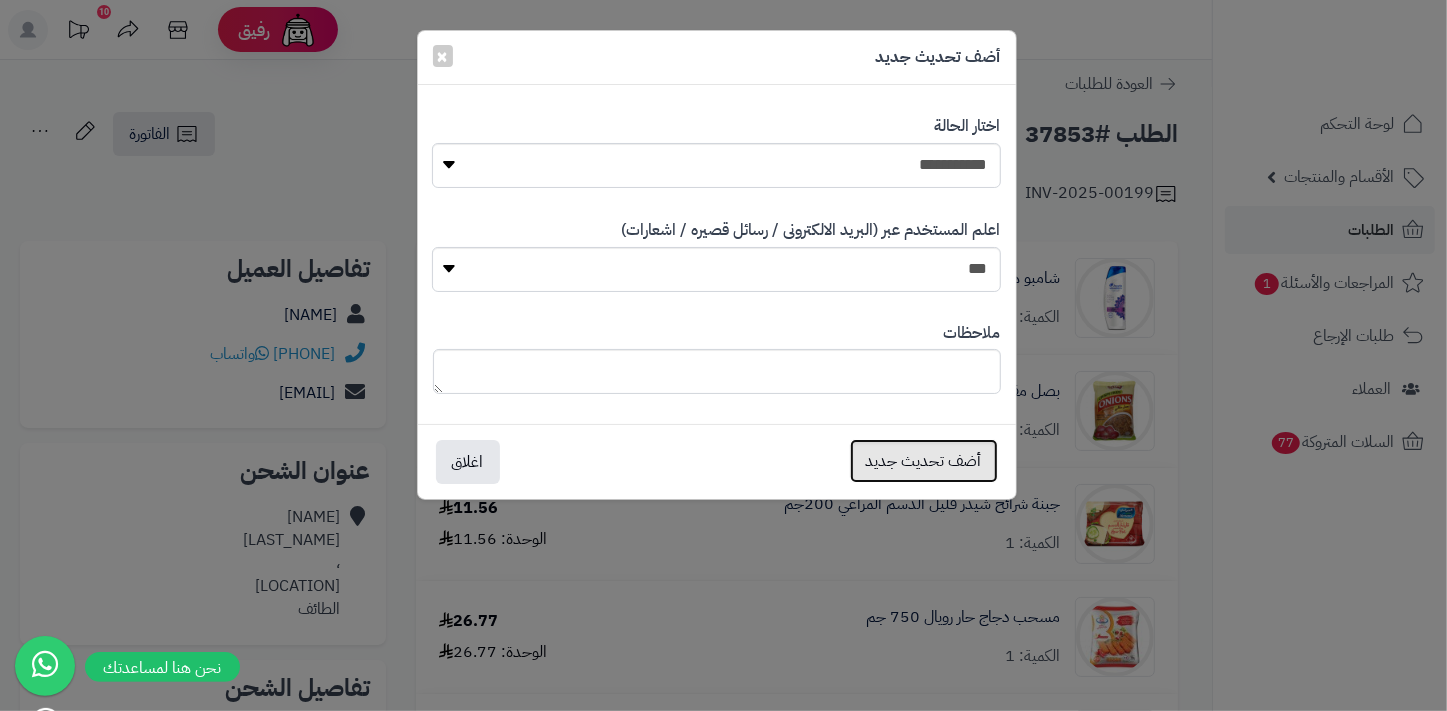click on "أضف تحديث جديد" at bounding box center (924, 461) 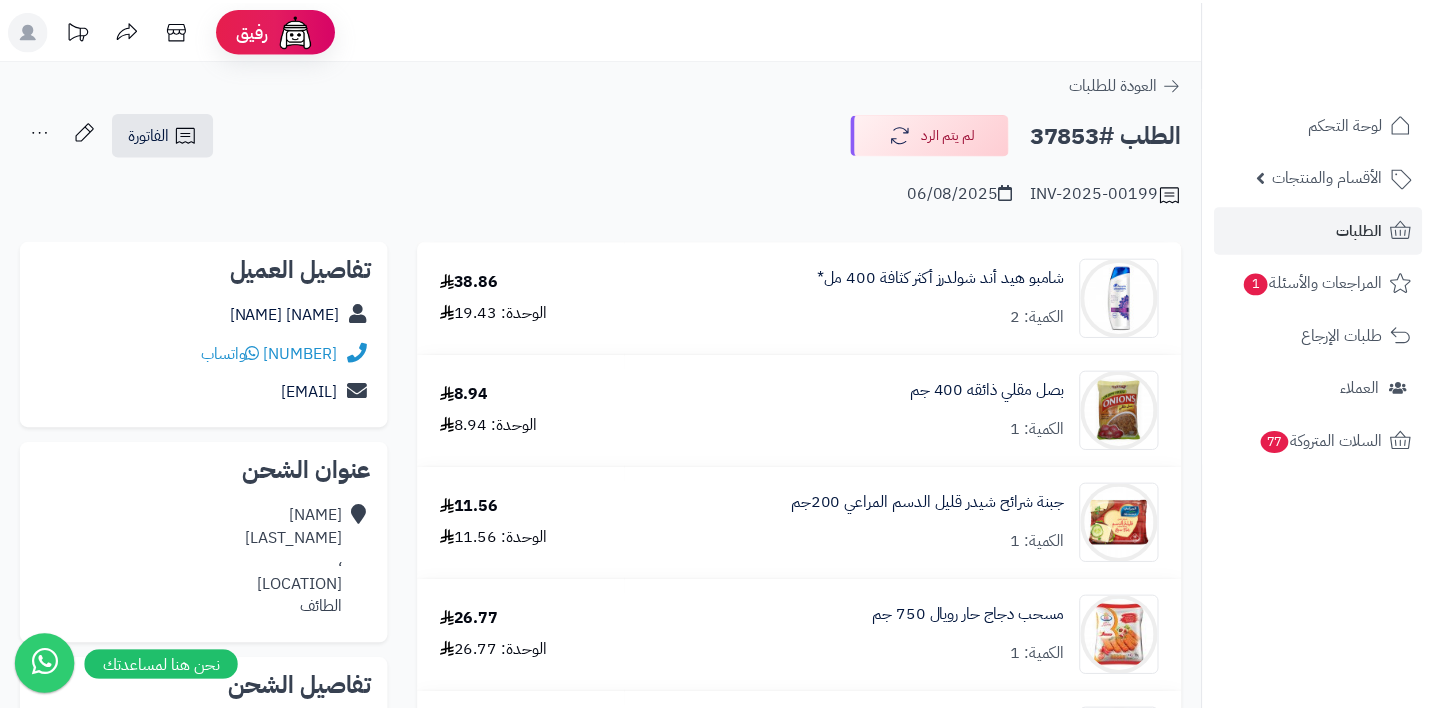 scroll, scrollTop: 0, scrollLeft: 0, axis: both 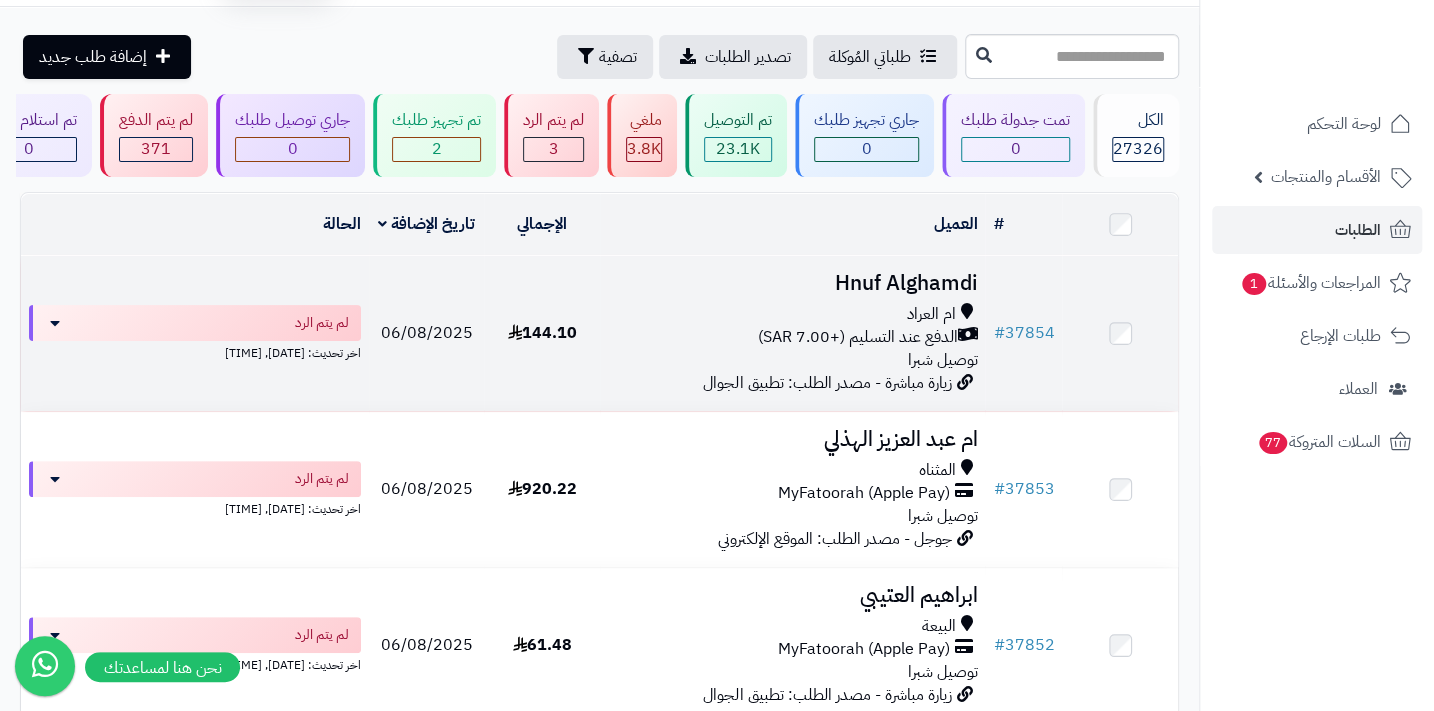 click on "[NAME]
[PAYMENT]
[DELIVERY]" at bounding box center [792, 337] 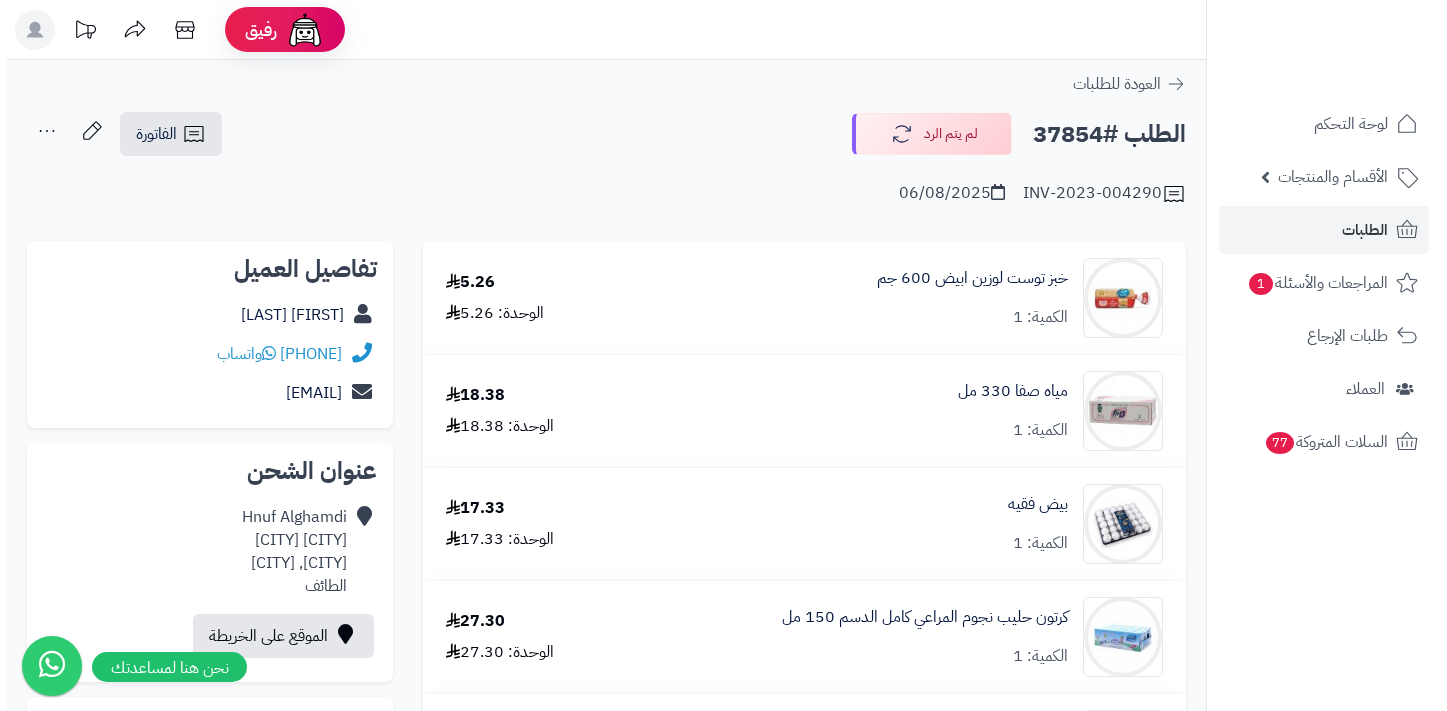 scroll, scrollTop: 0, scrollLeft: 0, axis: both 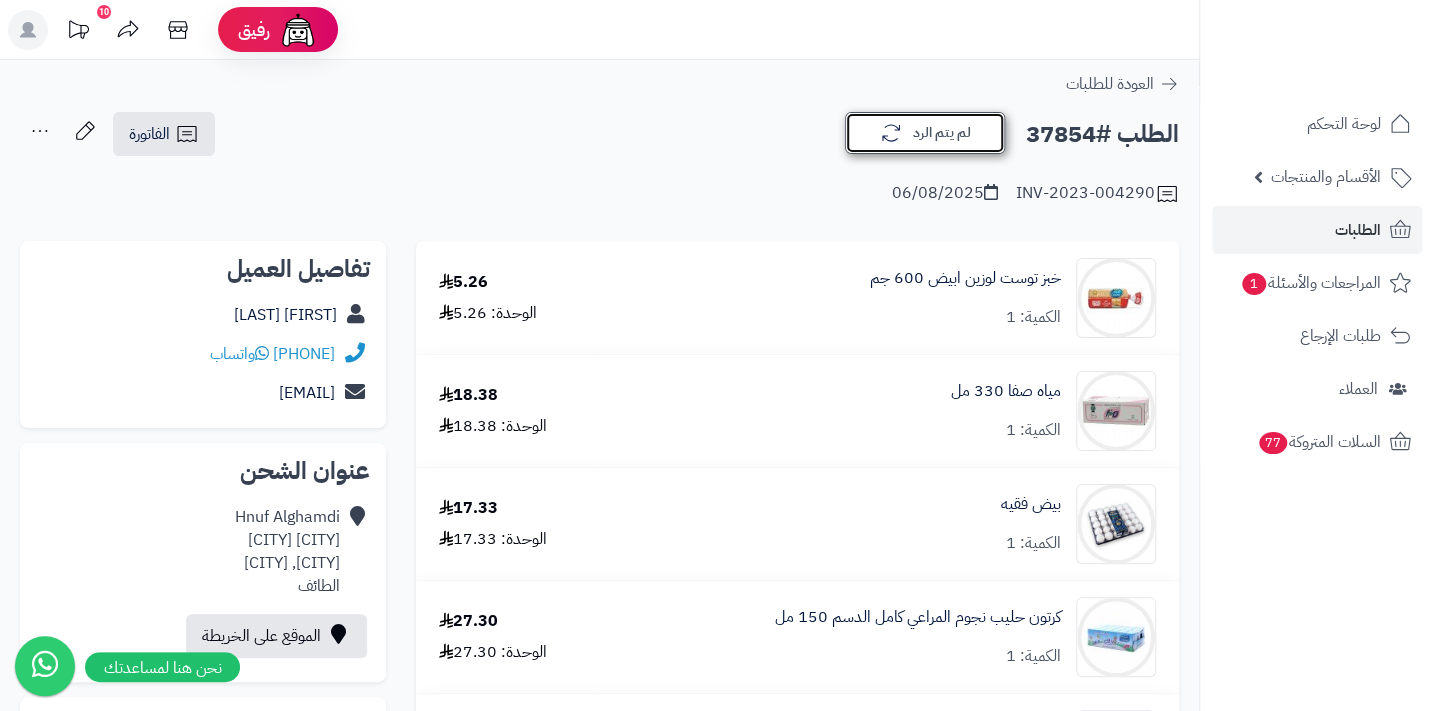 click on "لم يتم الرد" at bounding box center [925, 133] 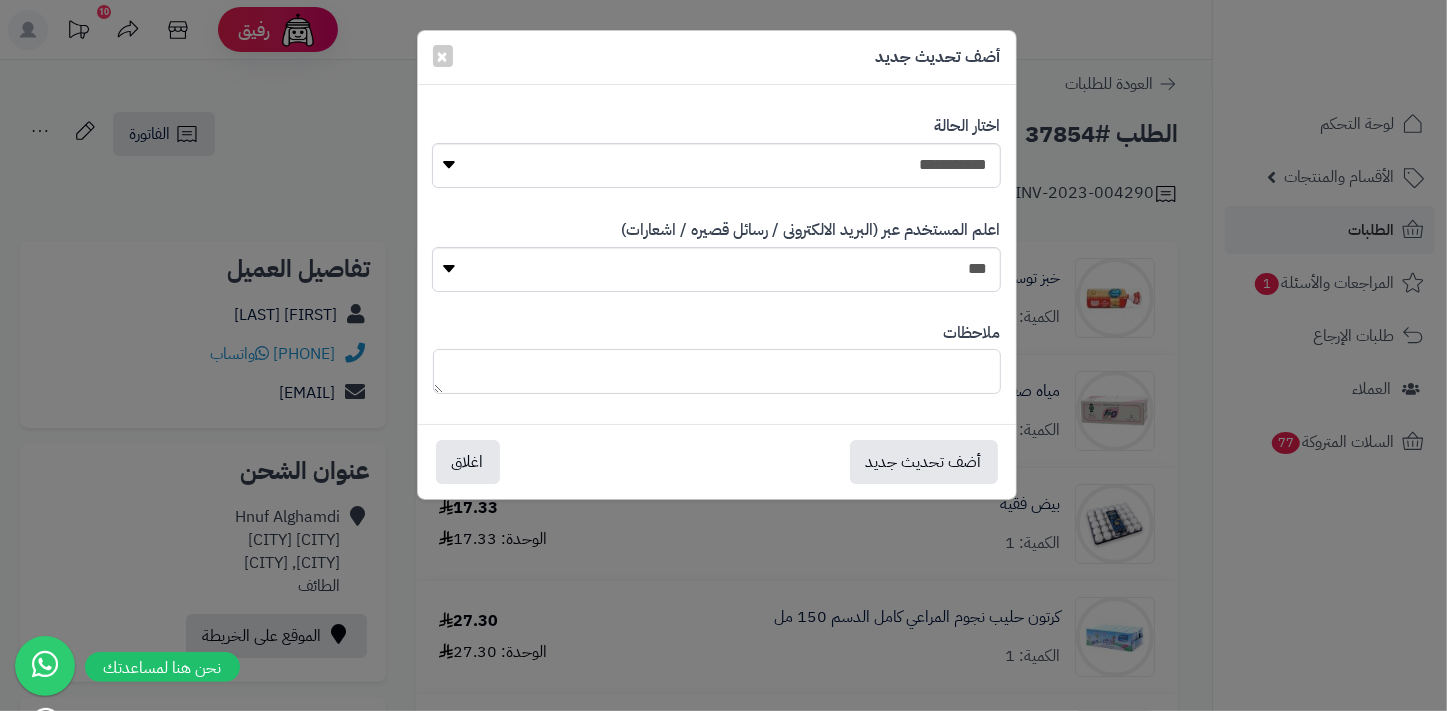 click at bounding box center [717, 371] 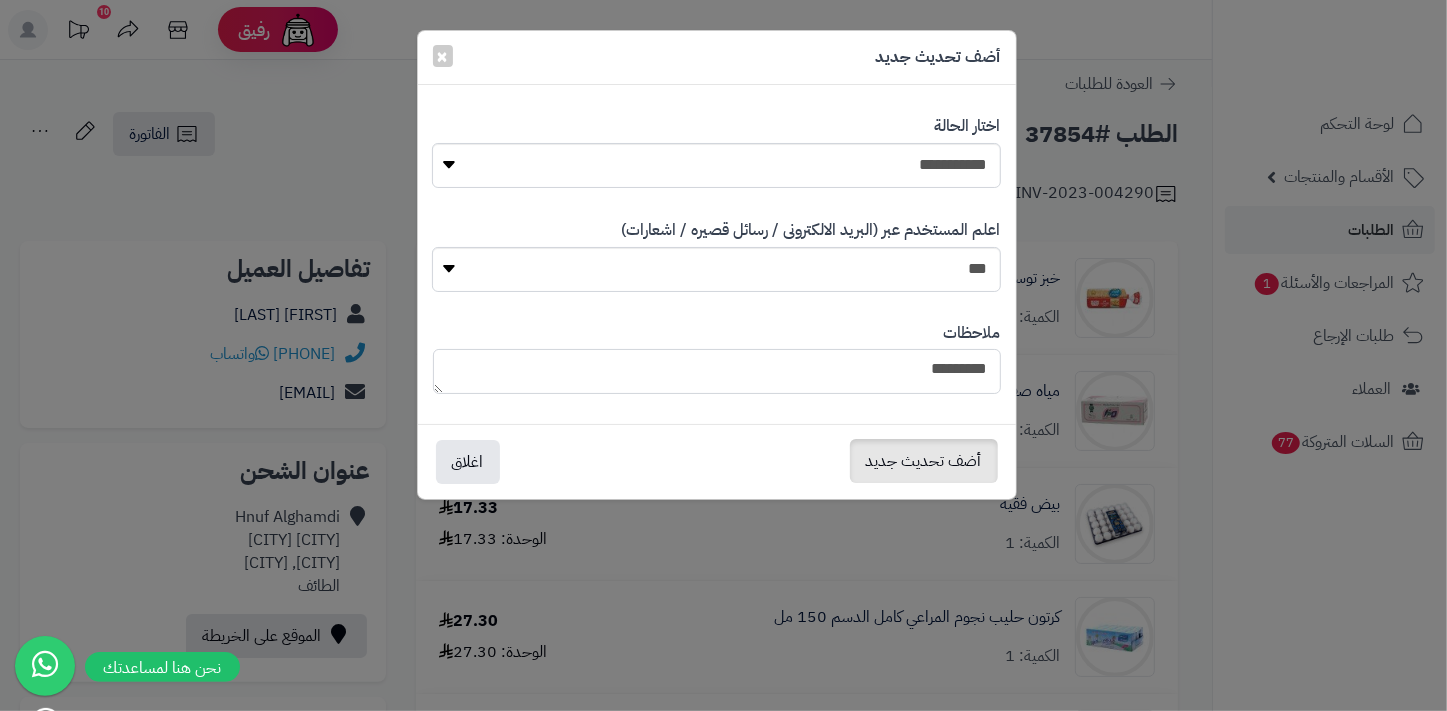 type on "*********" 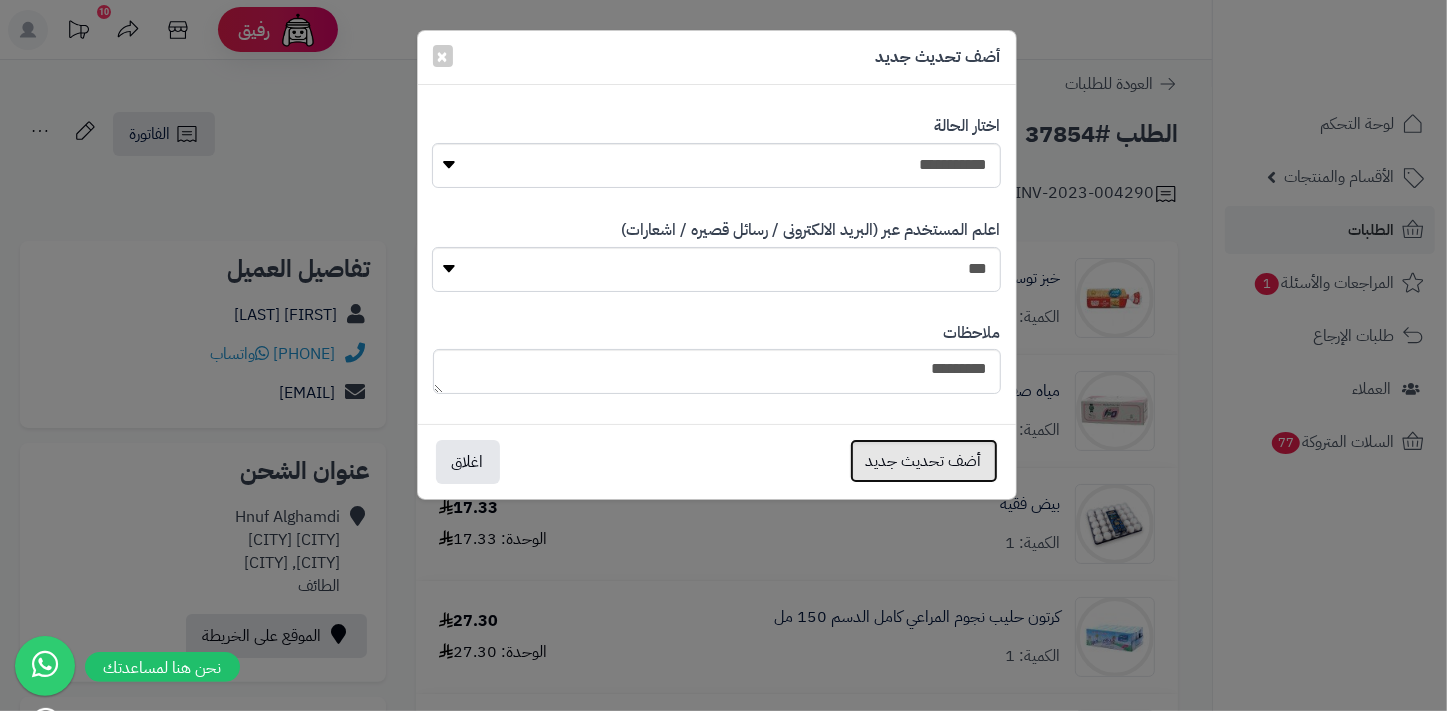 click on "أضف تحديث جديد" at bounding box center (924, 461) 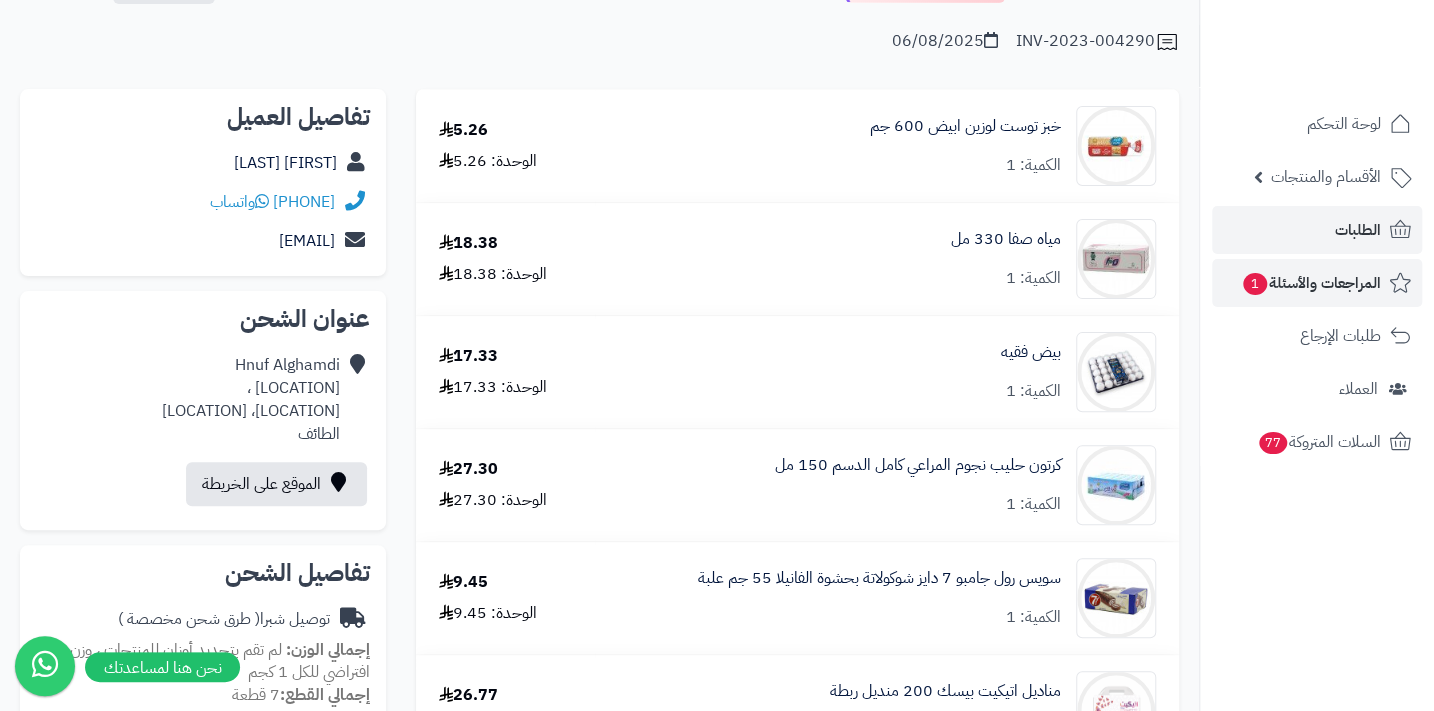 scroll, scrollTop: 90, scrollLeft: 0, axis: vertical 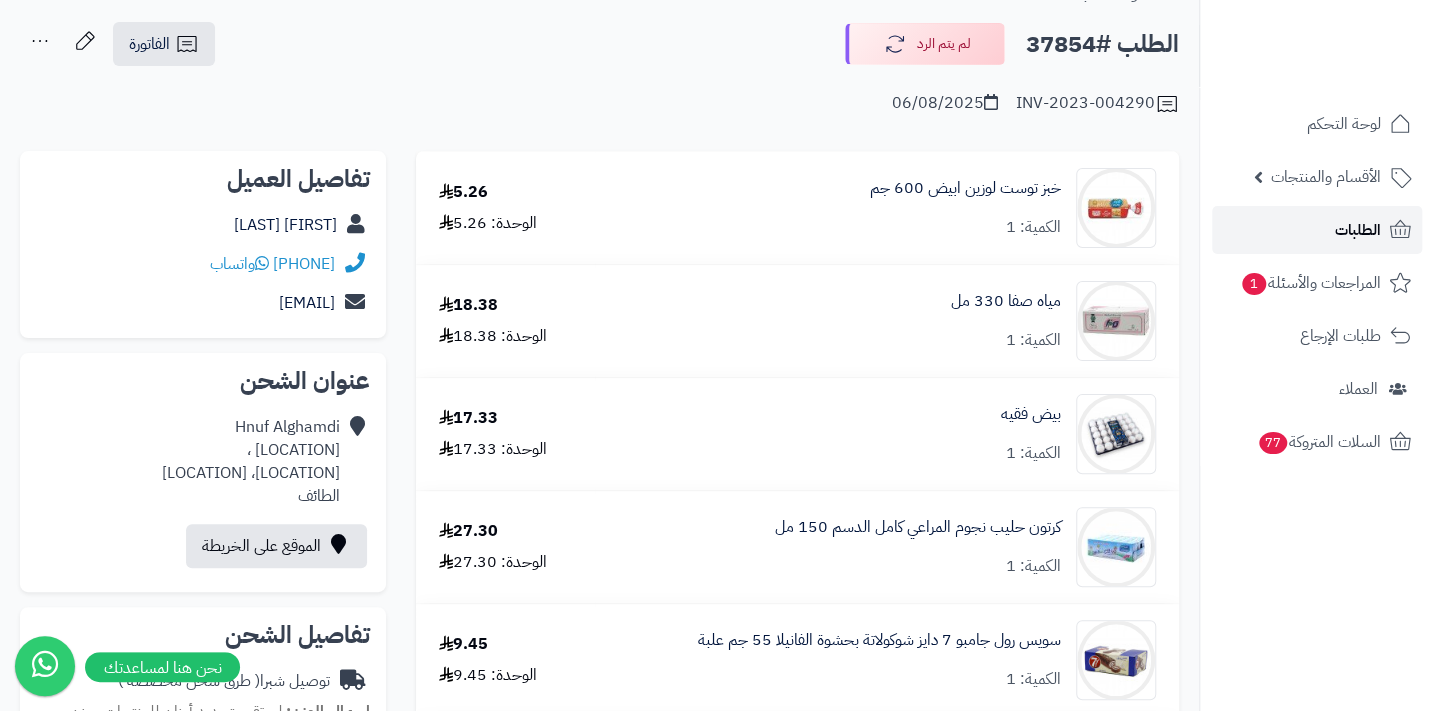 click on "الطلبات" at bounding box center [1317, 230] 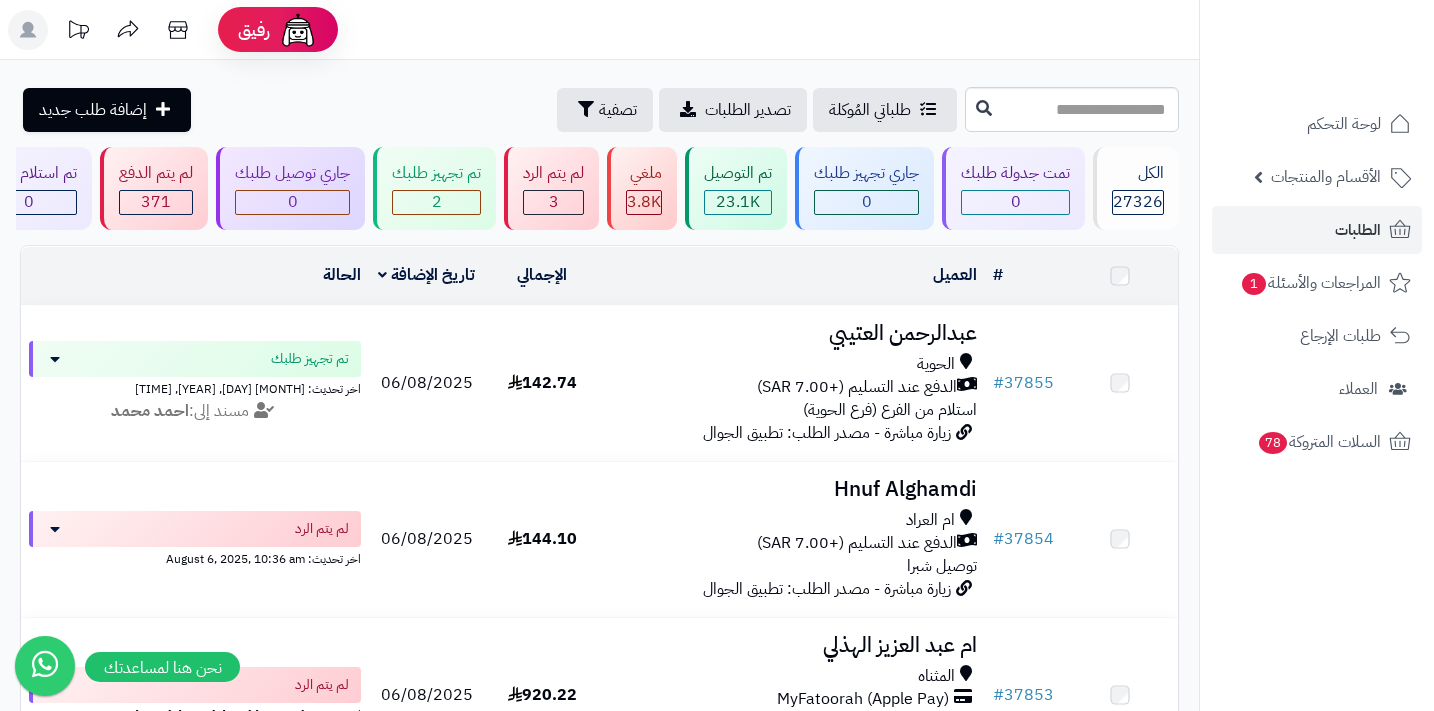 scroll, scrollTop: 0, scrollLeft: 0, axis: both 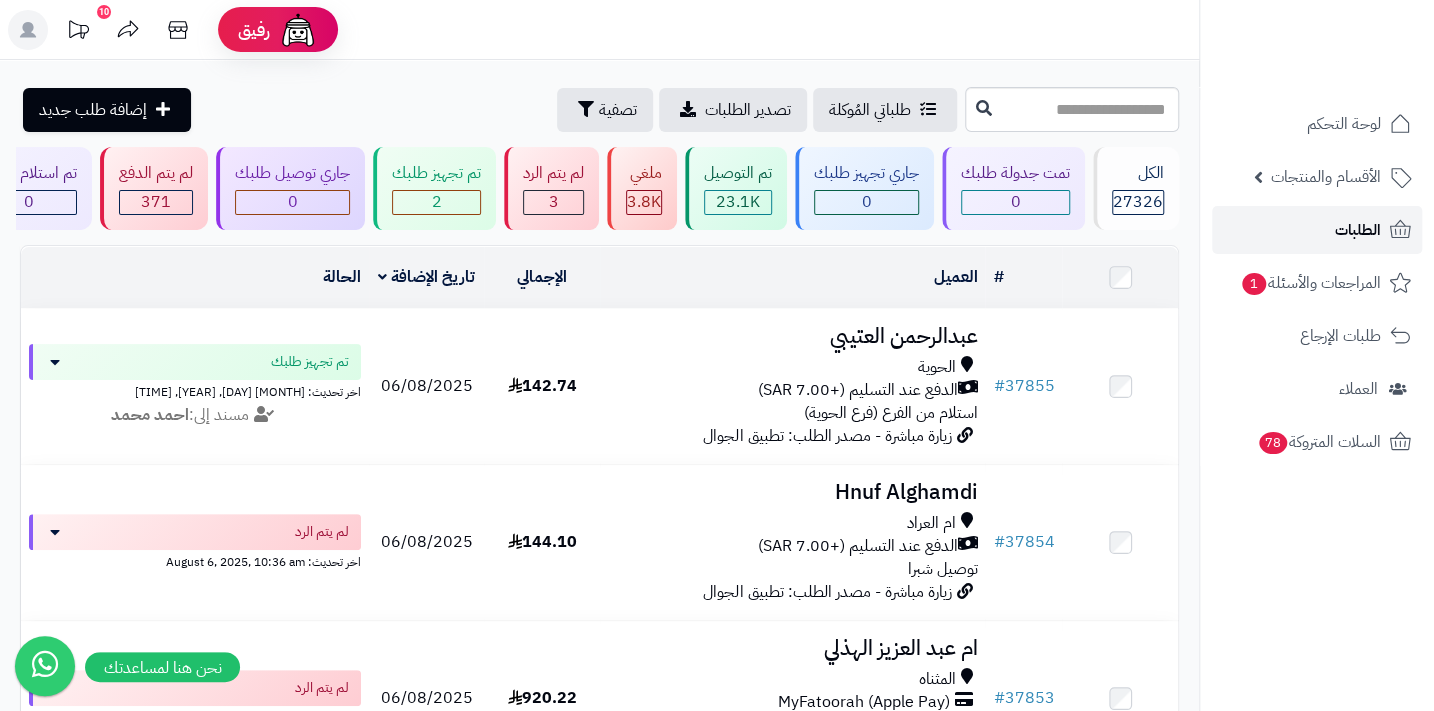 click on "الطلبات" at bounding box center (1358, 230) 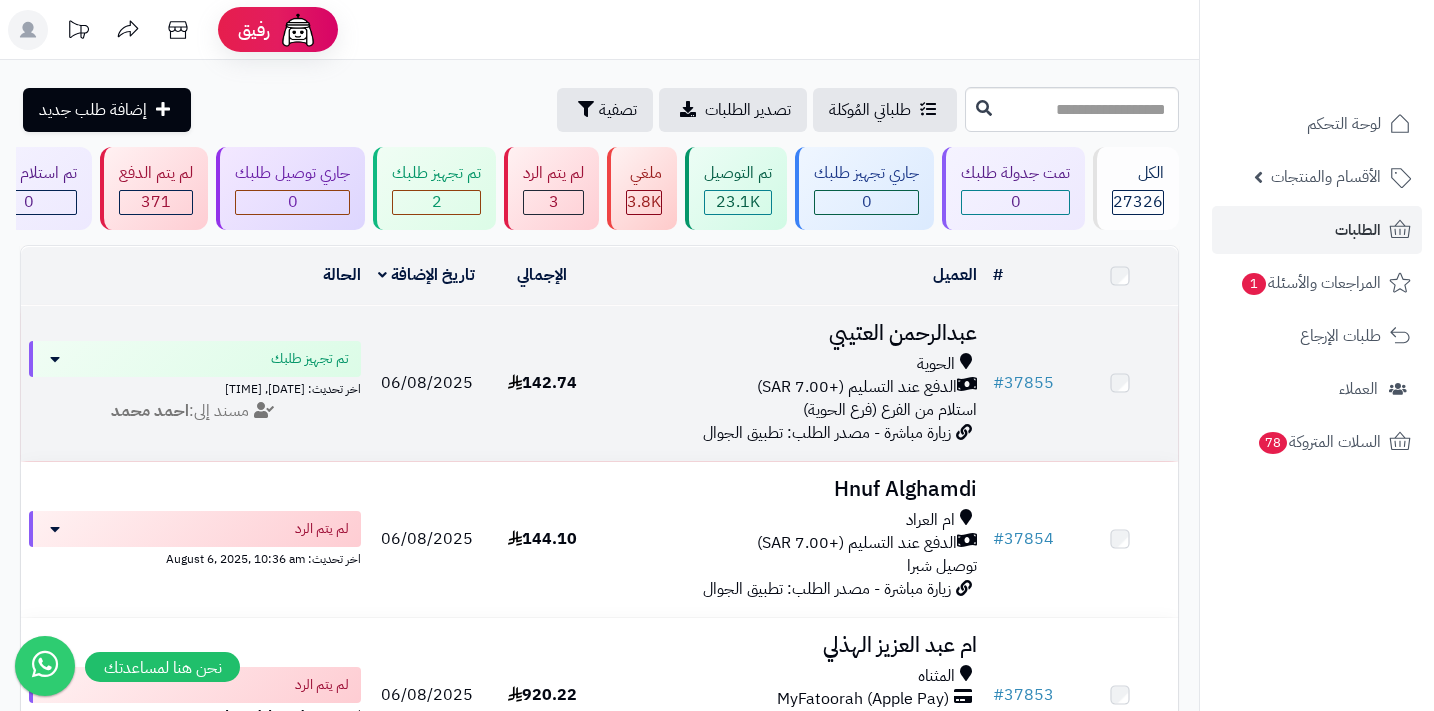 scroll, scrollTop: 0, scrollLeft: 0, axis: both 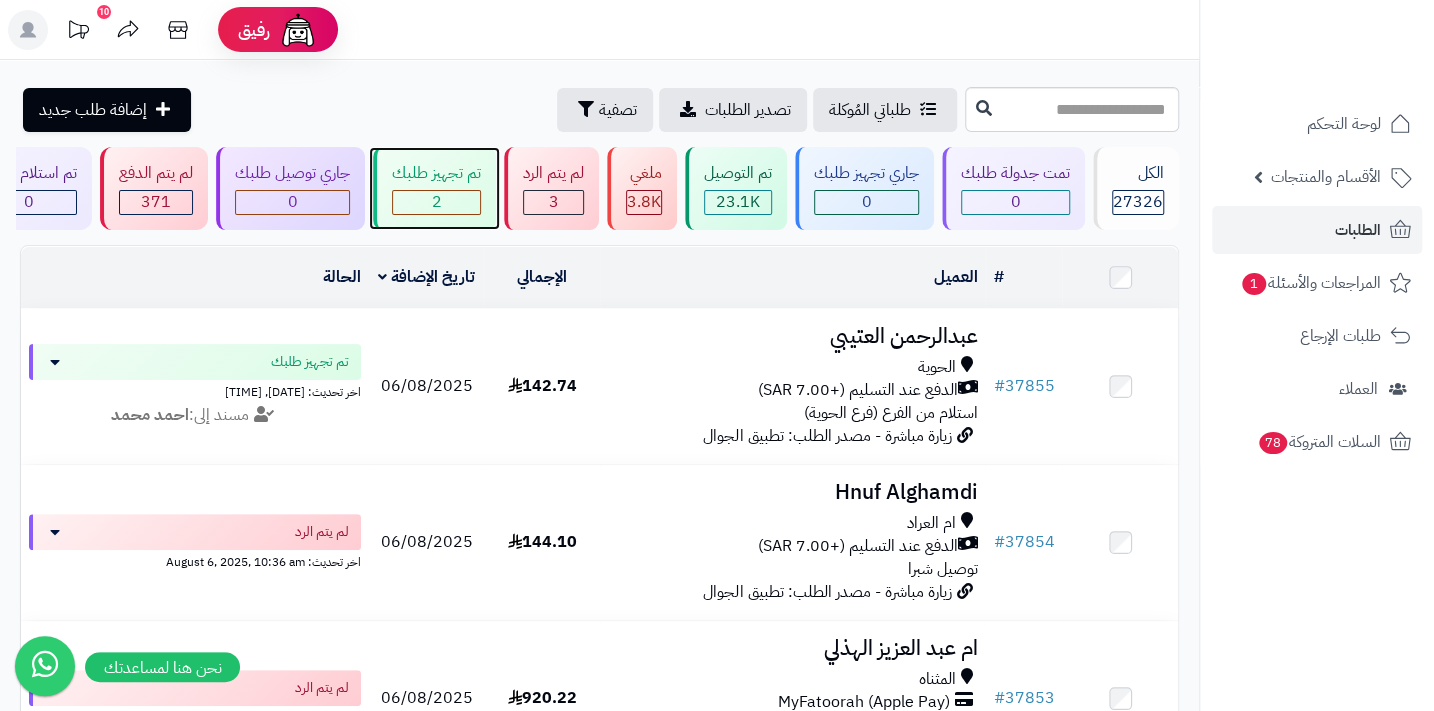 click on "2" at bounding box center [437, 202] 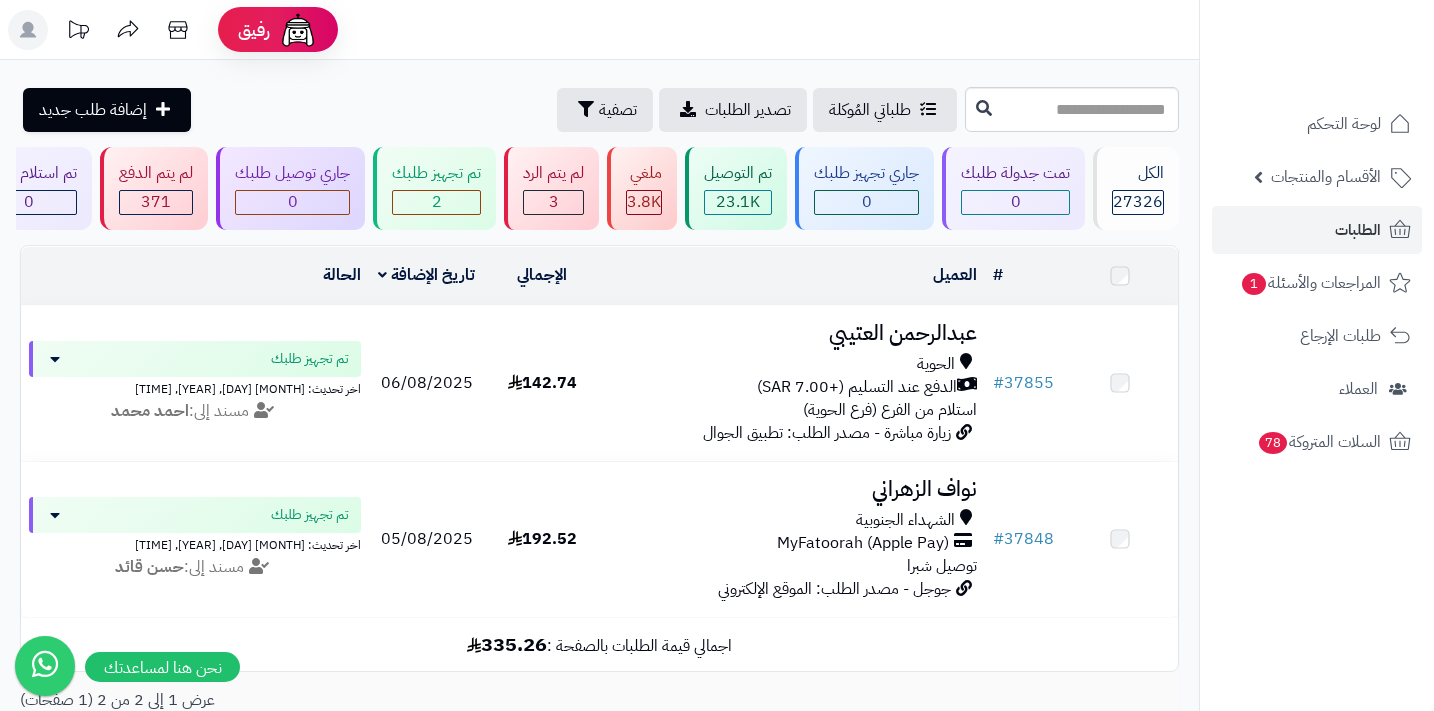 scroll, scrollTop: 0, scrollLeft: 0, axis: both 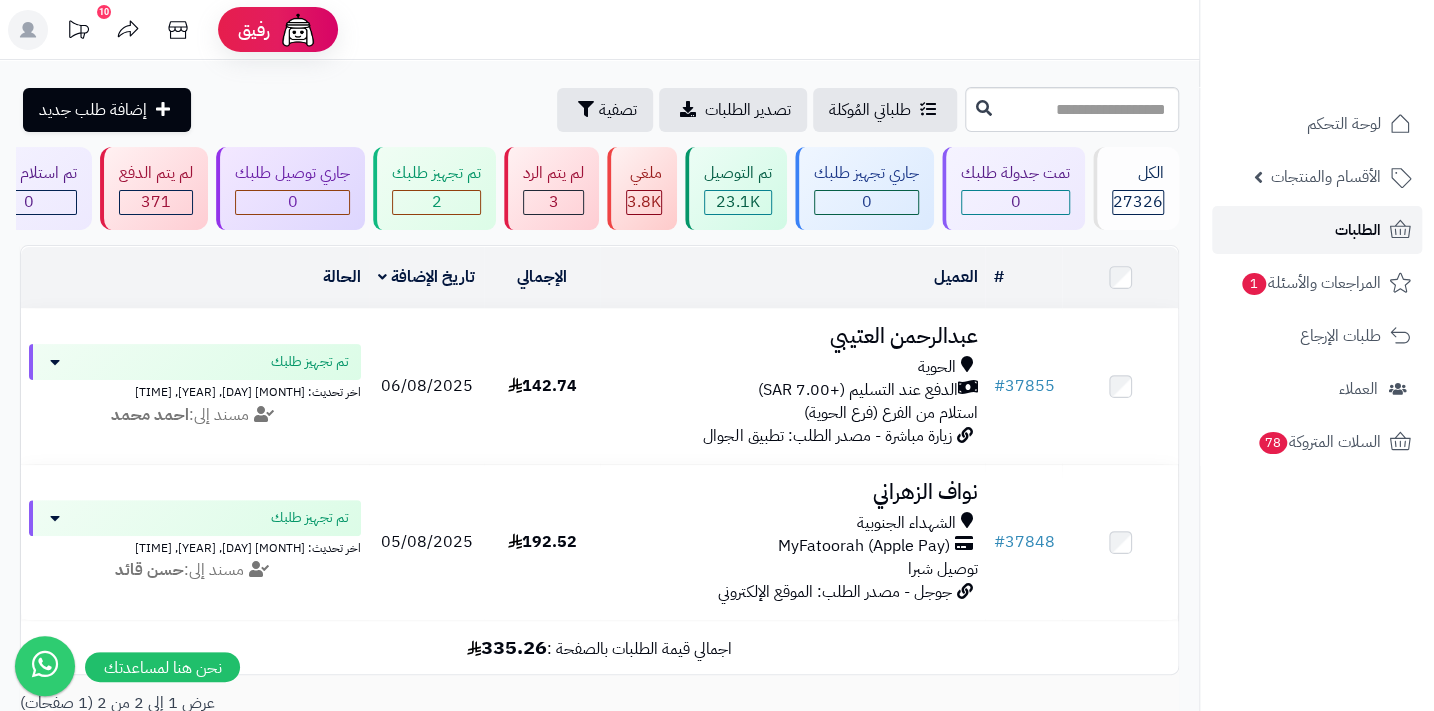 click on "الطلبات" at bounding box center [1317, 230] 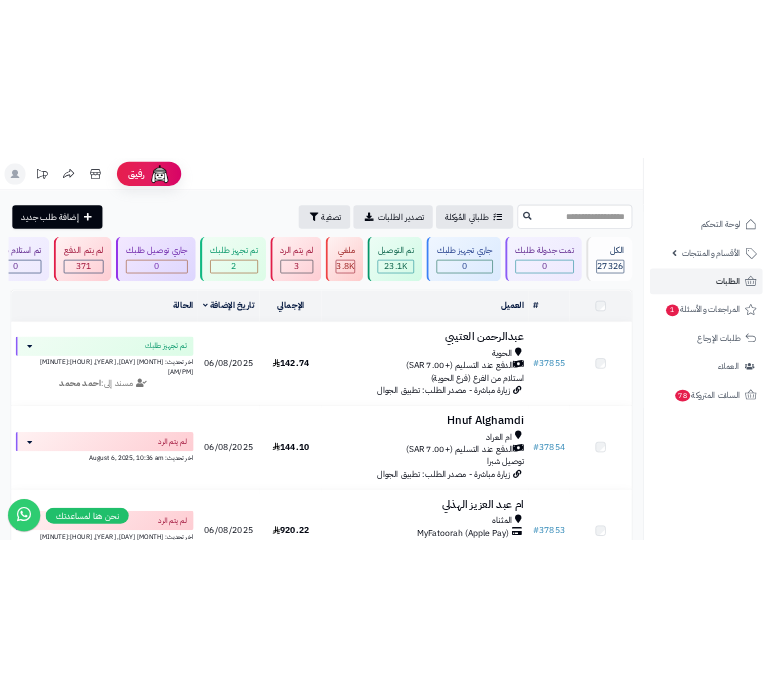 scroll, scrollTop: 0, scrollLeft: 0, axis: both 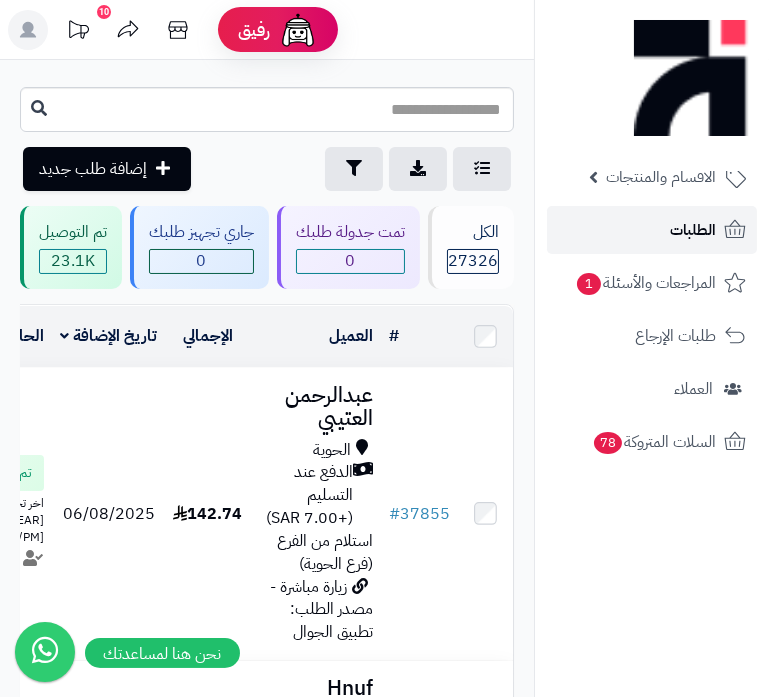 click on "الطلبات" at bounding box center (693, 230) 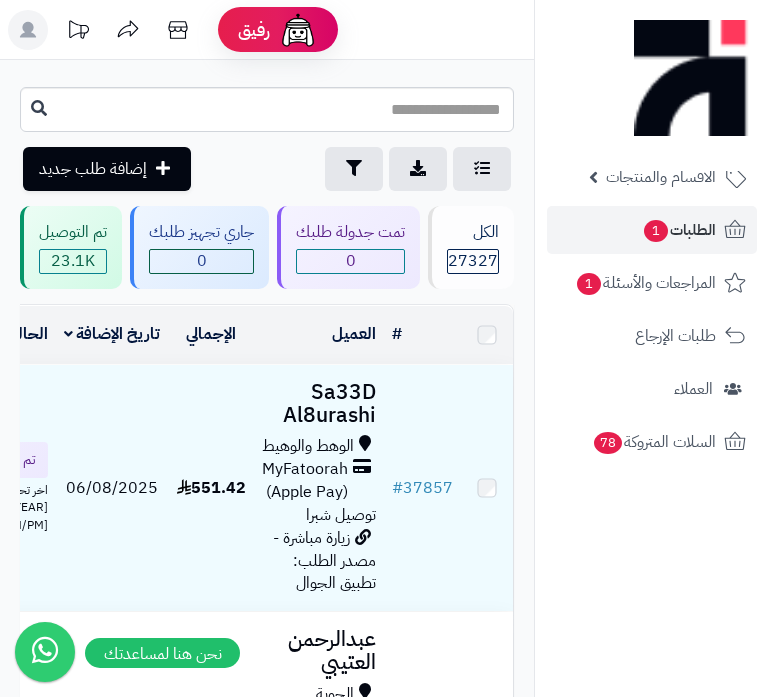 scroll, scrollTop: 0, scrollLeft: 0, axis: both 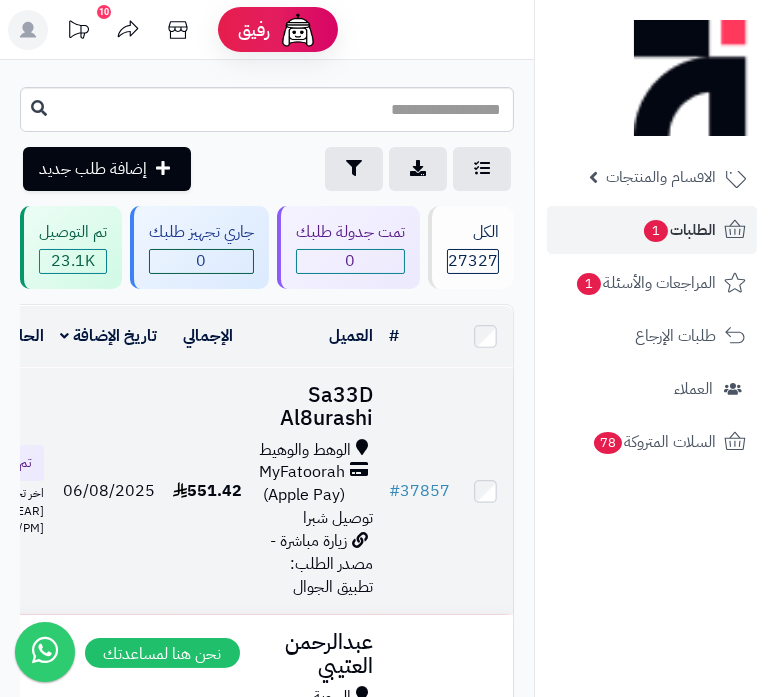 click on "MyFatoorah (Apple Pay)" at bounding box center (302, 484) 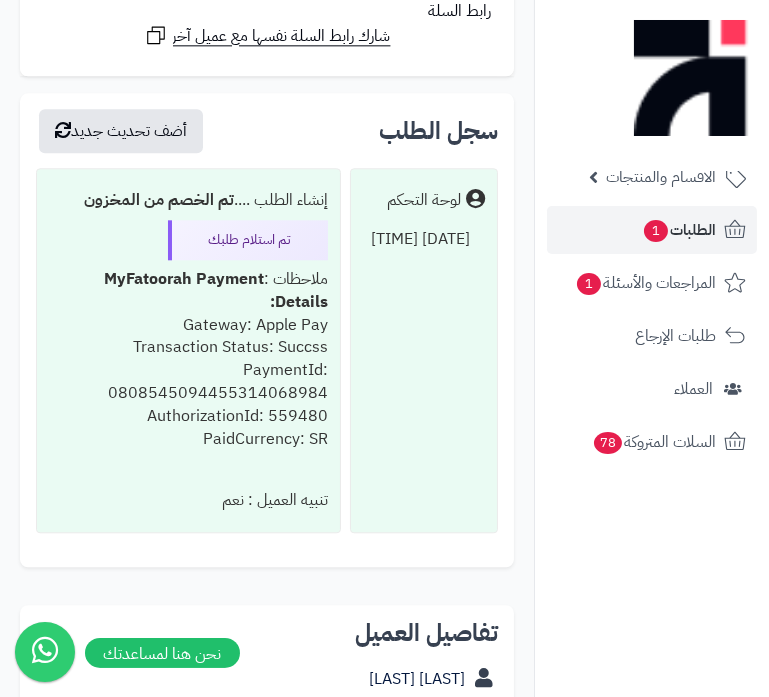 scroll, scrollTop: 5909, scrollLeft: 0, axis: vertical 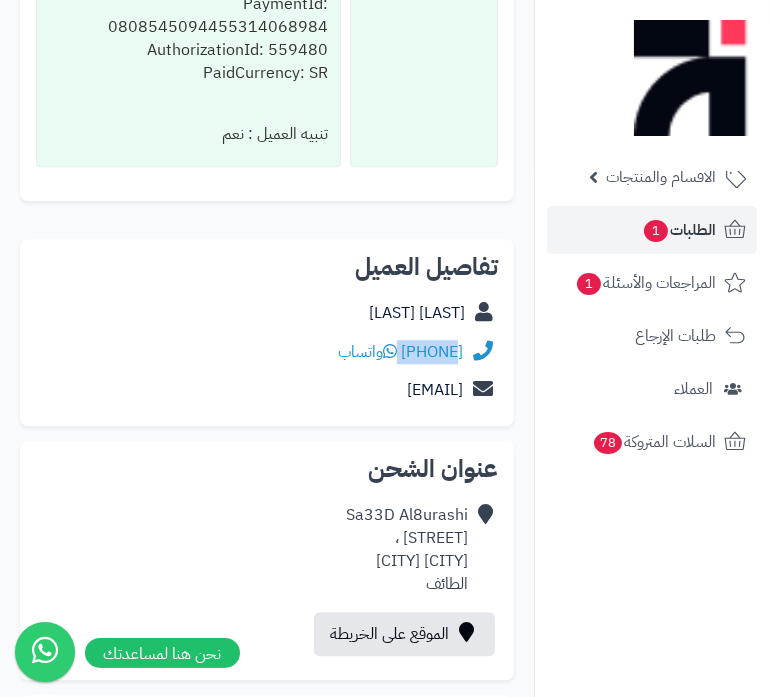 drag, startPoint x: 345, startPoint y: 344, endPoint x: 360, endPoint y: 350, distance: 16.155495 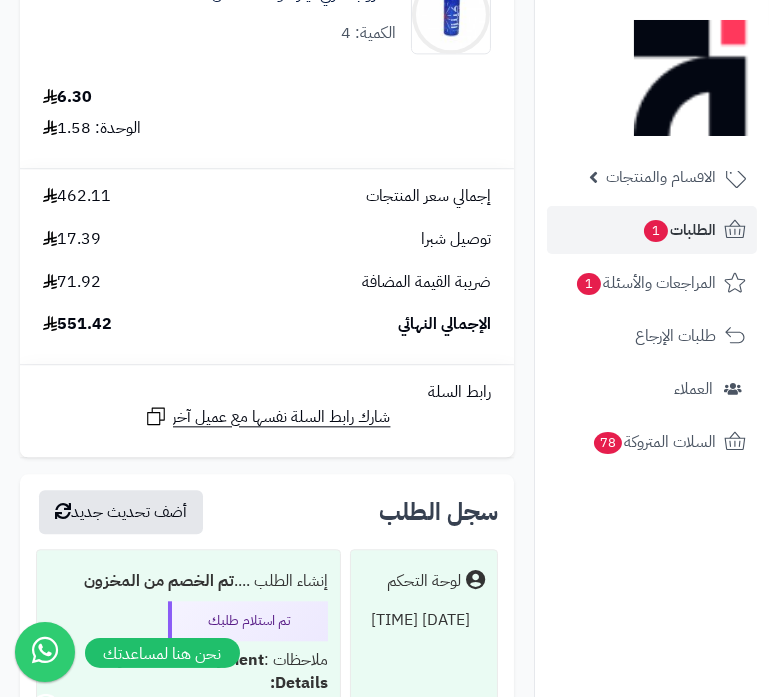 scroll, scrollTop: 5636, scrollLeft: 0, axis: vertical 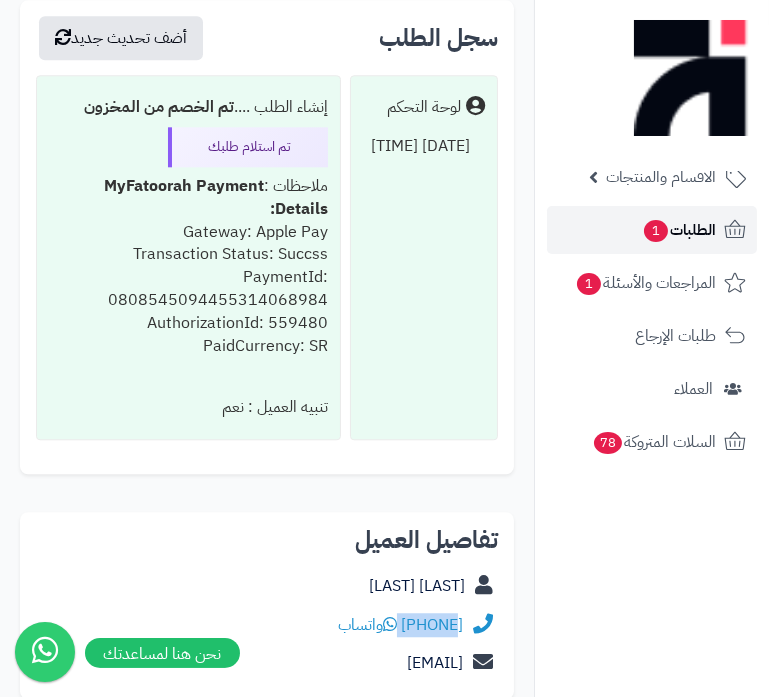 click on "الطلبات  1" at bounding box center (679, 230) 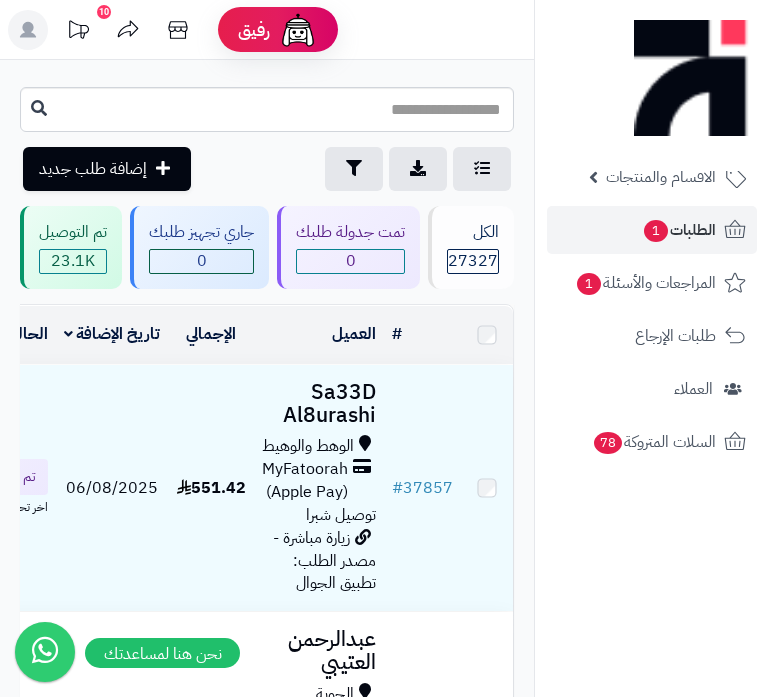scroll, scrollTop: 0, scrollLeft: 0, axis: both 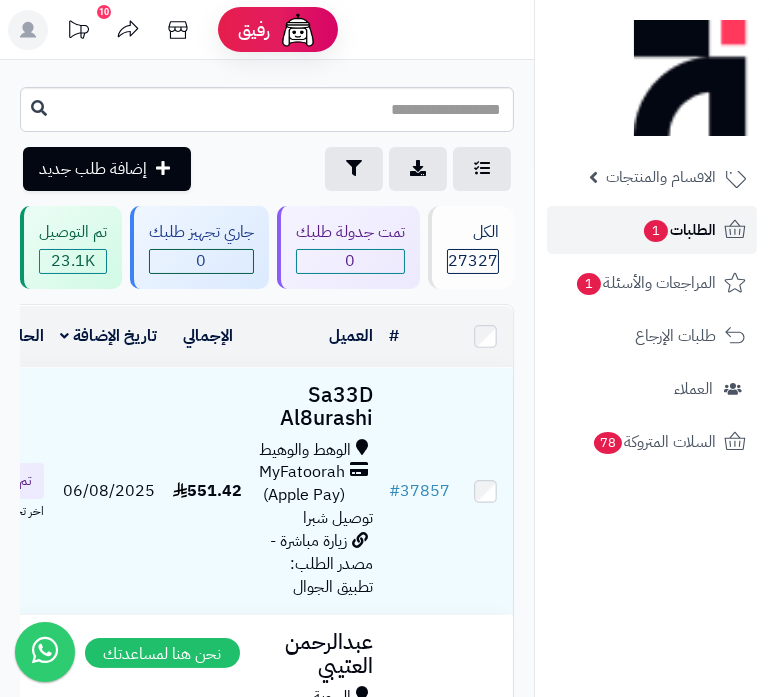 click on "الطلبات  1" at bounding box center [652, 230] 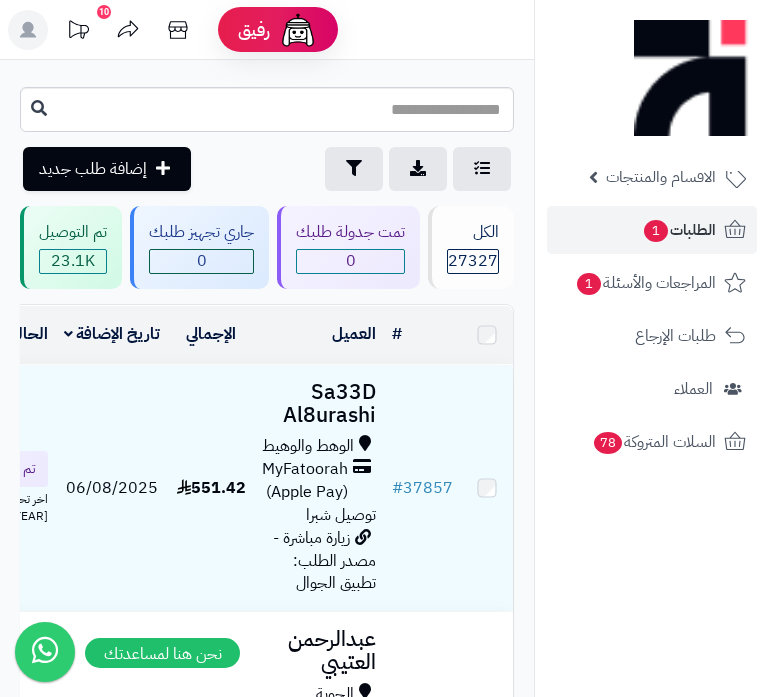 scroll, scrollTop: 0, scrollLeft: 0, axis: both 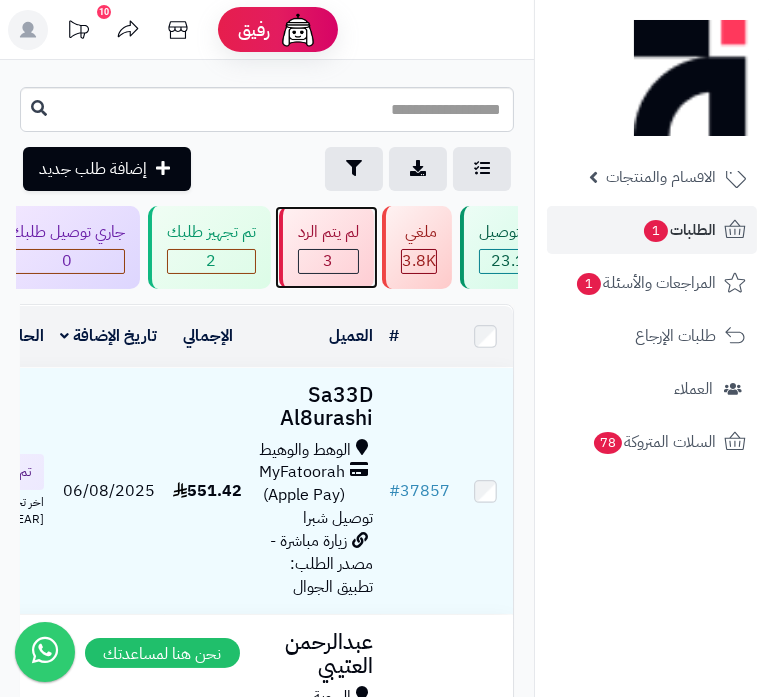 click on "3" at bounding box center (328, 261) 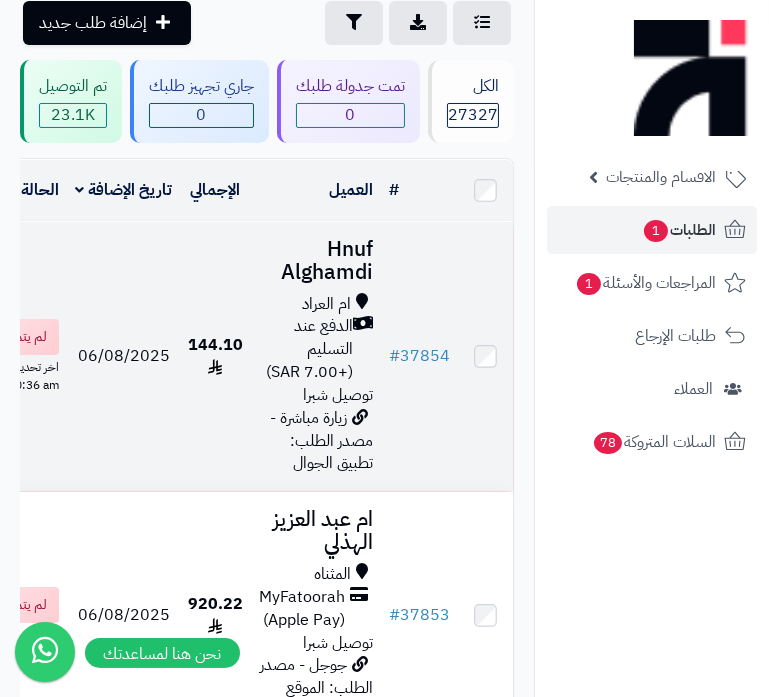 scroll, scrollTop: 363, scrollLeft: 0, axis: vertical 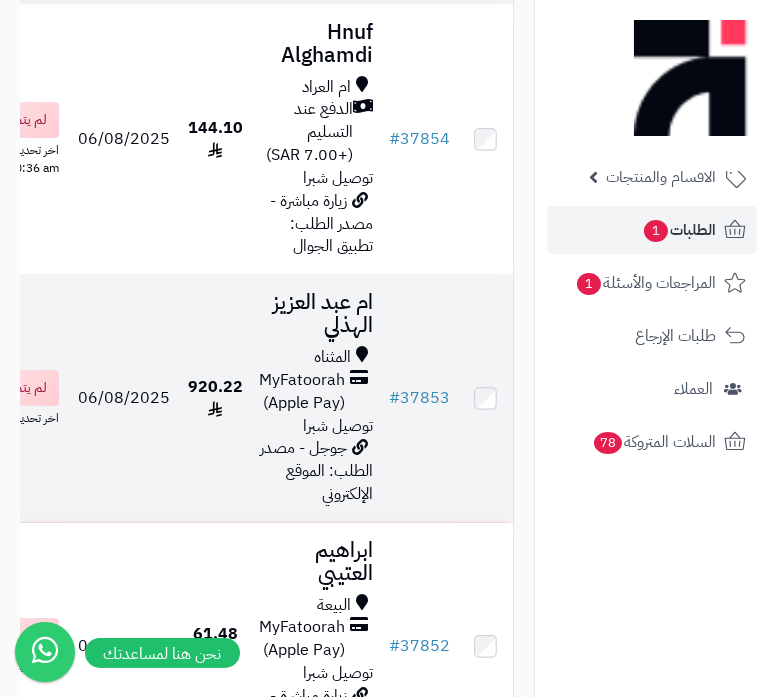 click on "MyFatoorah (Apple Pay)" at bounding box center (302, 392) 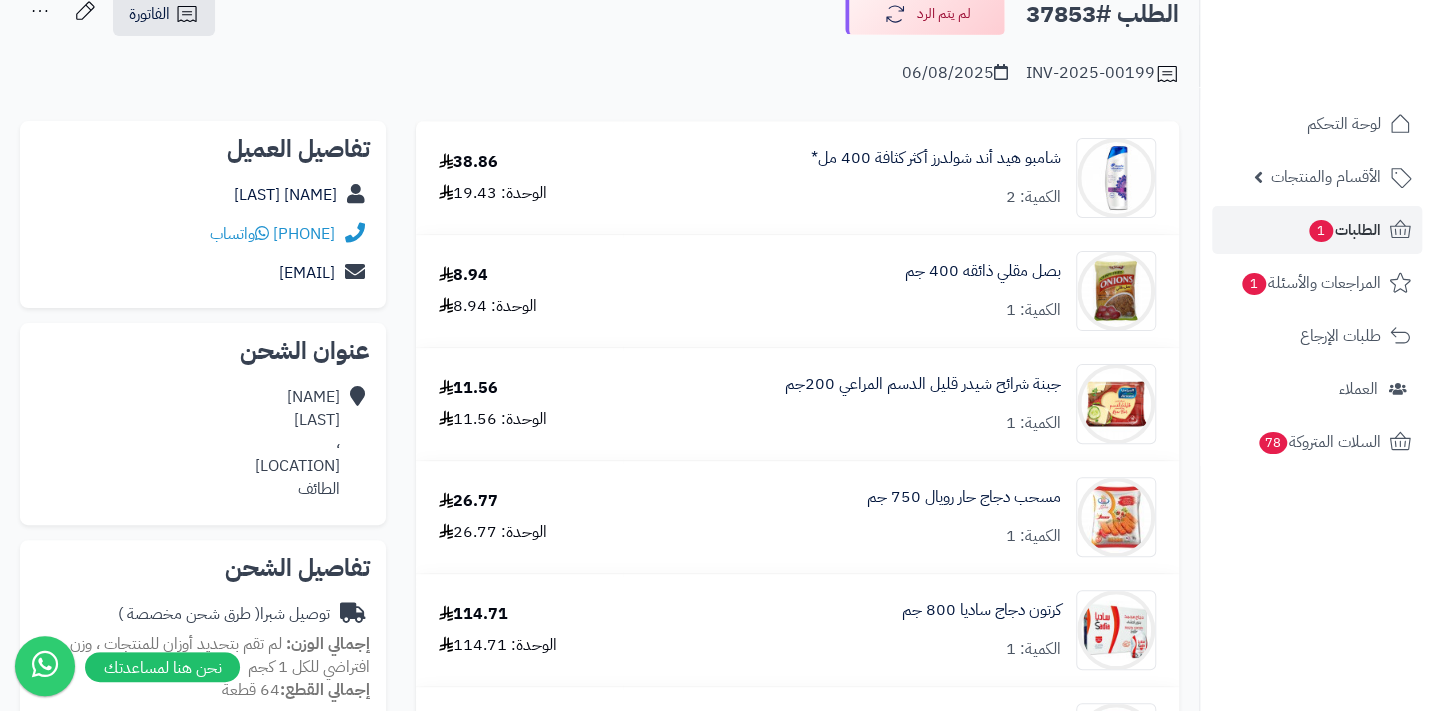 scroll, scrollTop: 0, scrollLeft: 0, axis: both 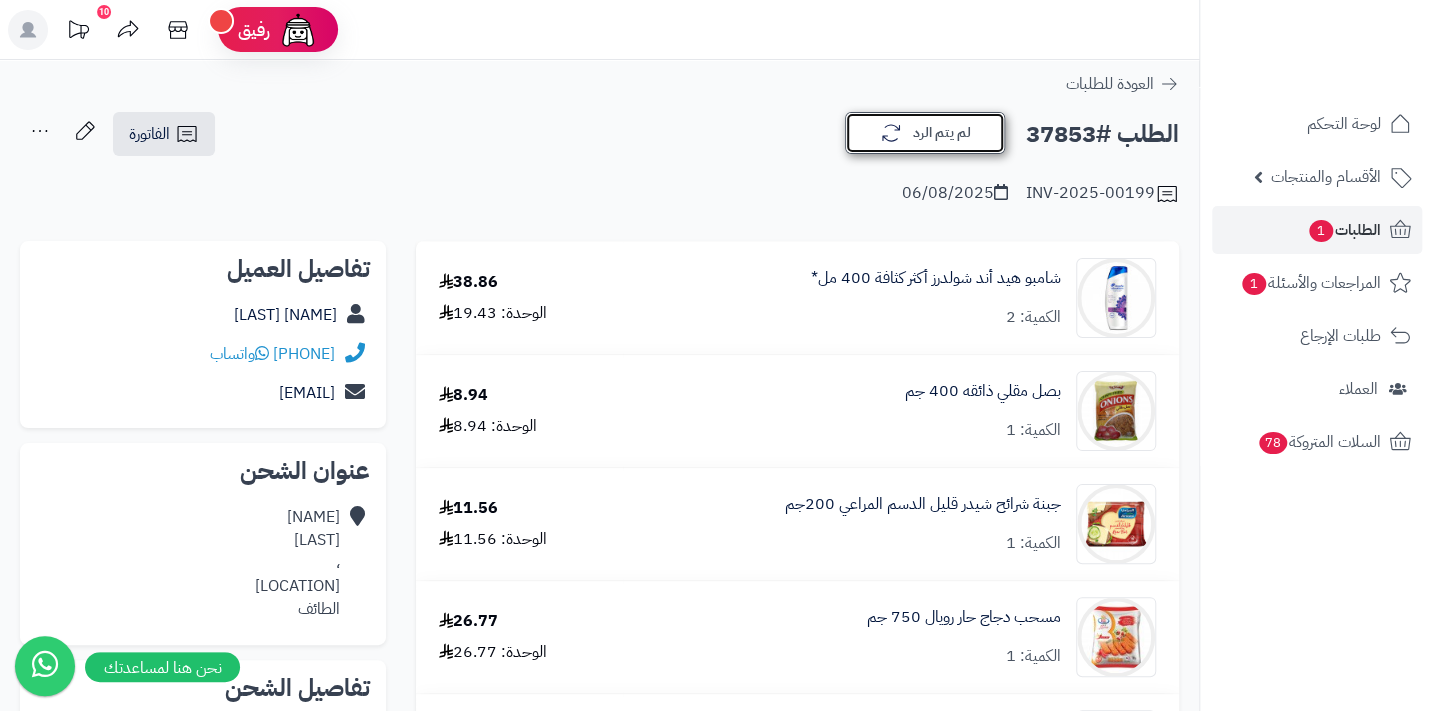 click on "لم يتم الرد" at bounding box center [925, 133] 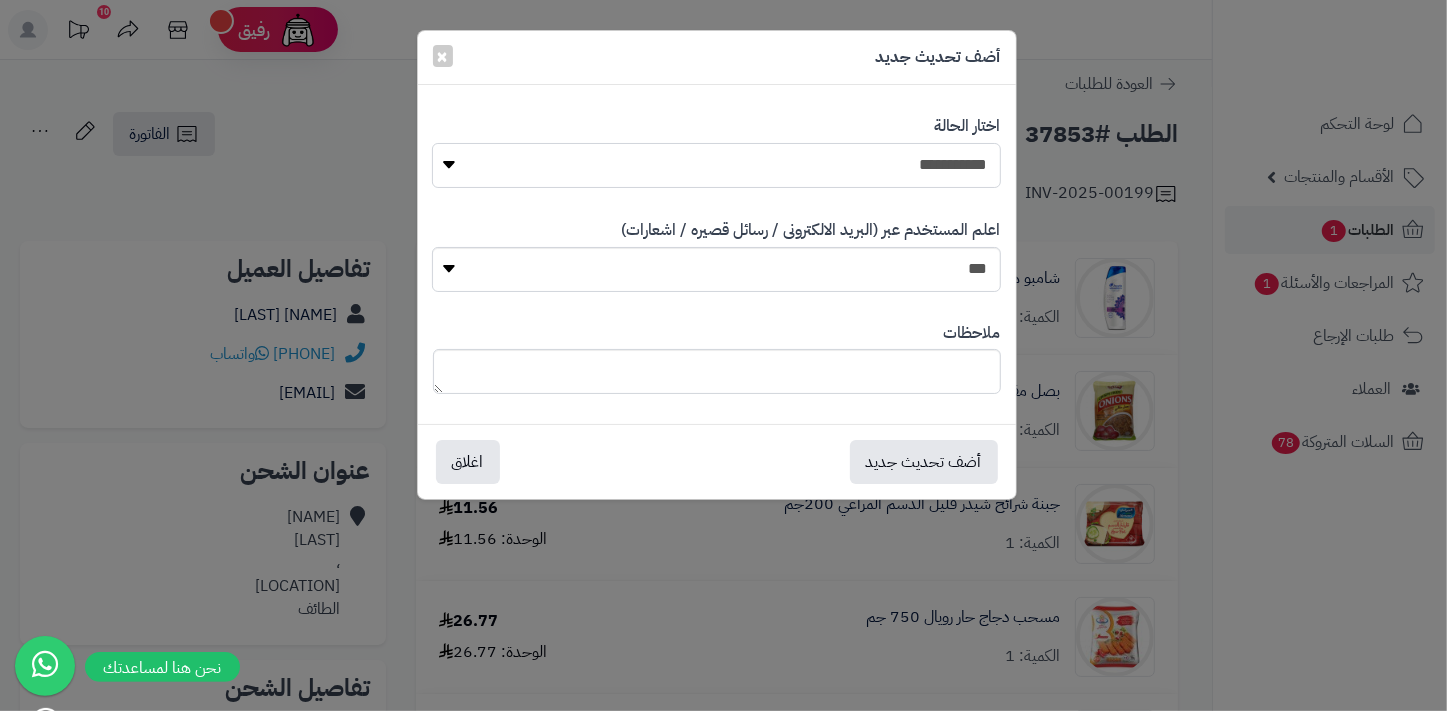 click on "**********" at bounding box center (716, 165) 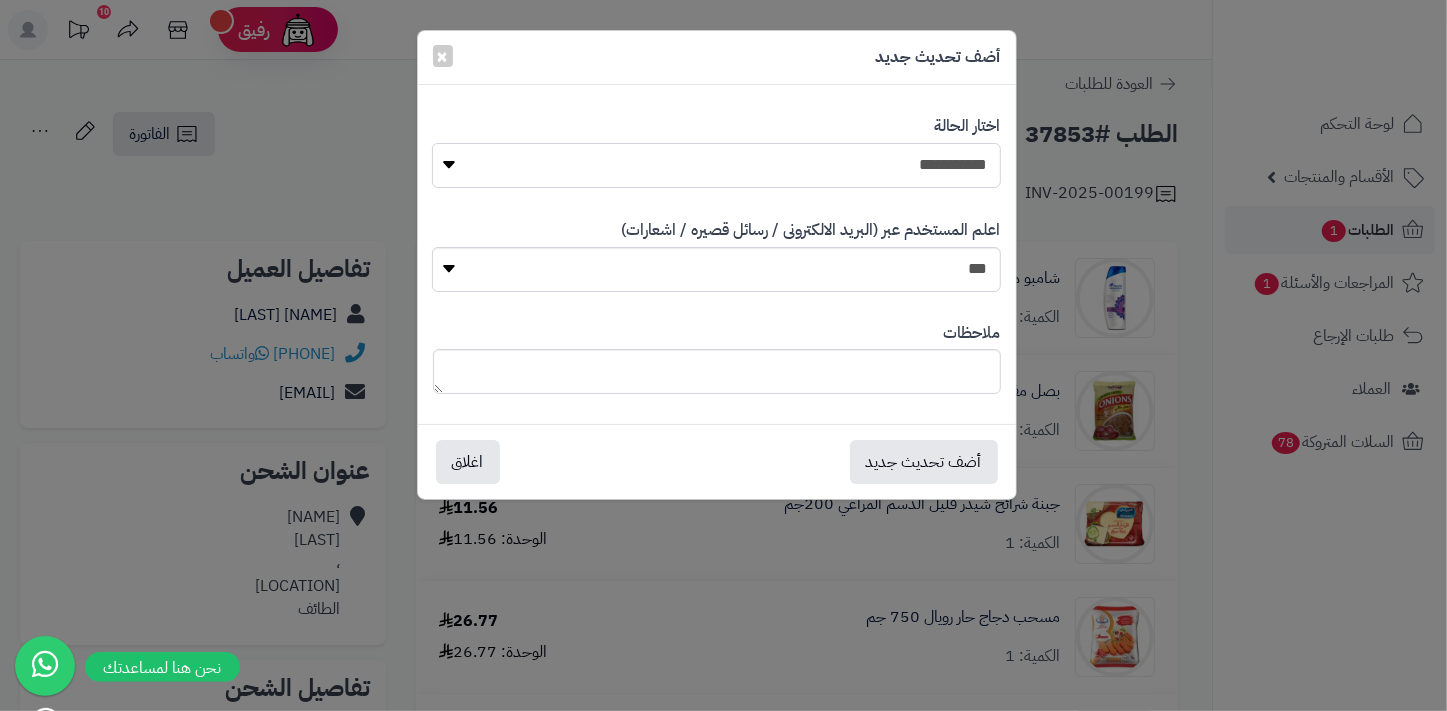 select on "*" 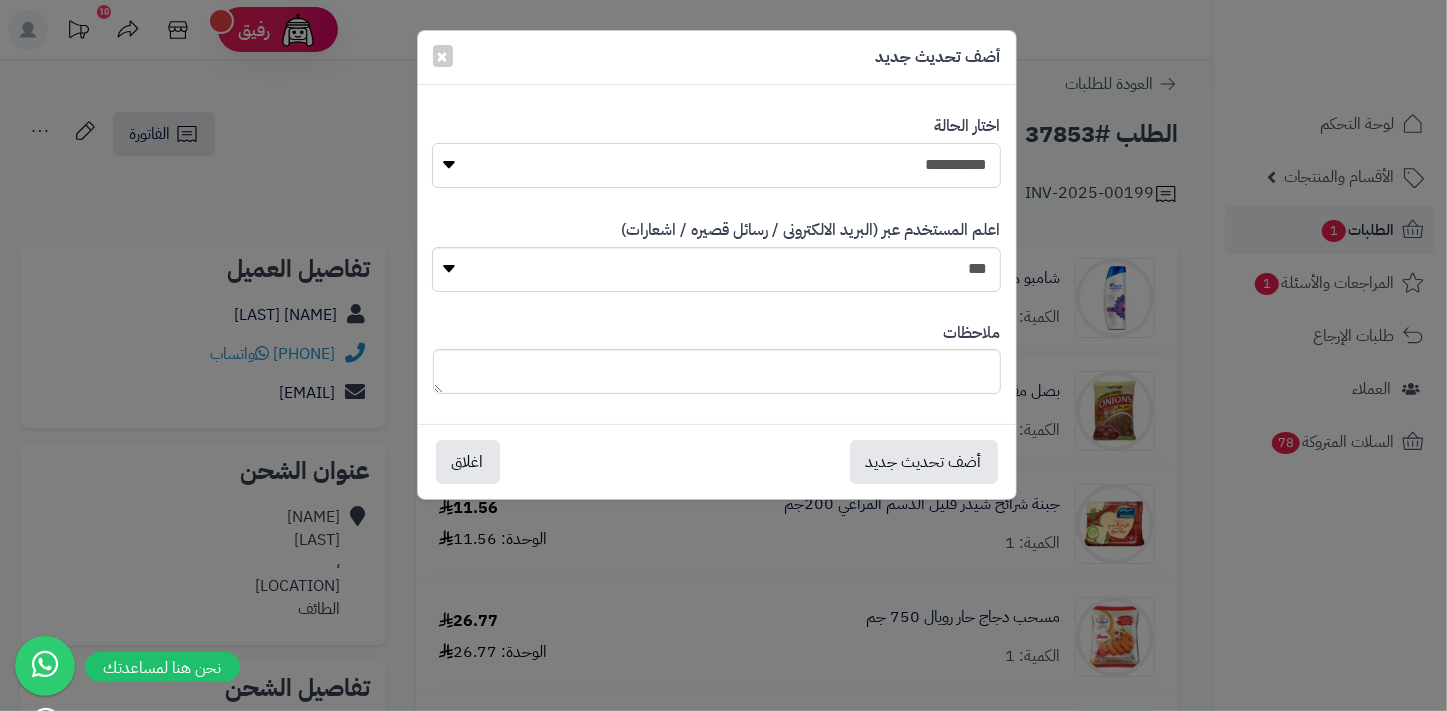 click on "**********" at bounding box center (716, 165) 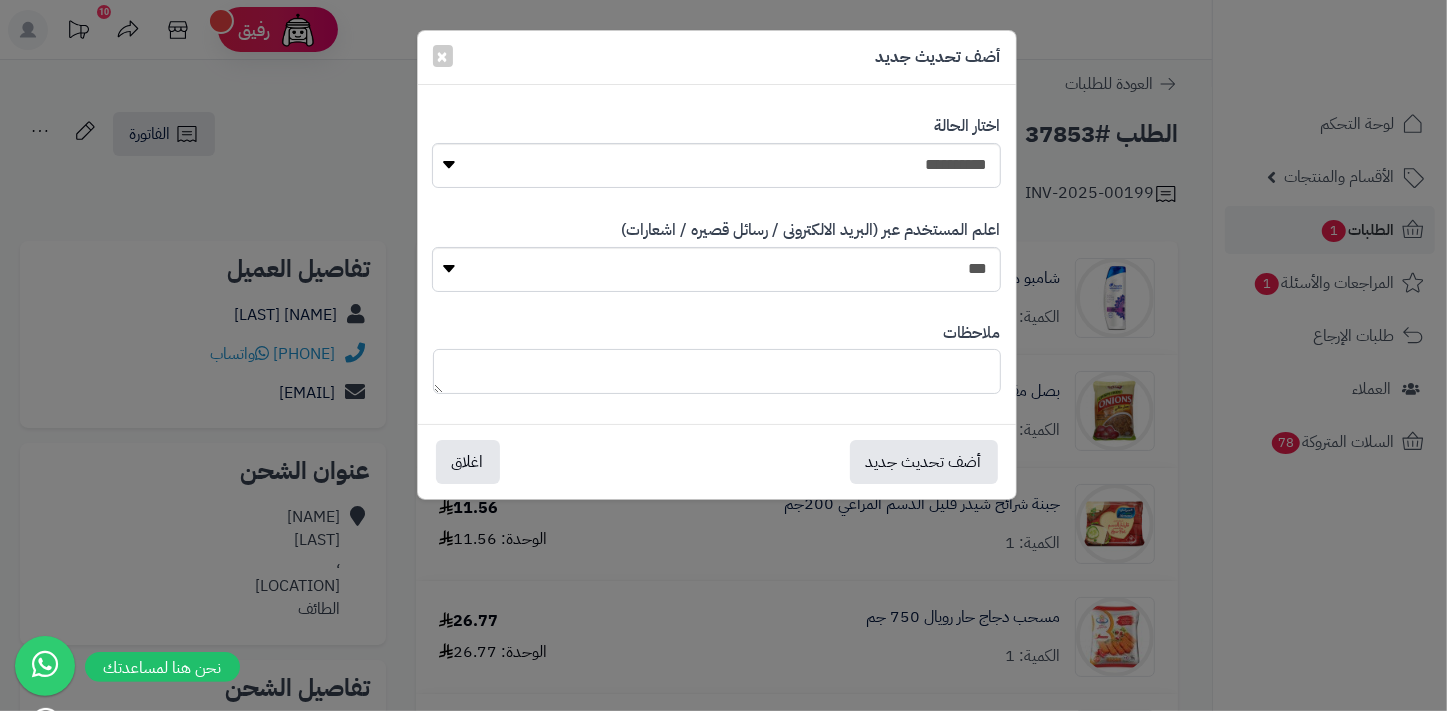 click at bounding box center [717, 371] 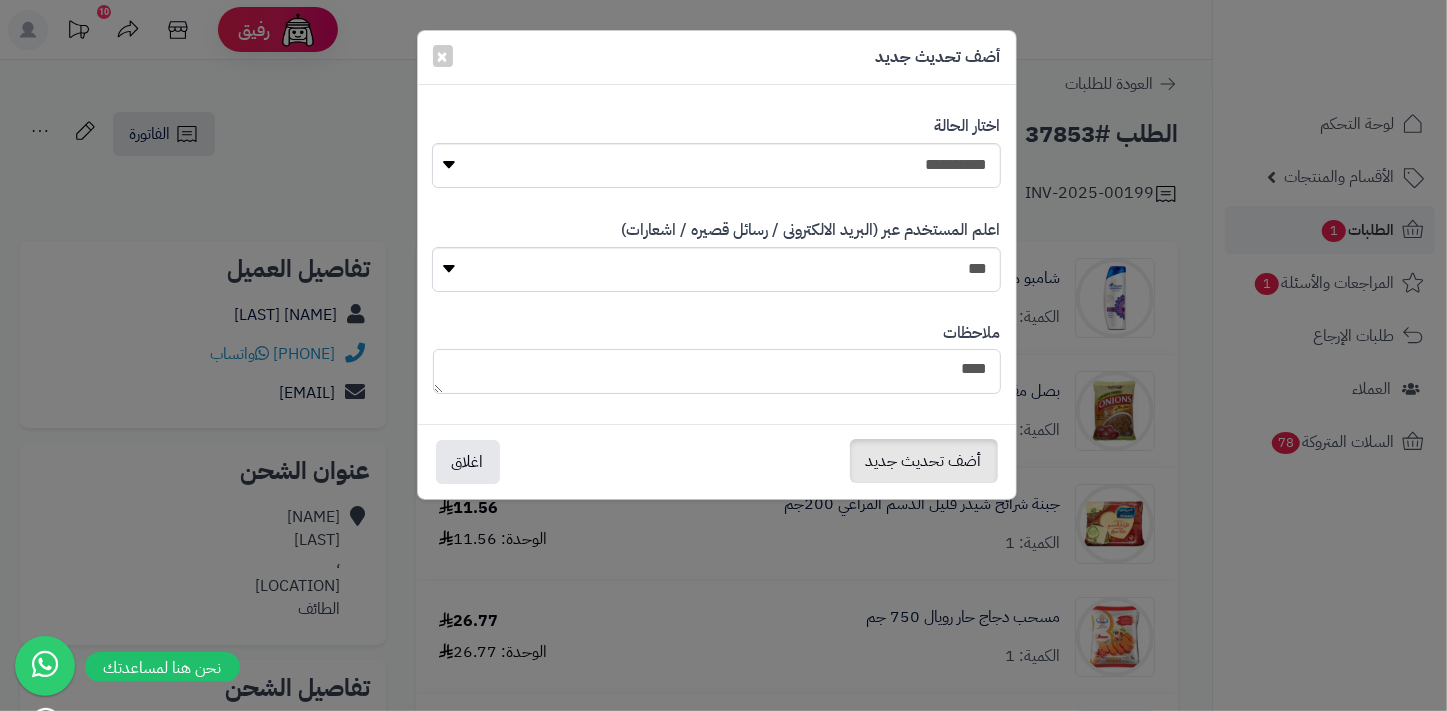type on "****" 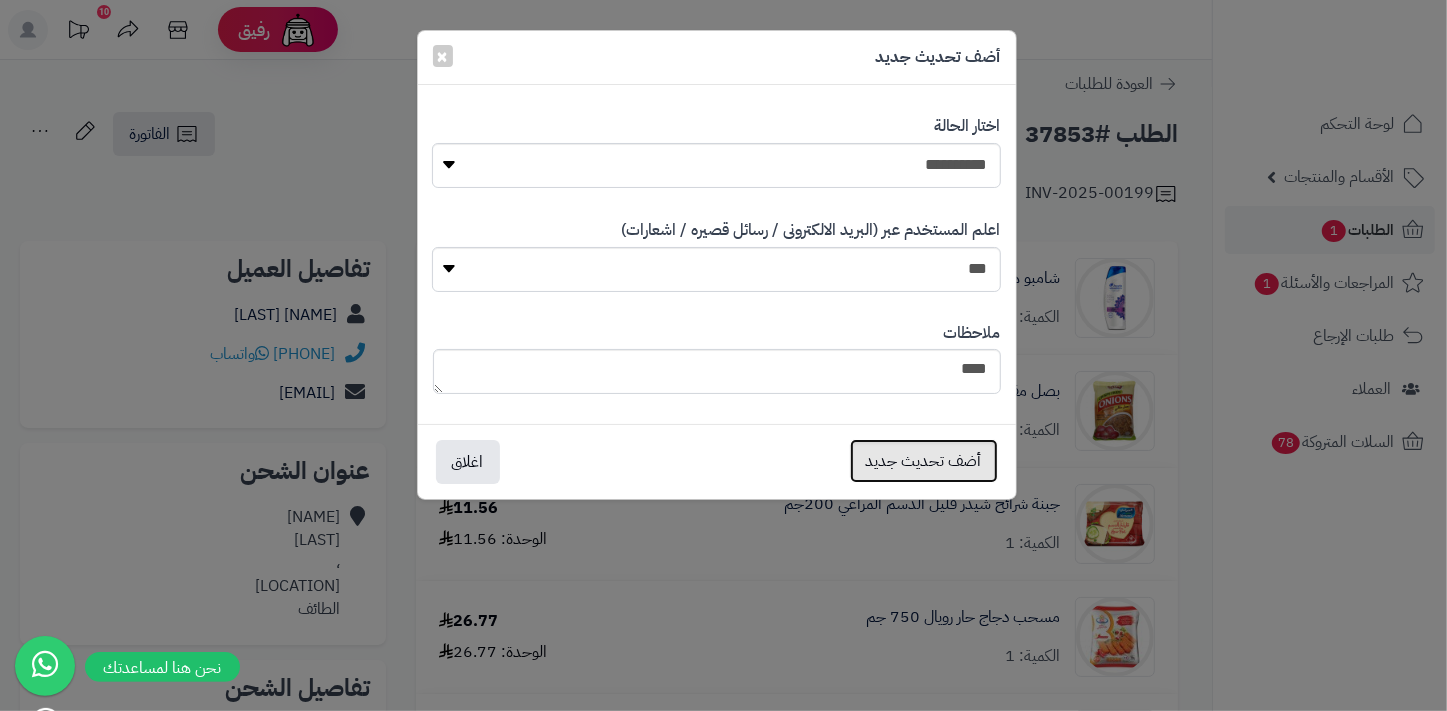 click on "أضف تحديث جديد" at bounding box center (924, 461) 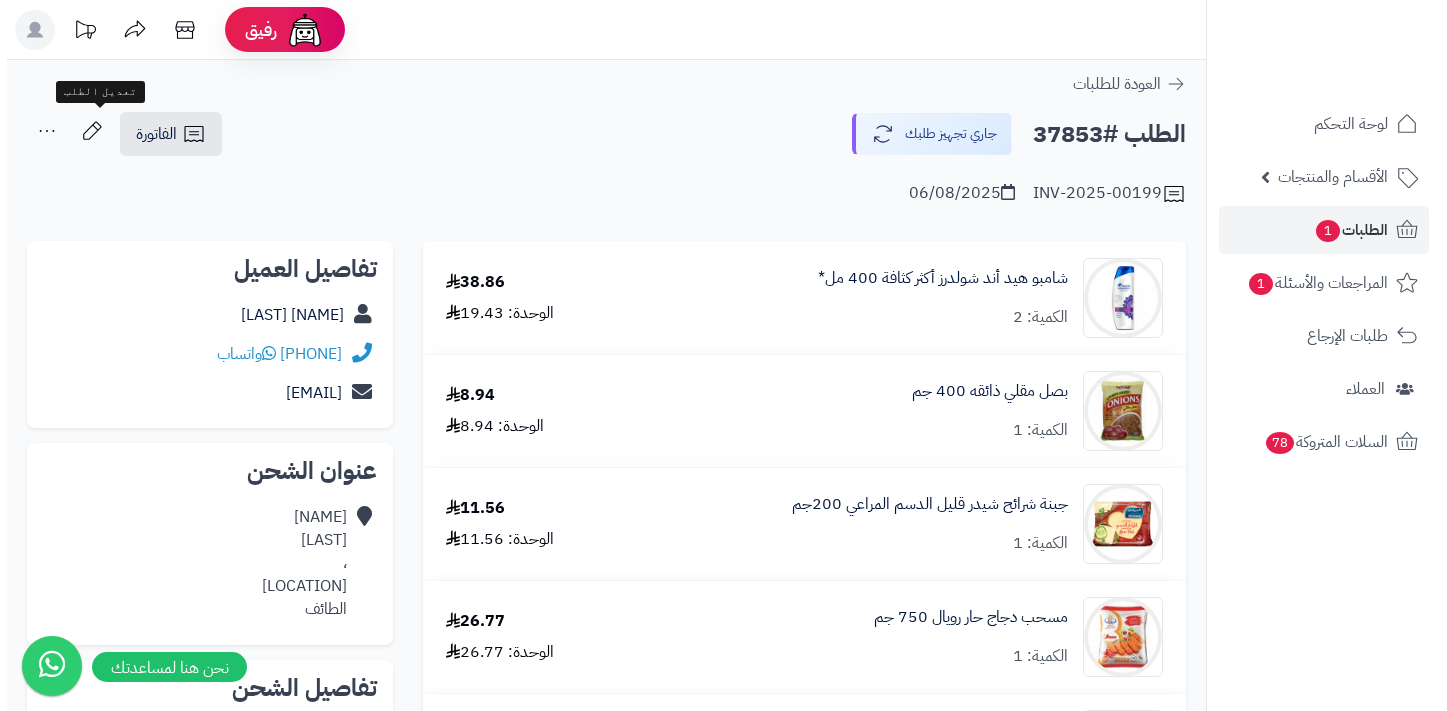 scroll, scrollTop: 0, scrollLeft: 0, axis: both 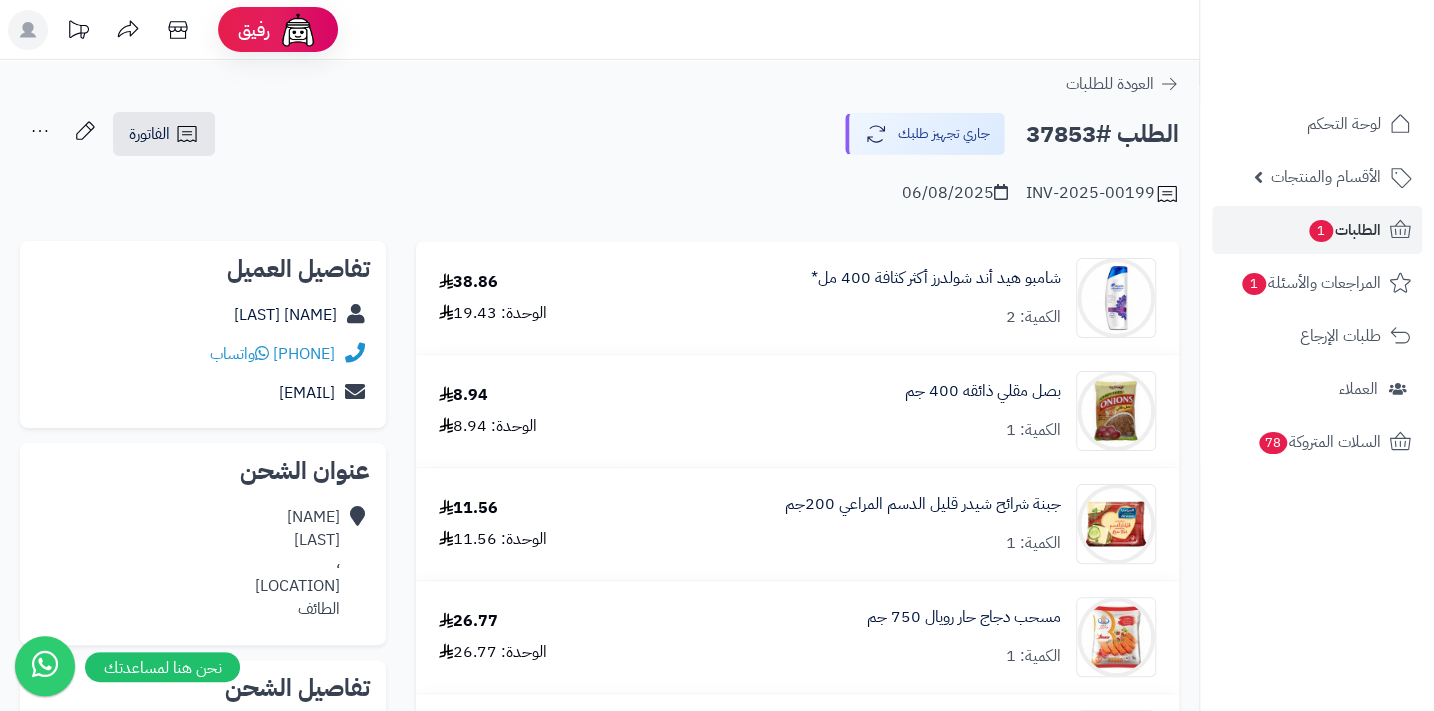 click 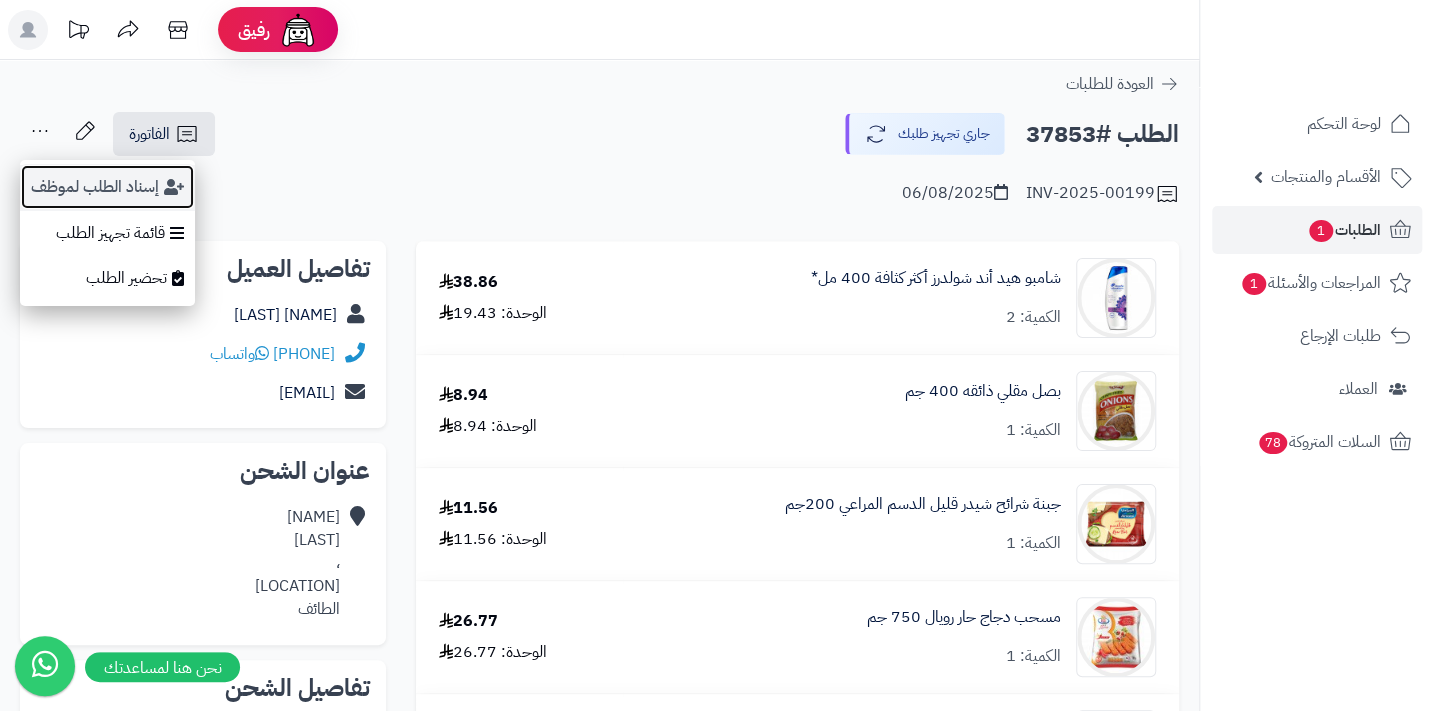 click on "إسناد الطلب لموظف" at bounding box center [107, 187] 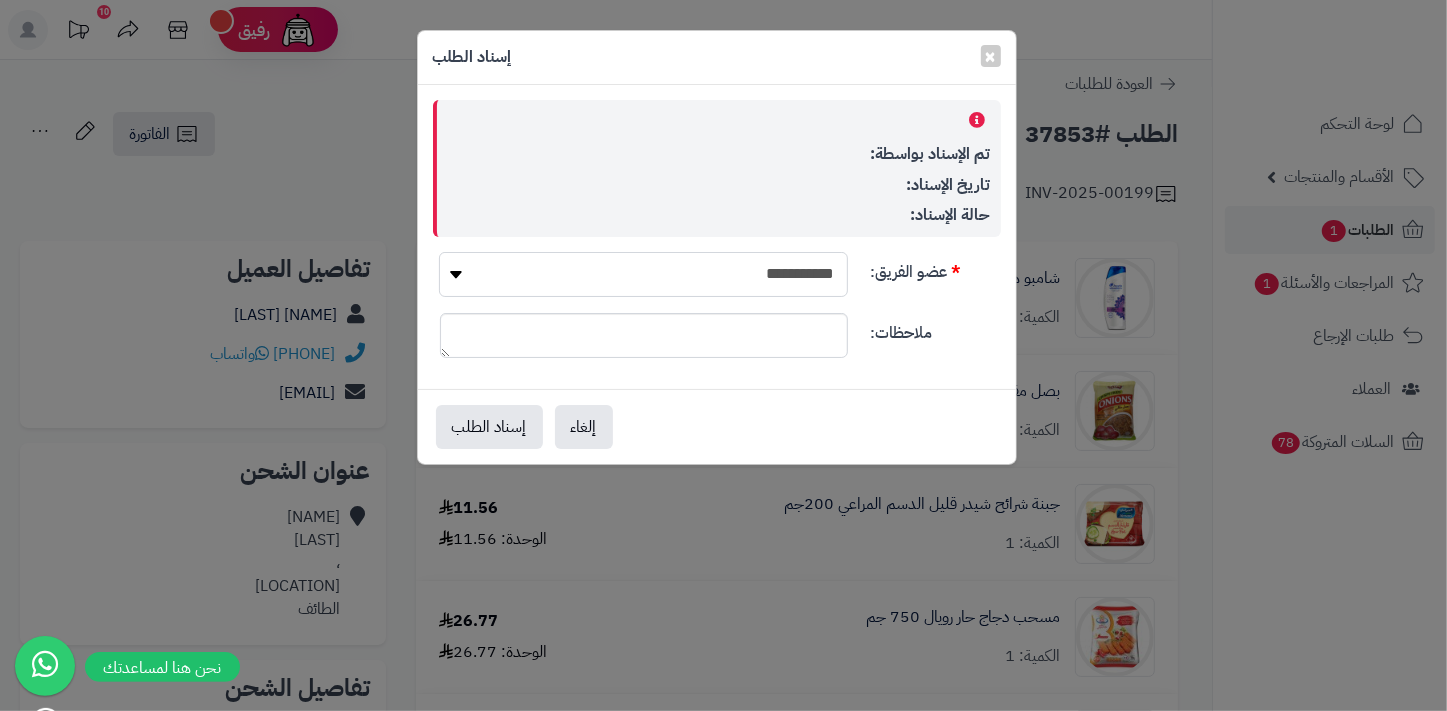 click on "**********" at bounding box center [643, 274] 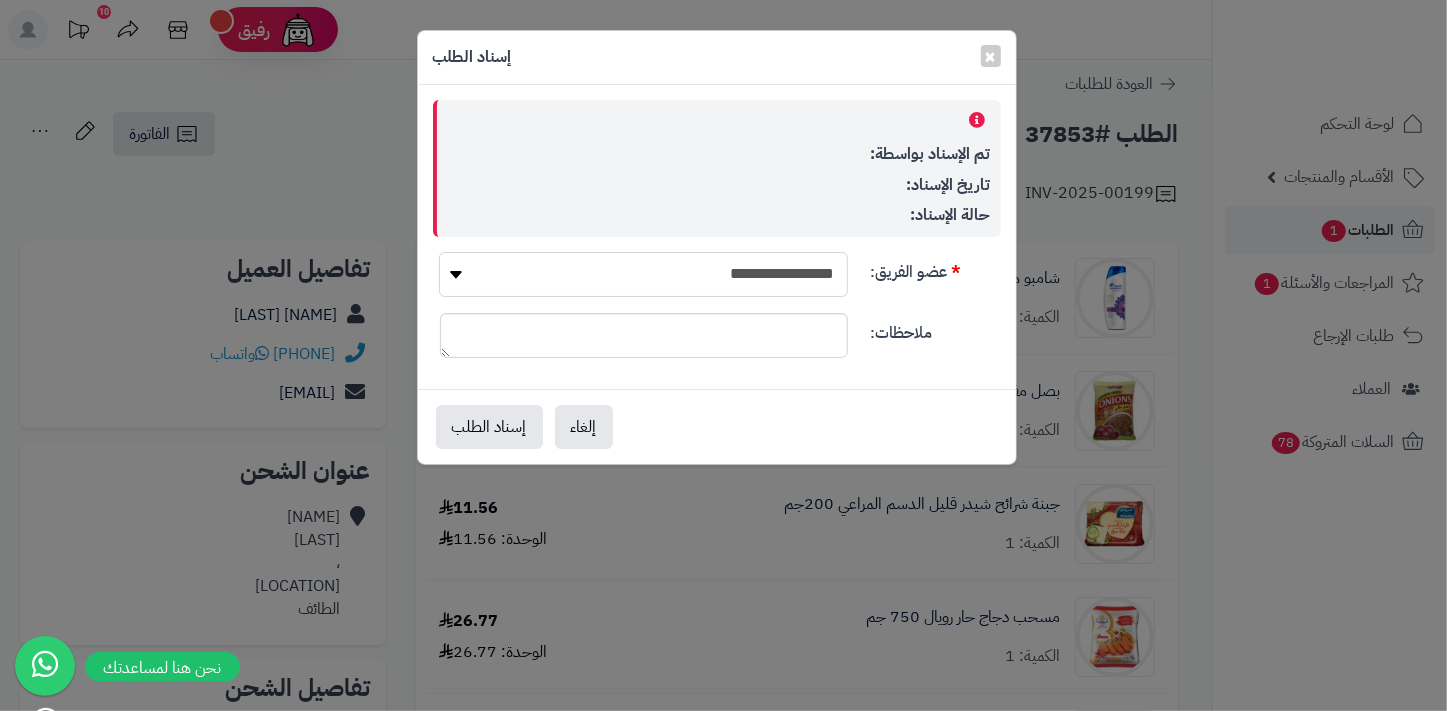 click on "**********" at bounding box center [643, 274] 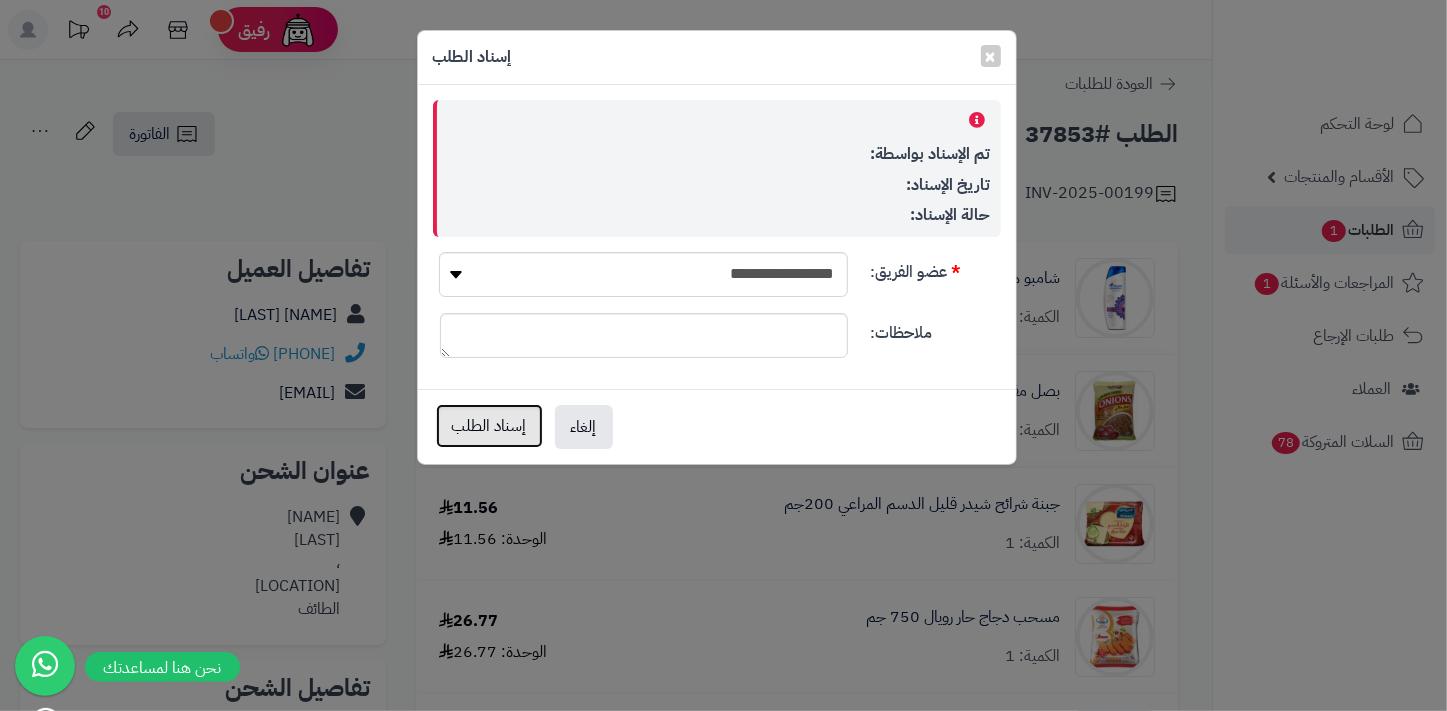 click on "إسناد الطلب" at bounding box center (489, 426) 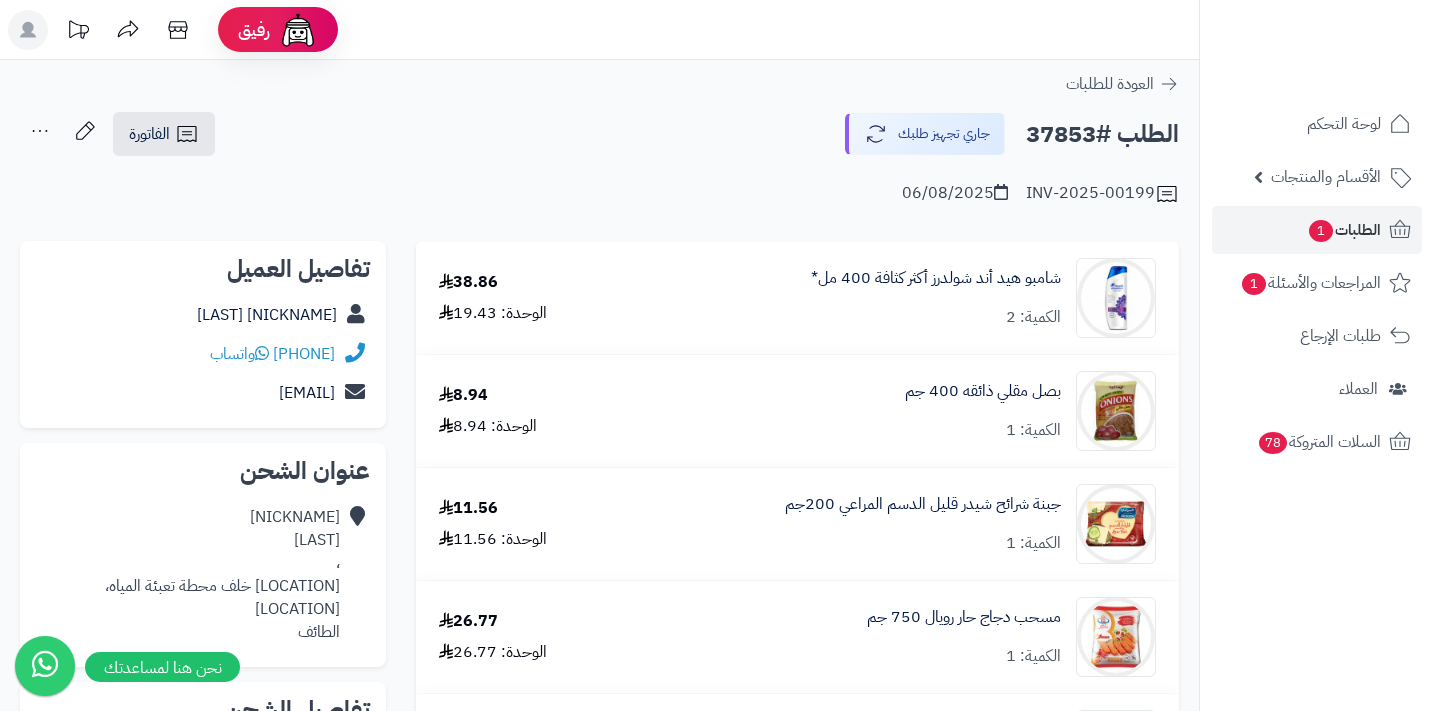 scroll, scrollTop: 0, scrollLeft: 0, axis: both 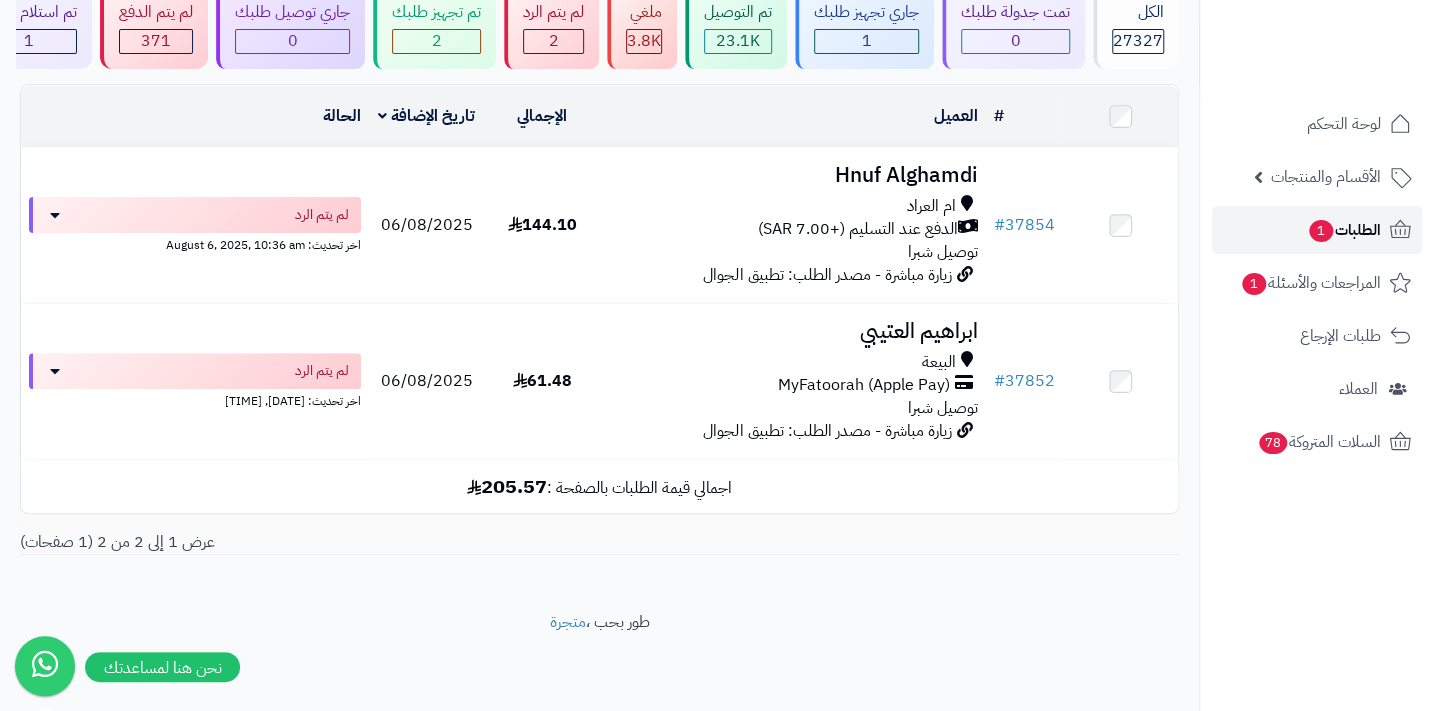 click on "1" at bounding box center [1320, 230] 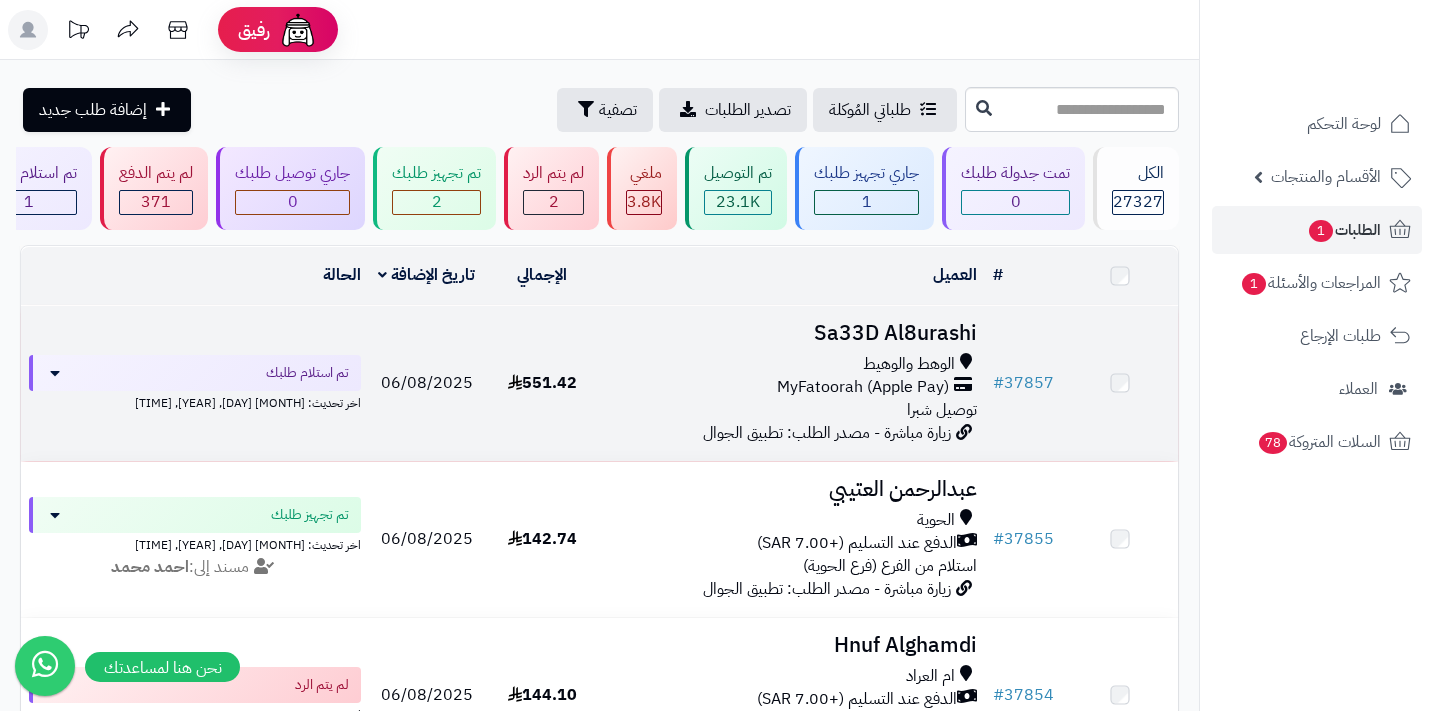 scroll, scrollTop: 0, scrollLeft: 0, axis: both 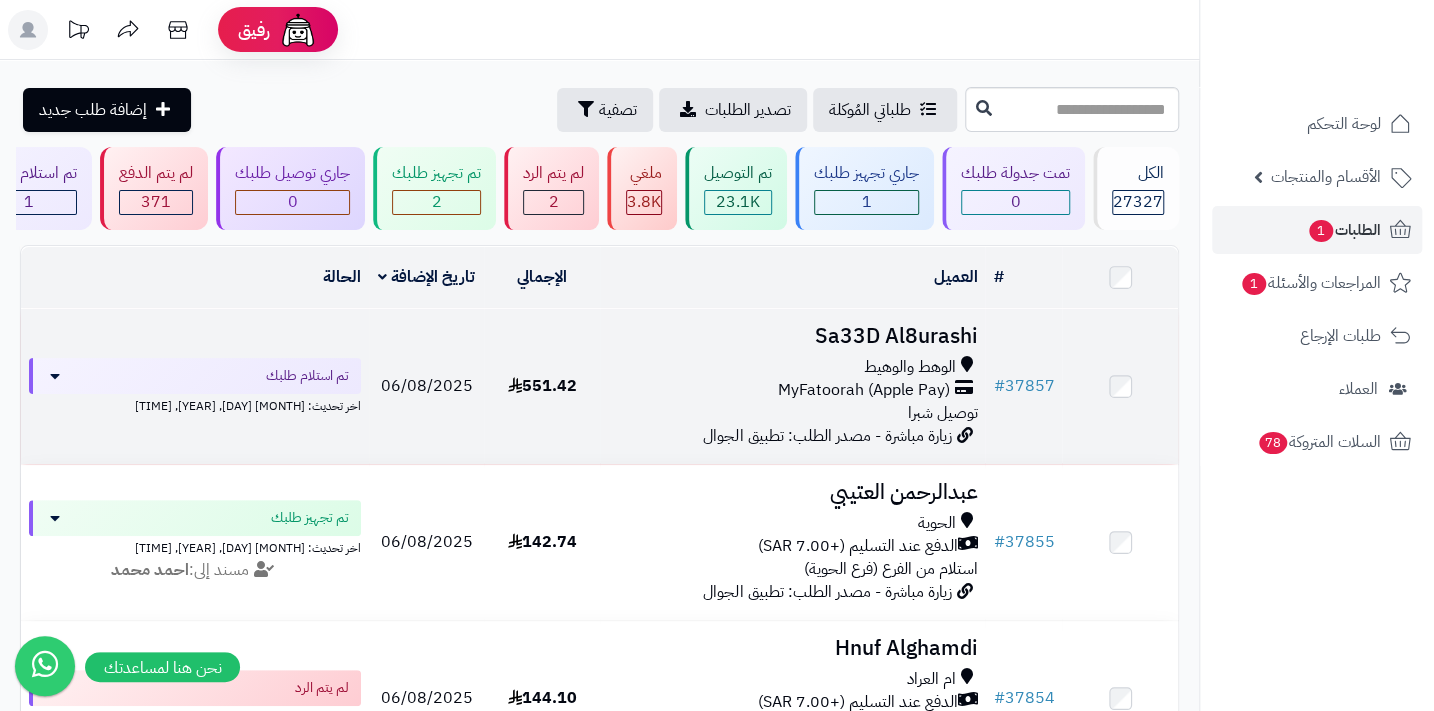 click on "MyFatoorah (Apple Pay)" at bounding box center [863, 390] 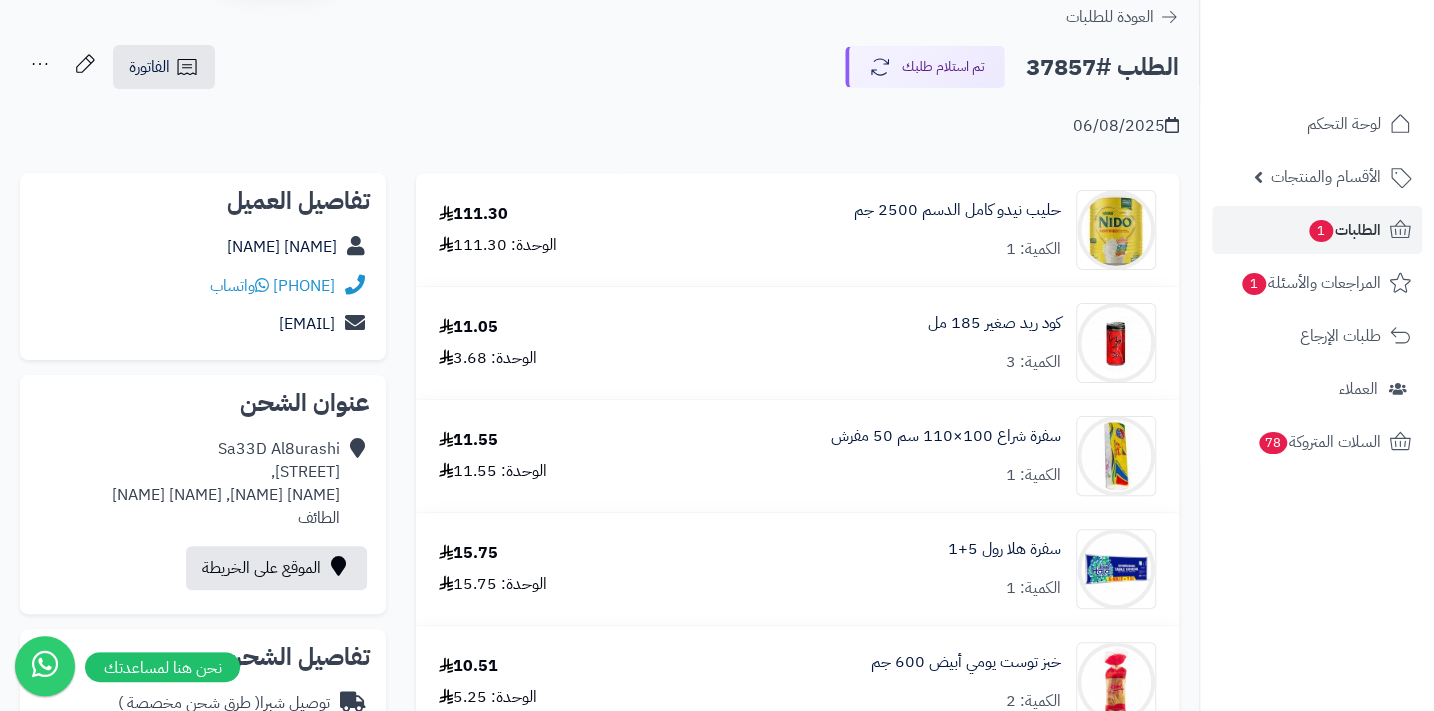 scroll, scrollTop: 0, scrollLeft: 0, axis: both 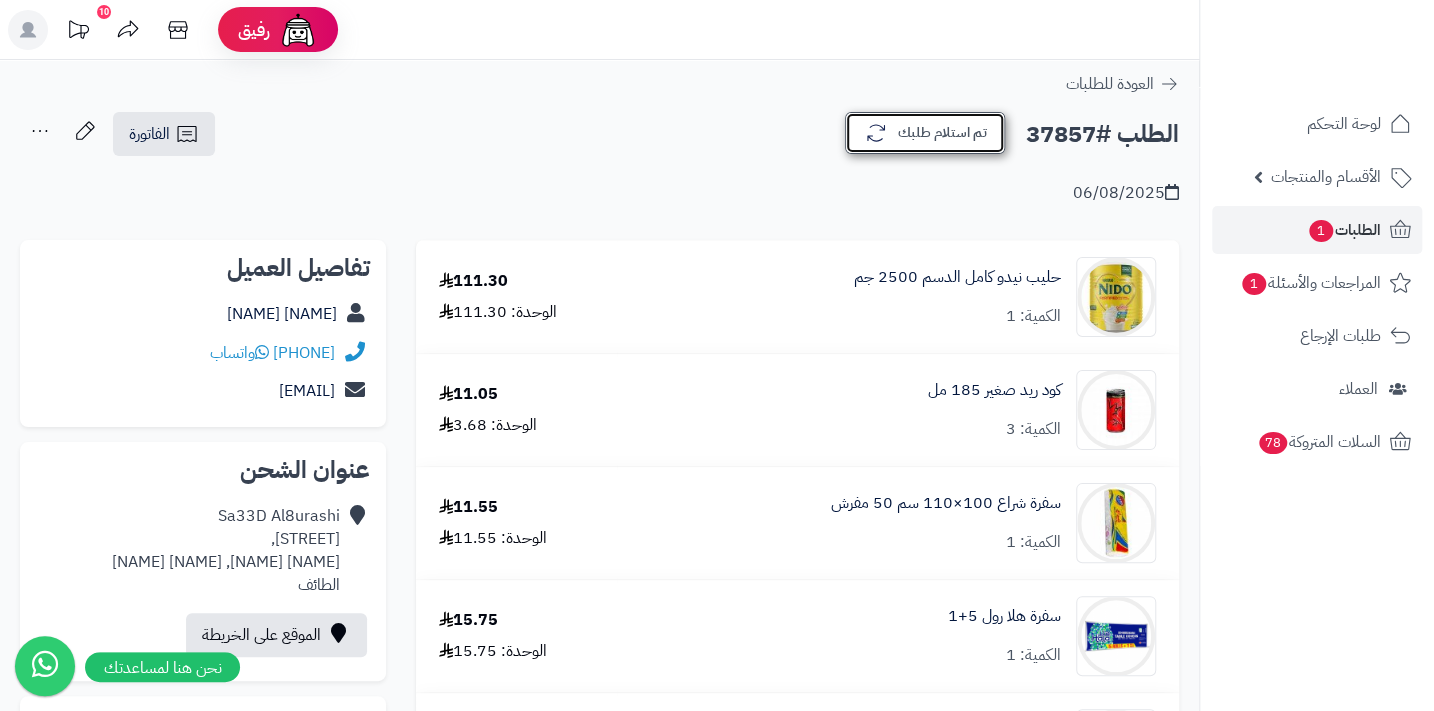 click on "تم استلام طلبك" at bounding box center (925, 133) 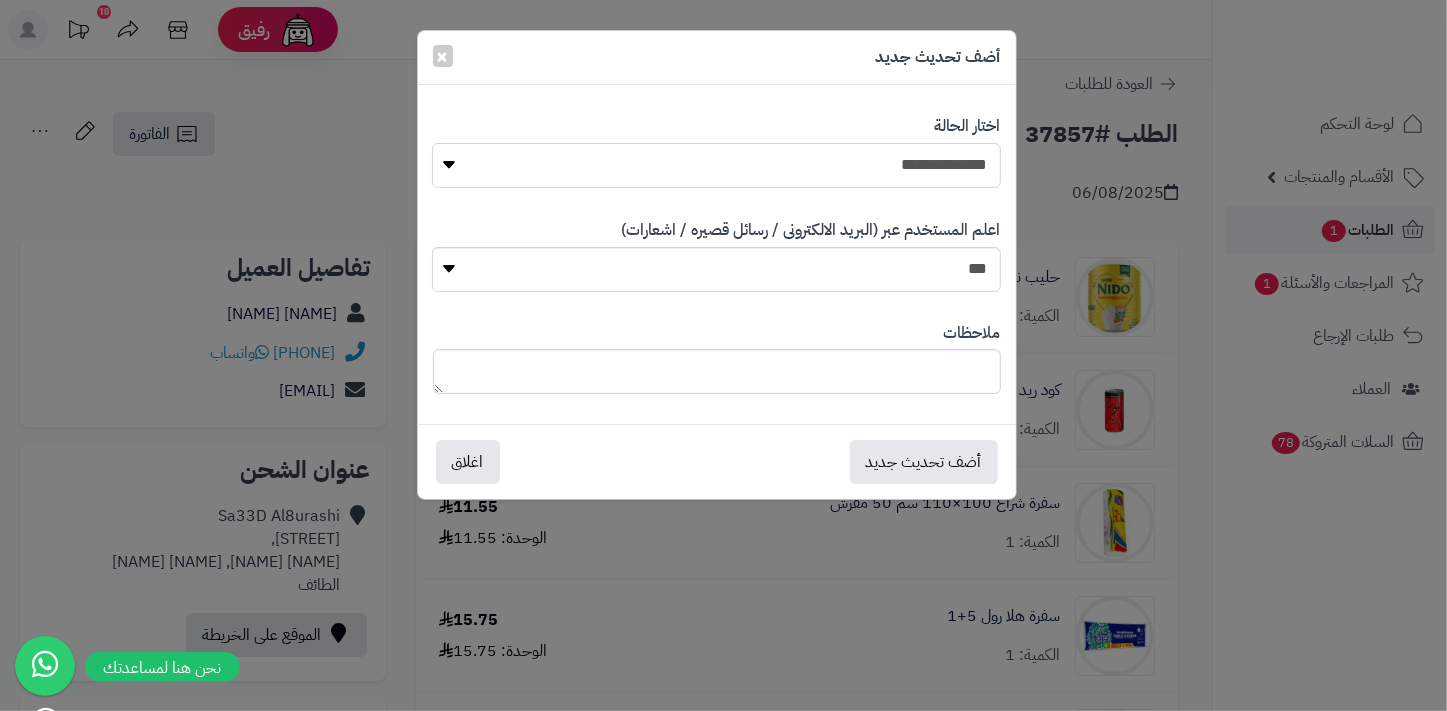 click on "**********" at bounding box center [716, 165] 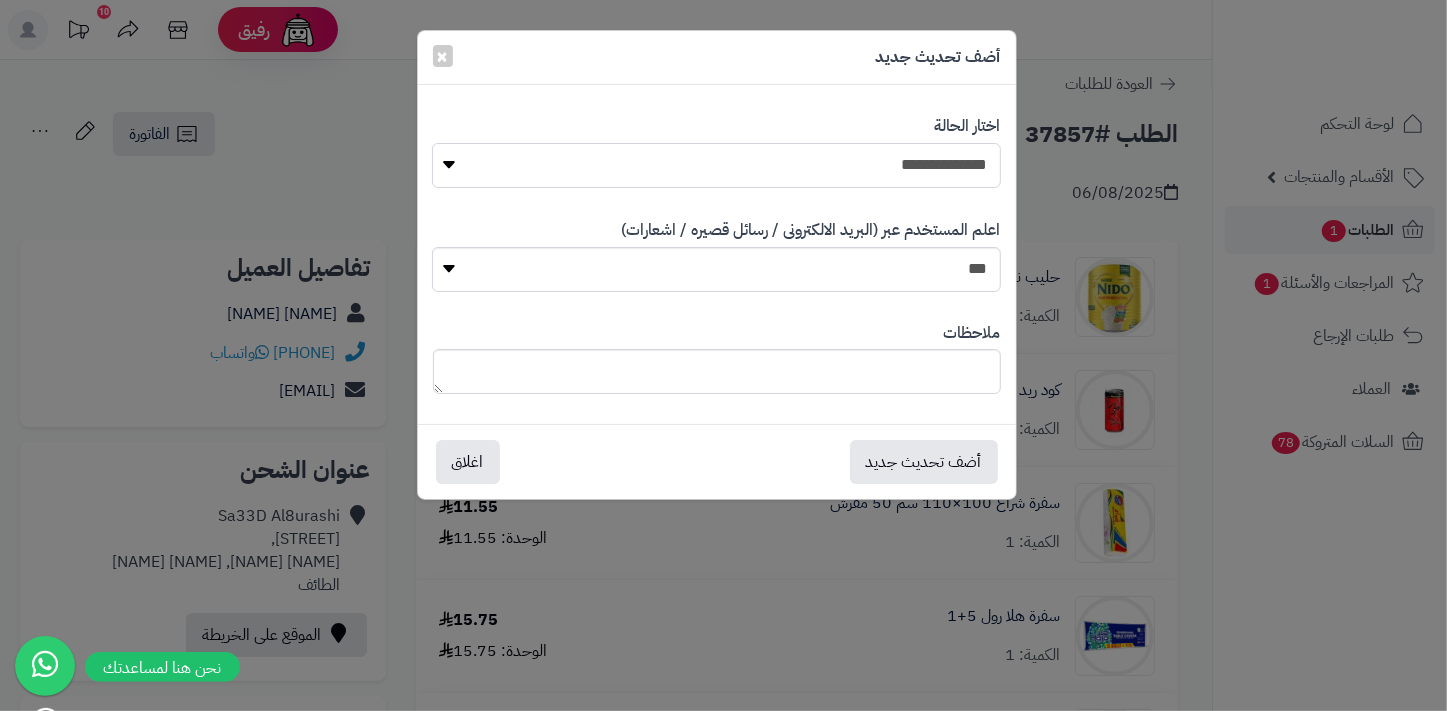 select on "*" 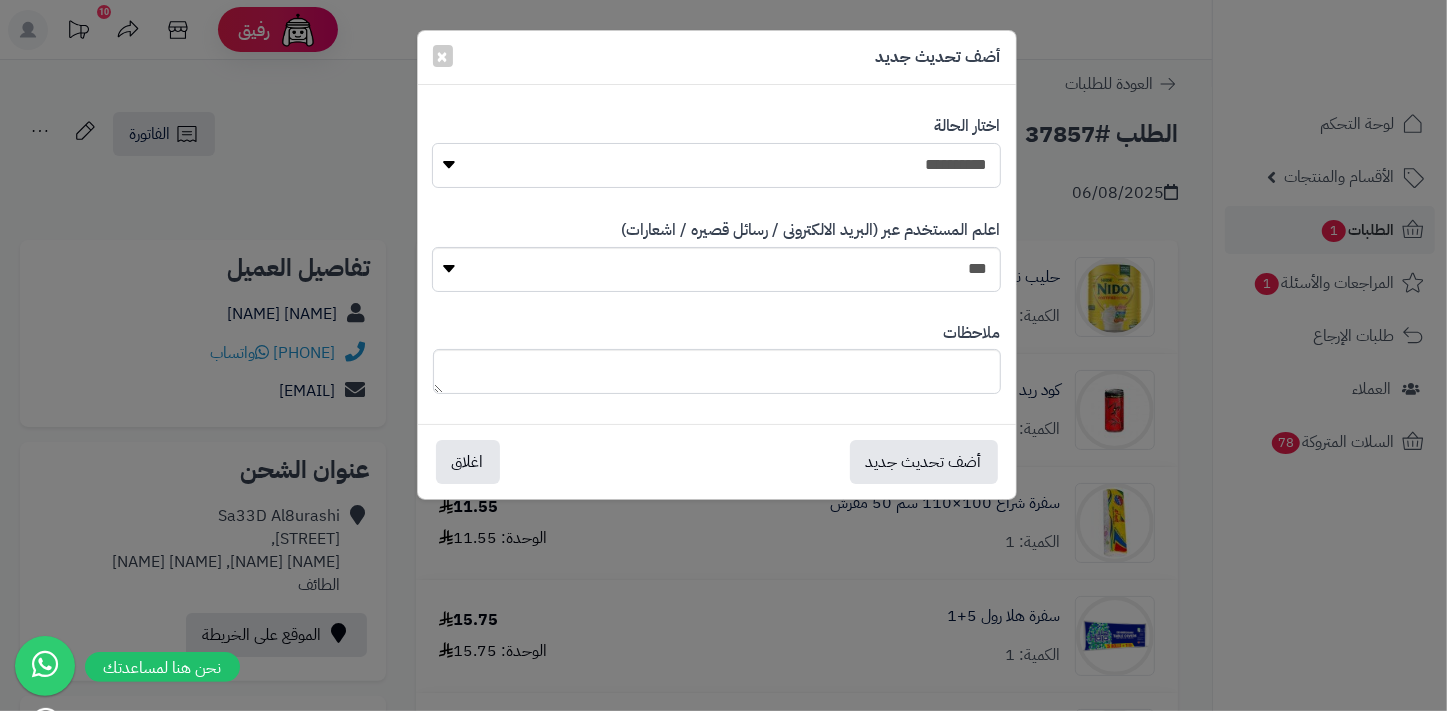 click on "**********" at bounding box center (716, 165) 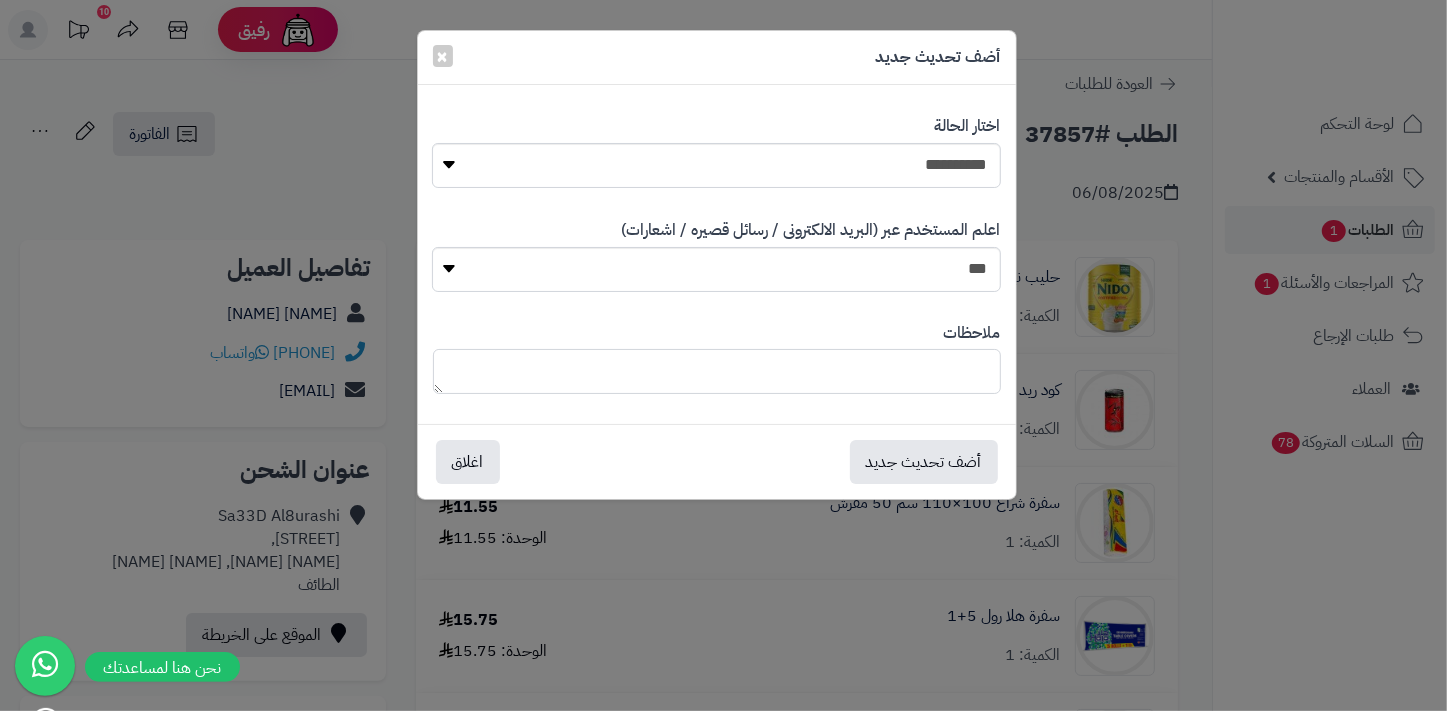 click at bounding box center [717, 371] 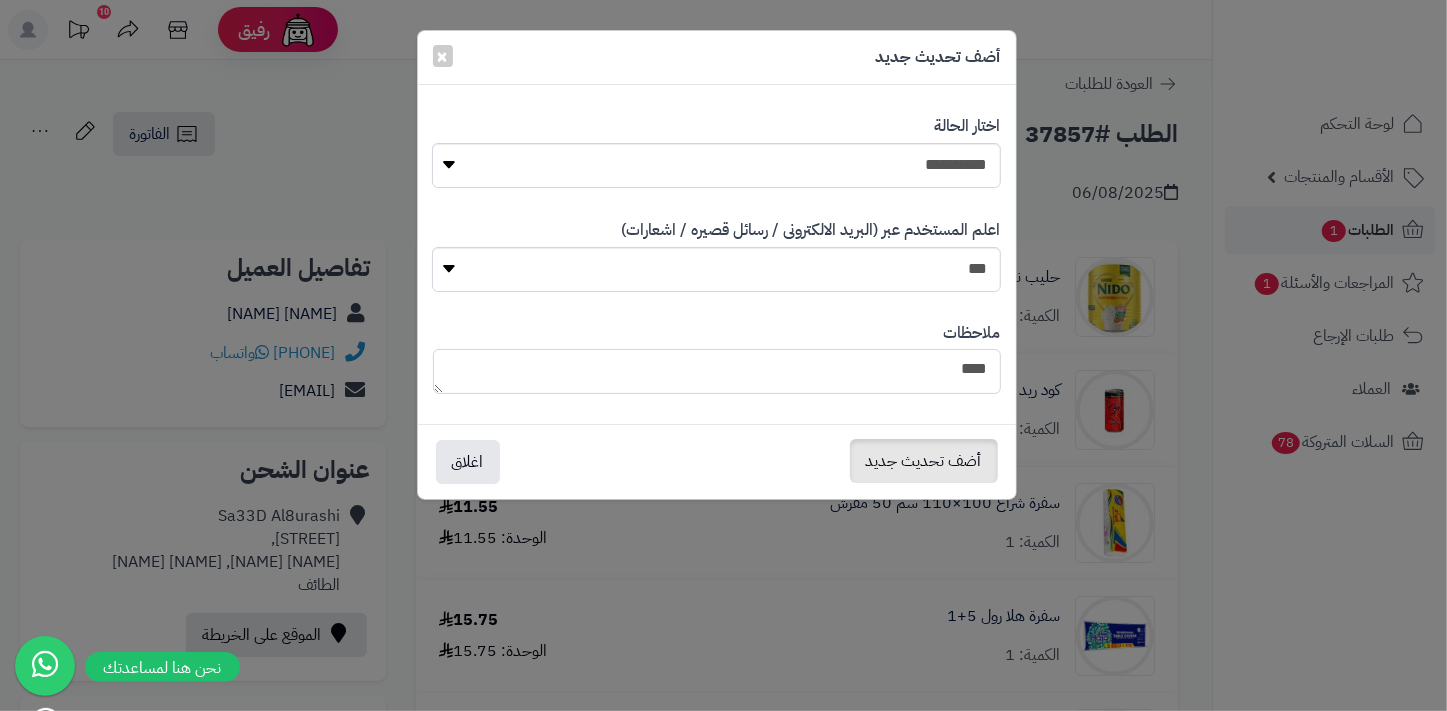 type on "****" 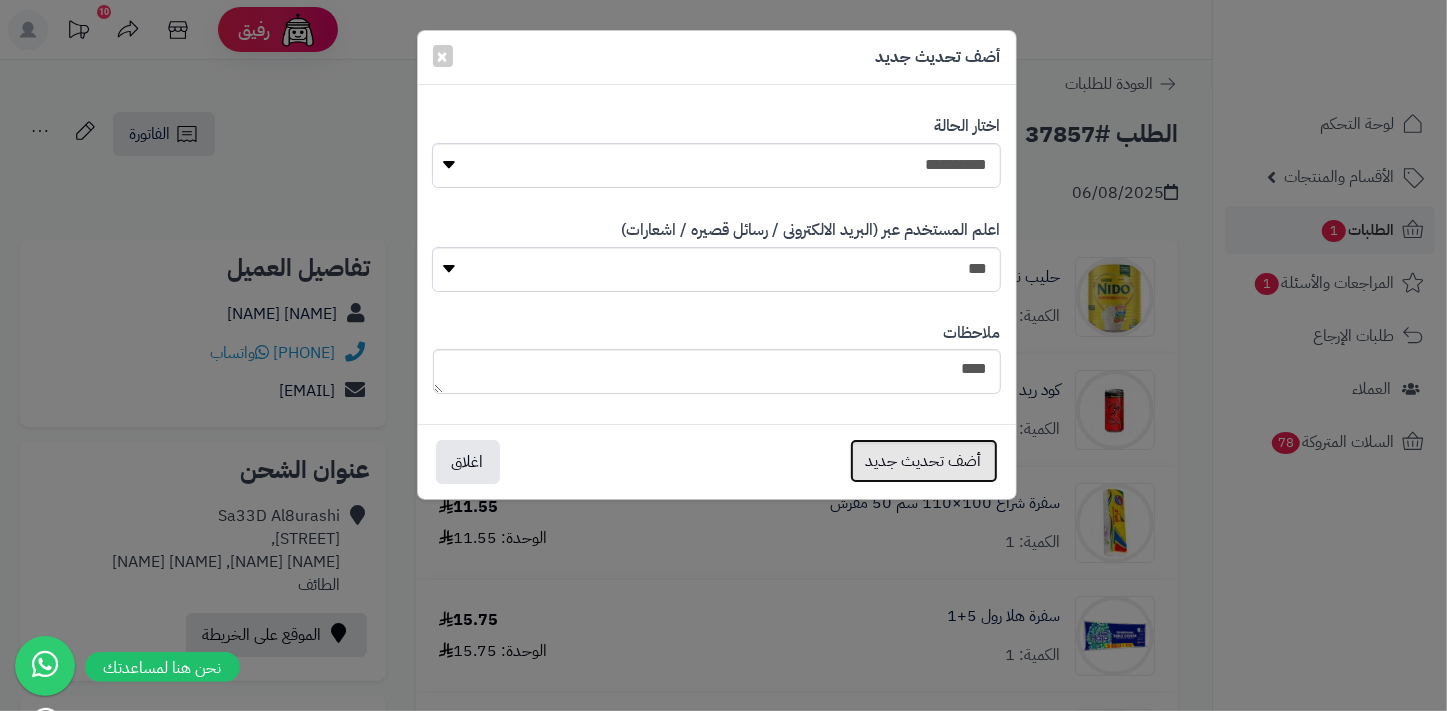 click on "أضف تحديث جديد" at bounding box center (924, 461) 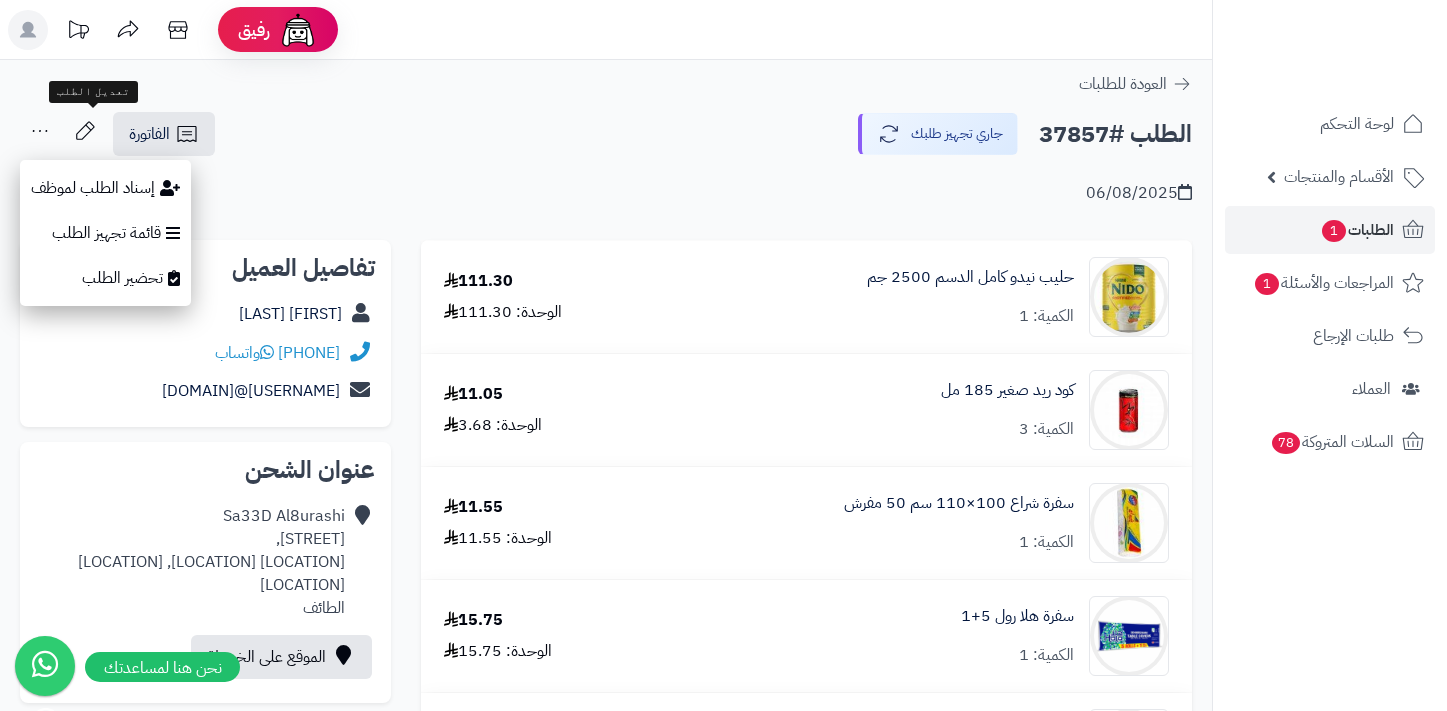 scroll, scrollTop: 0, scrollLeft: 0, axis: both 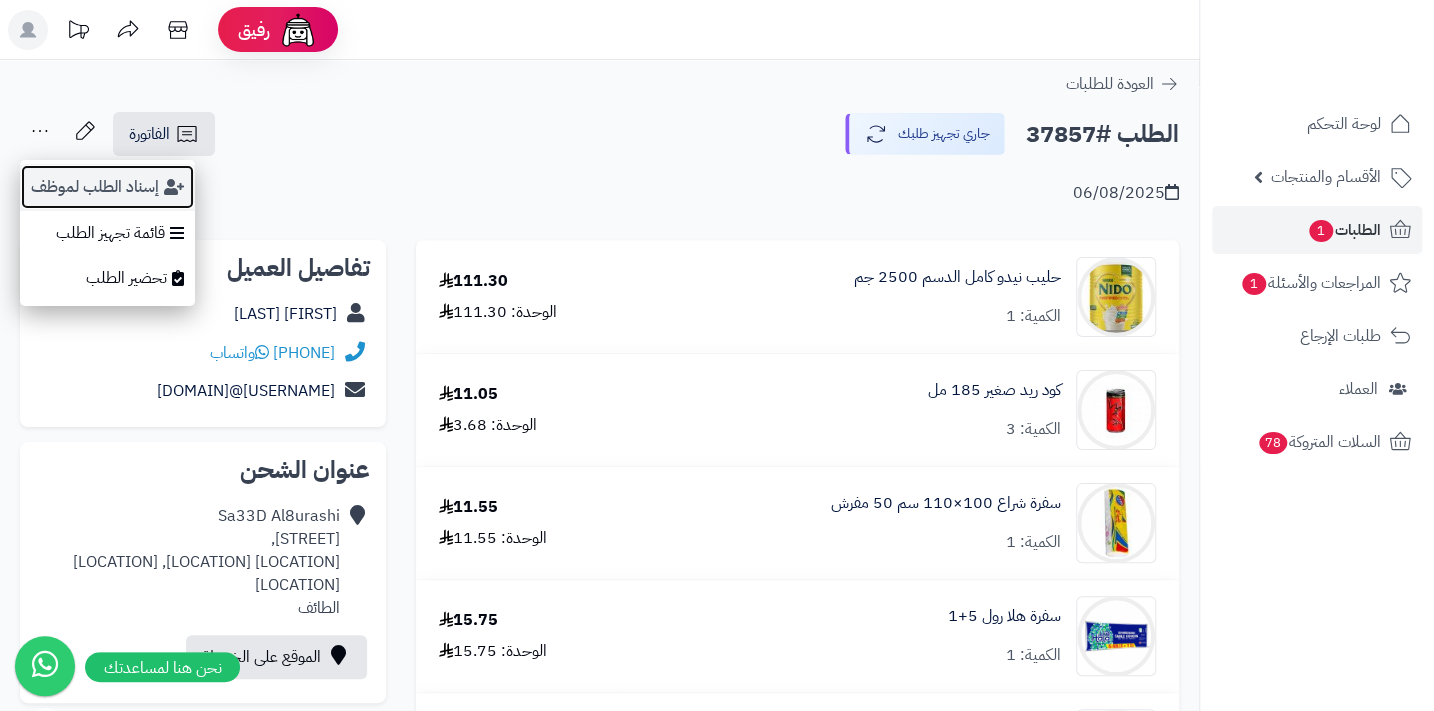 click on "إسناد الطلب لموظف" at bounding box center [107, 187] 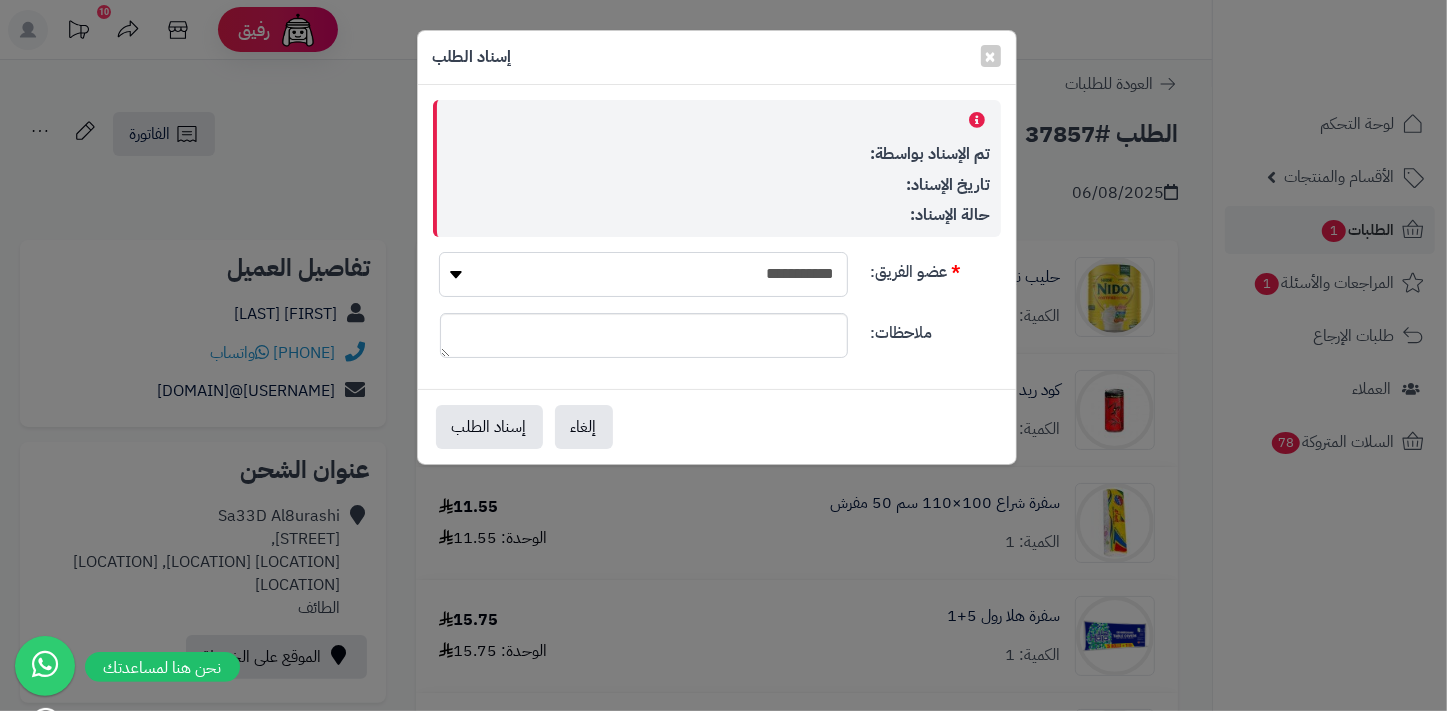 click on "**********" at bounding box center [643, 274] 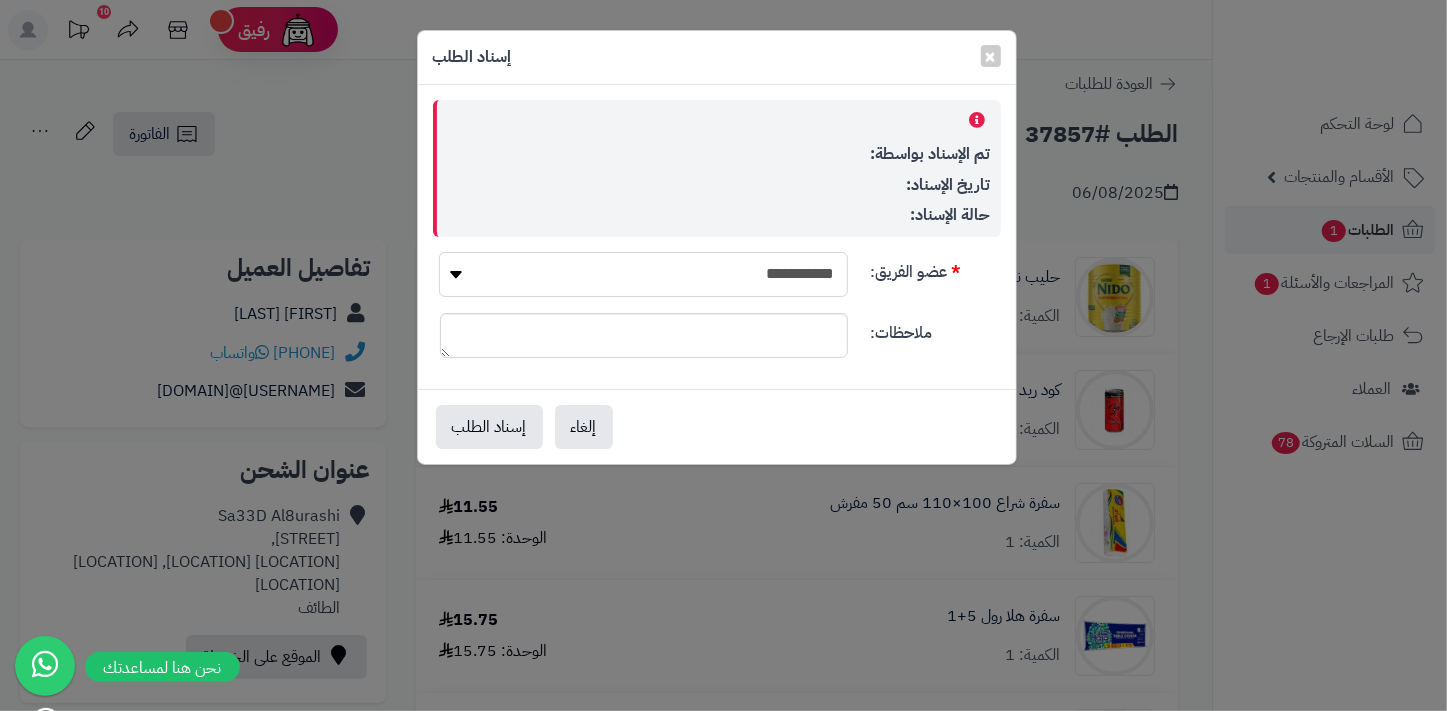 select on "**" 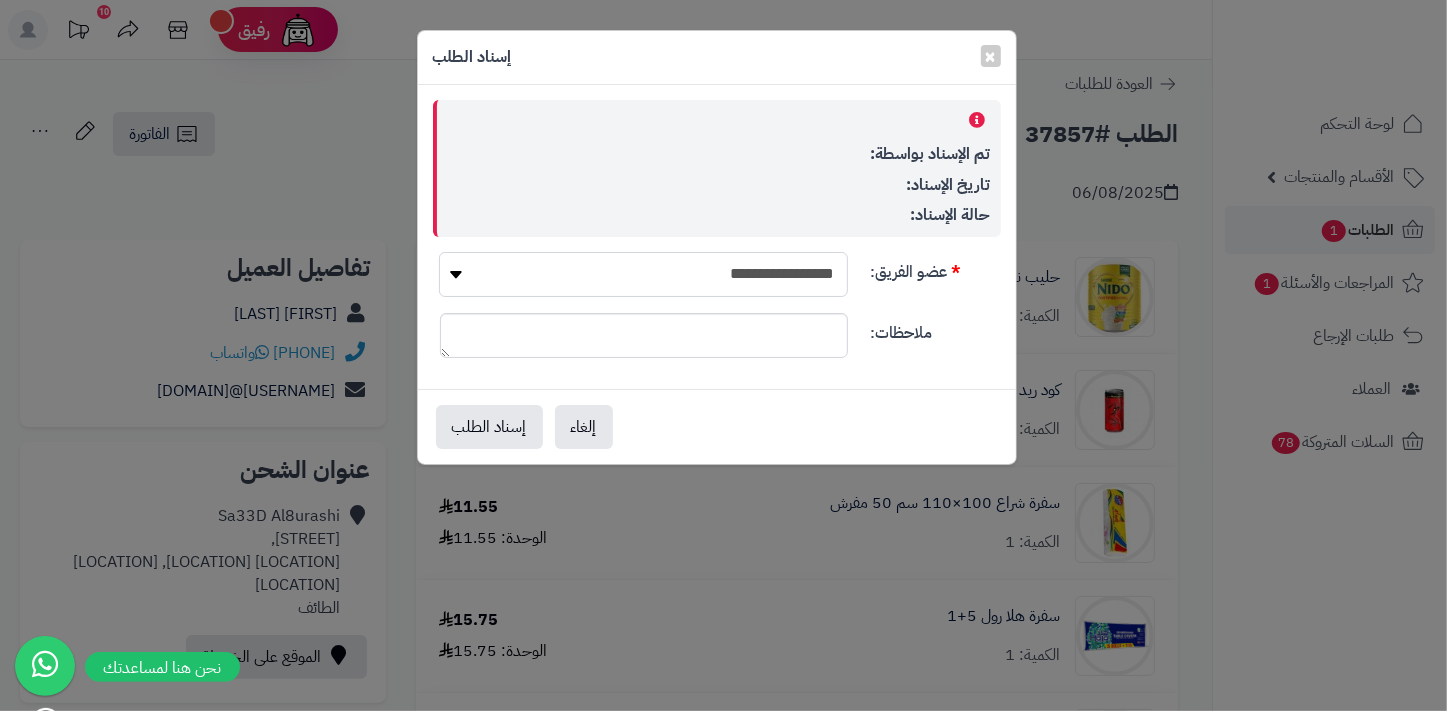 click on "**********" at bounding box center (643, 274) 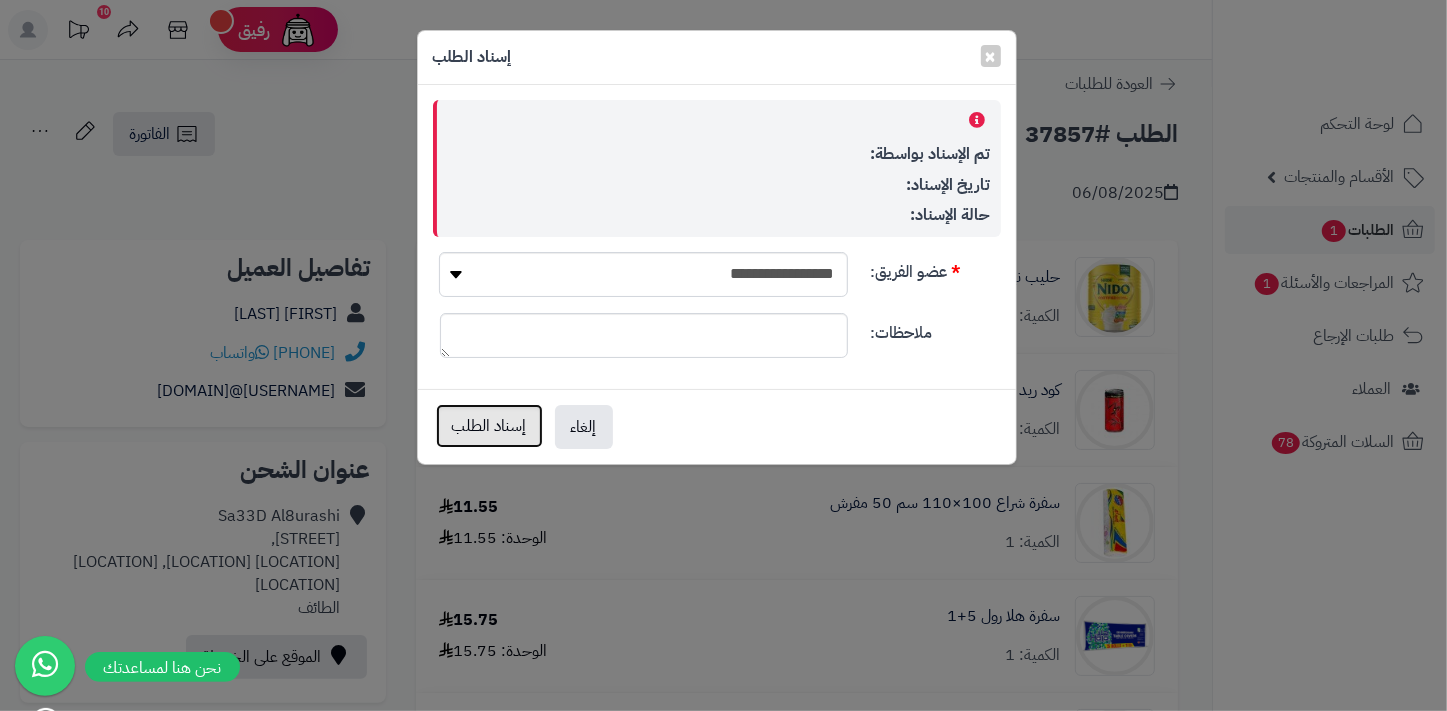 click on "إسناد الطلب" at bounding box center [489, 426] 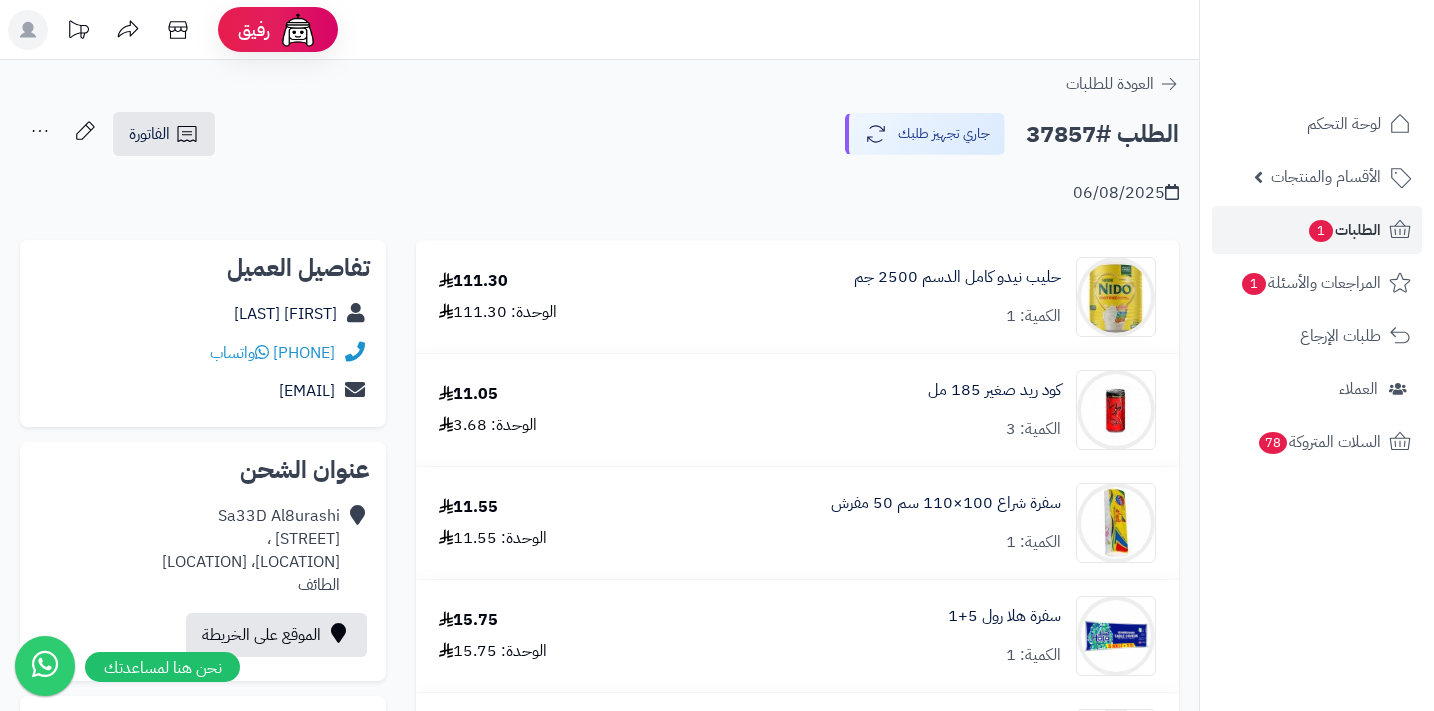 scroll, scrollTop: 0, scrollLeft: 0, axis: both 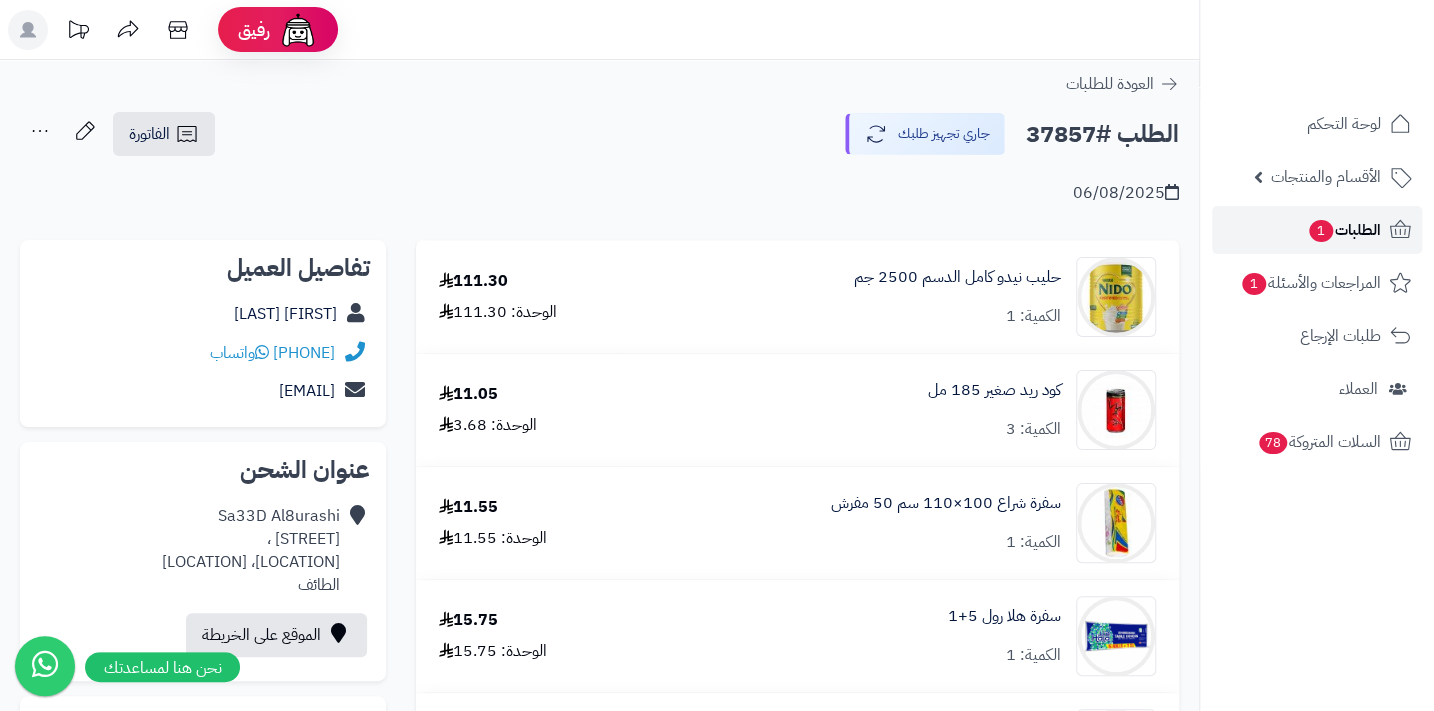 click on "الطلبات  1" at bounding box center [1344, 230] 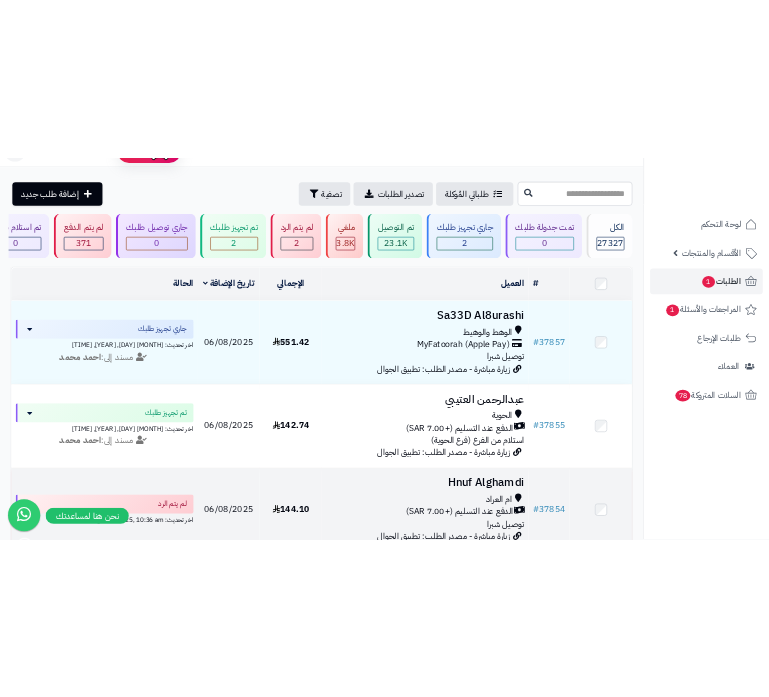 scroll, scrollTop: 0, scrollLeft: 0, axis: both 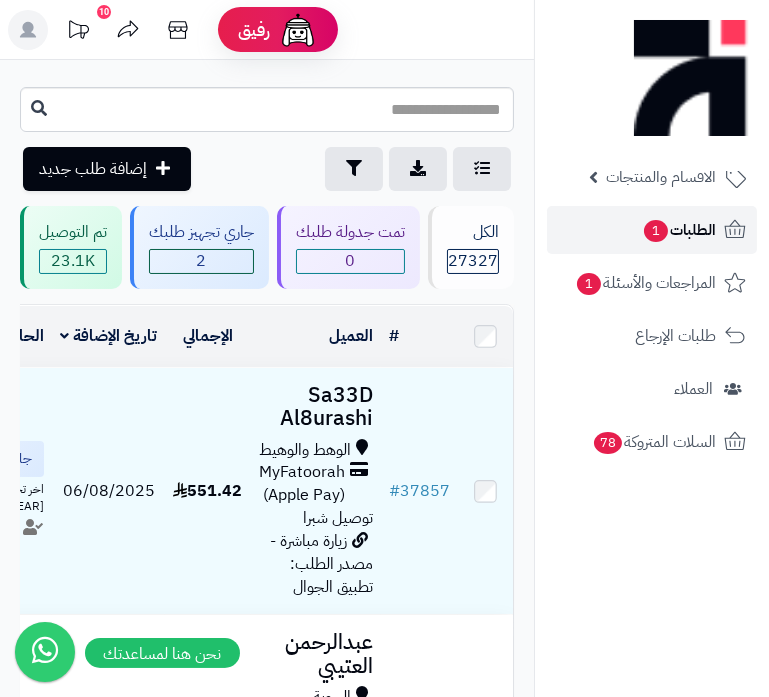 click on "الطلبات  1" at bounding box center (679, 230) 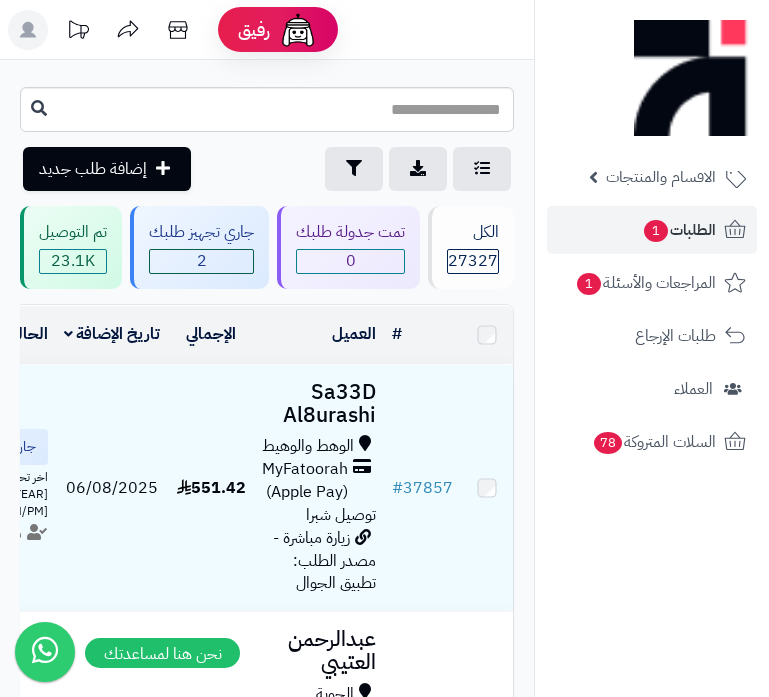 scroll, scrollTop: 0, scrollLeft: 0, axis: both 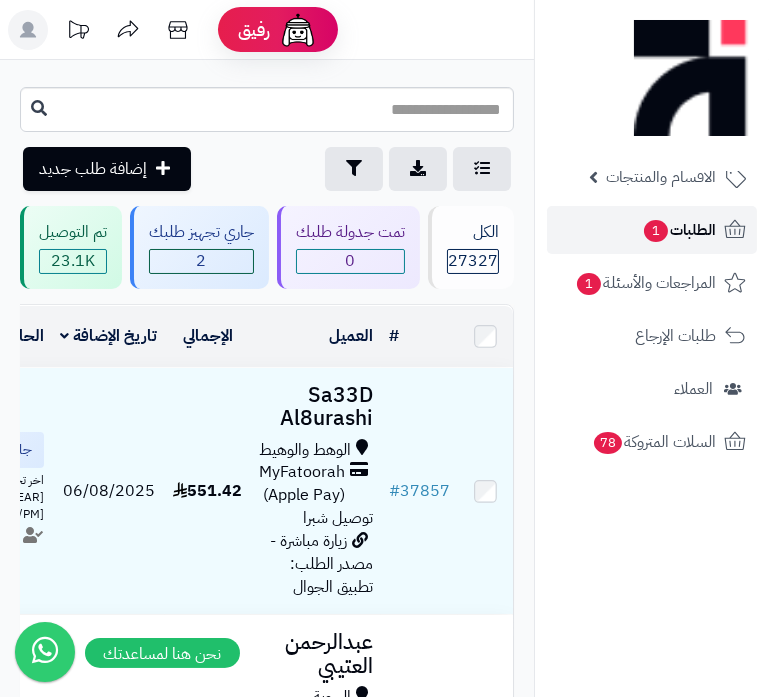 click on "الطلبات  1" at bounding box center [679, 230] 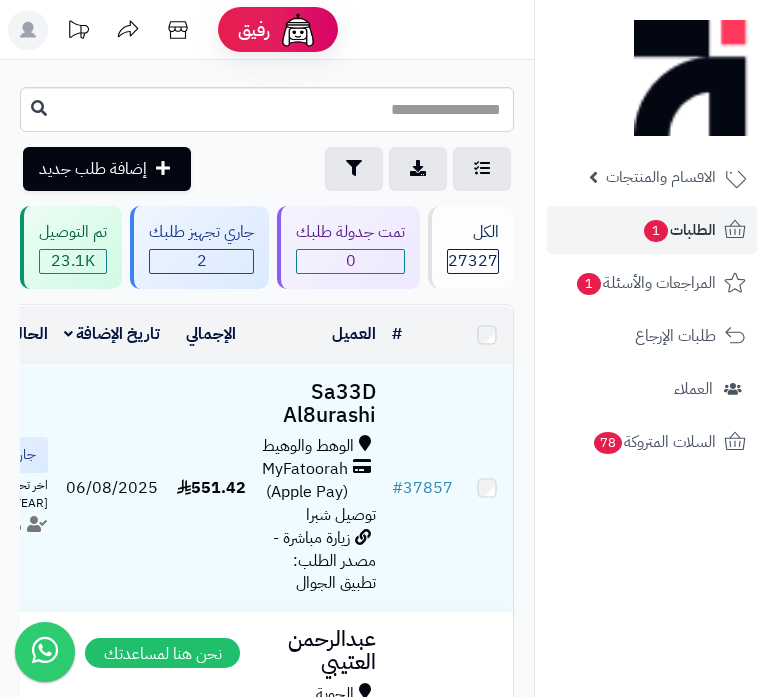 scroll, scrollTop: 0, scrollLeft: 0, axis: both 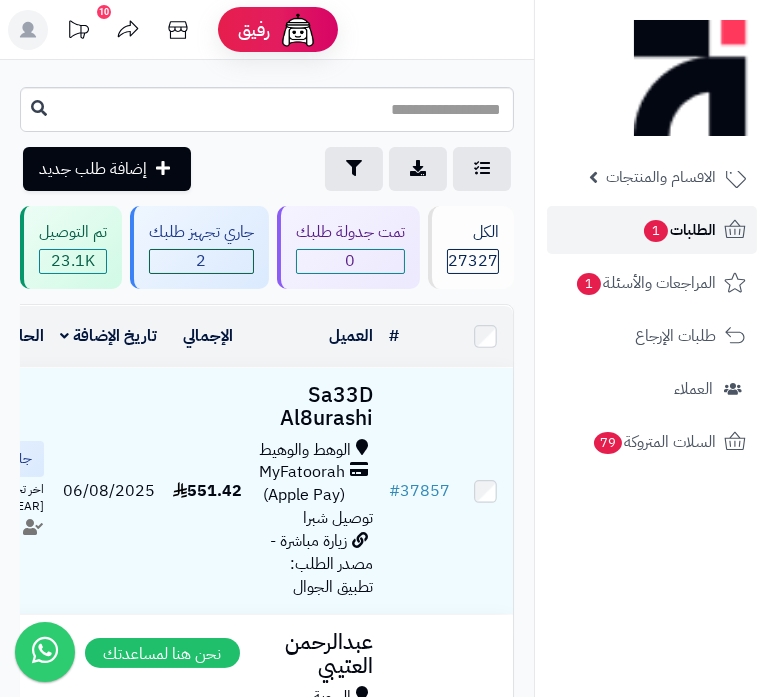click on "الطلبات  1" at bounding box center (679, 230) 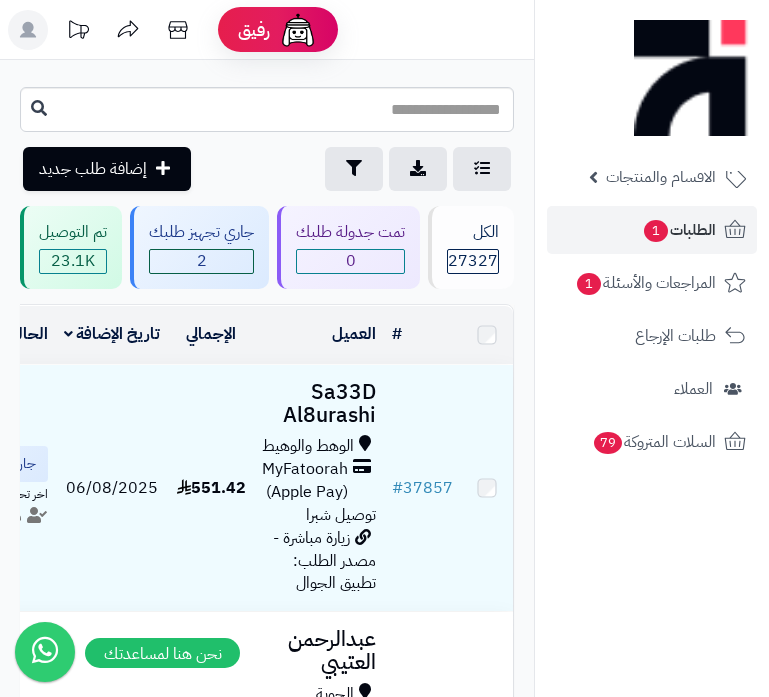 scroll, scrollTop: 0, scrollLeft: 0, axis: both 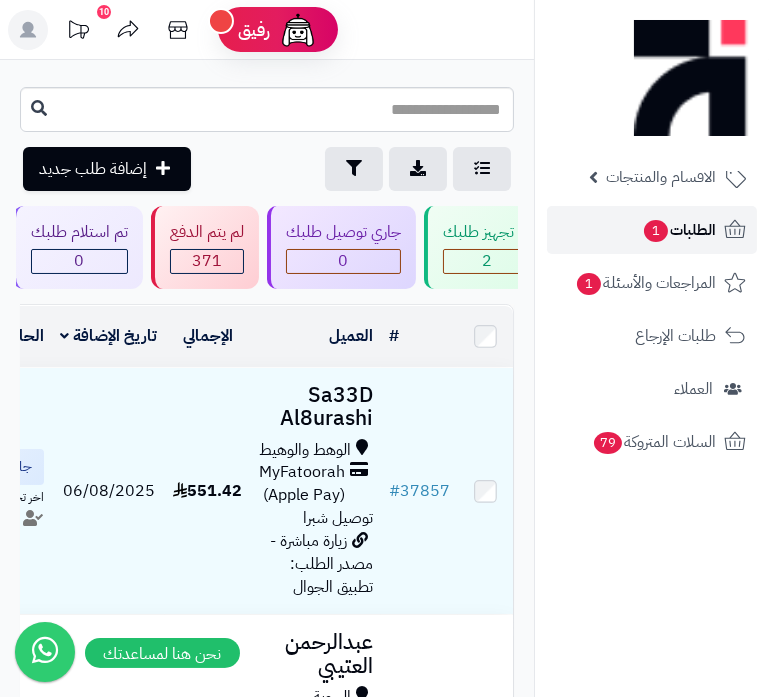 click on "الطلبات  1" at bounding box center (679, 230) 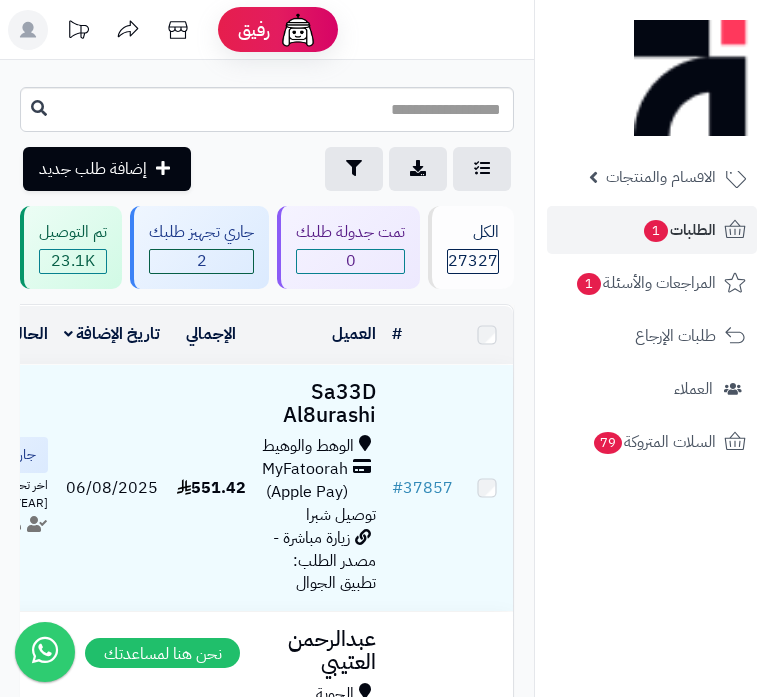 scroll, scrollTop: 0, scrollLeft: 0, axis: both 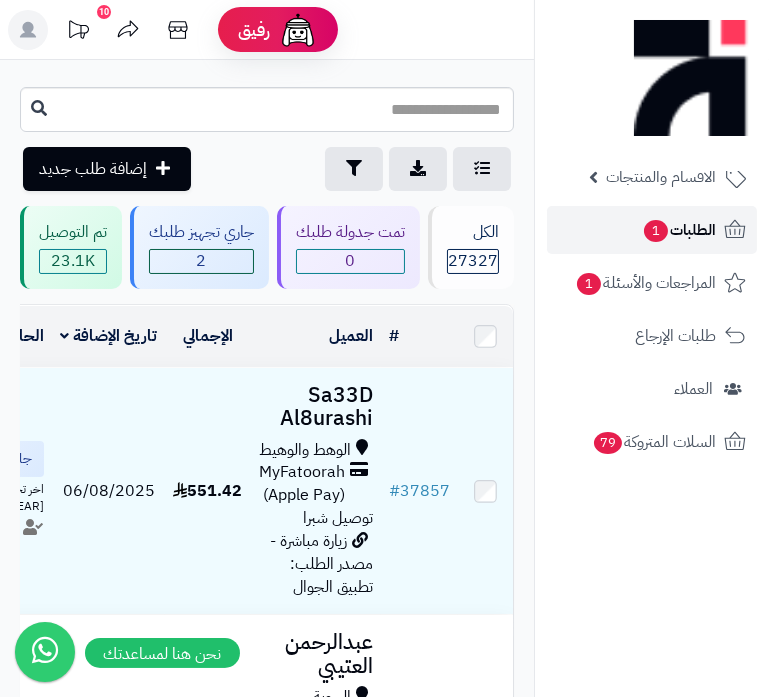 click on "الطلبات  1" at bounding box center (679, 230) 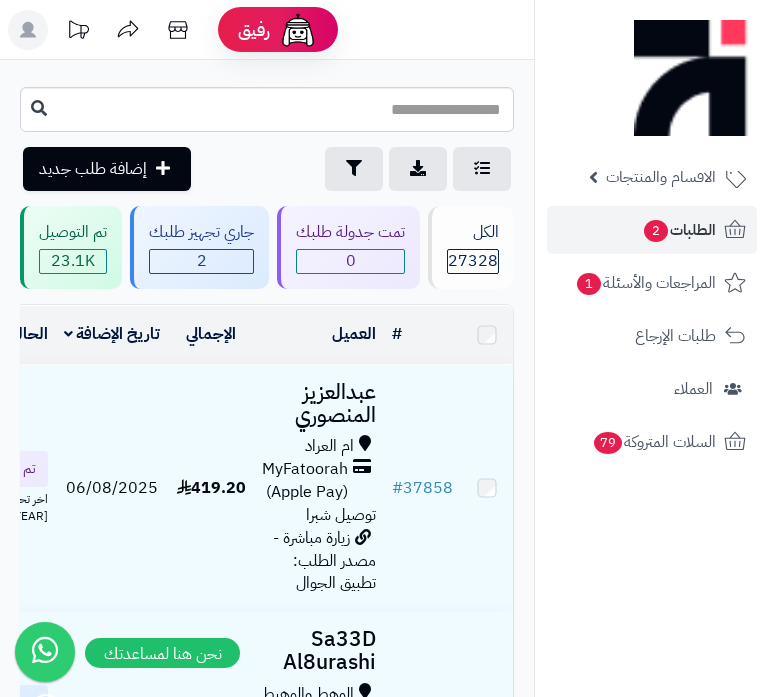 scroll, scrollTop: 0, scrollLeft: 0, axis: both 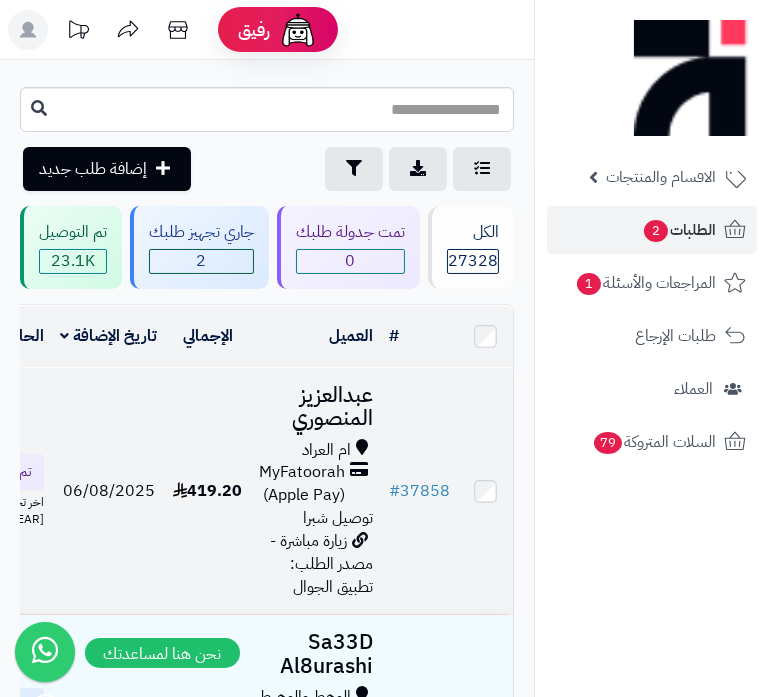 click on "MyFatoorah (Apple Pay)" at bounding box center (302, 484) 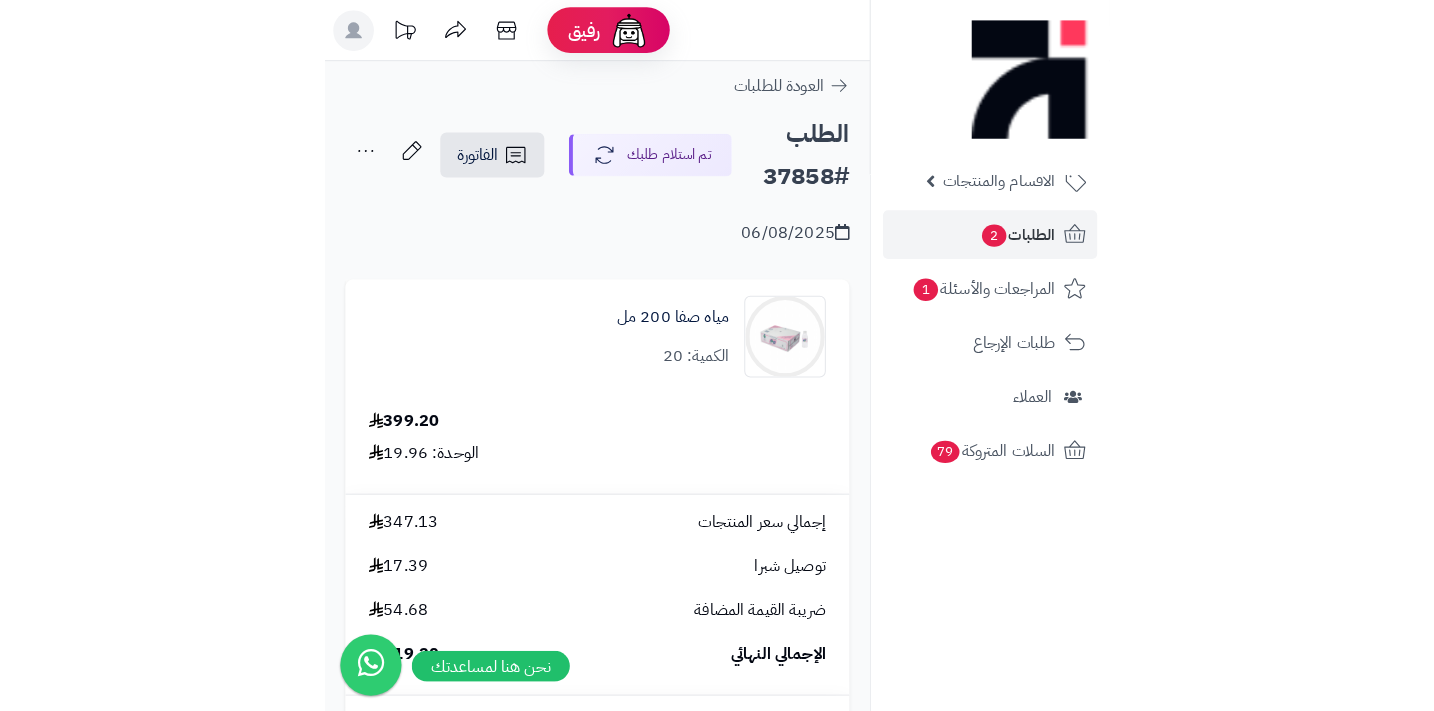 scroll, scrollTop: 0, scrollLeft: 0, axis: both 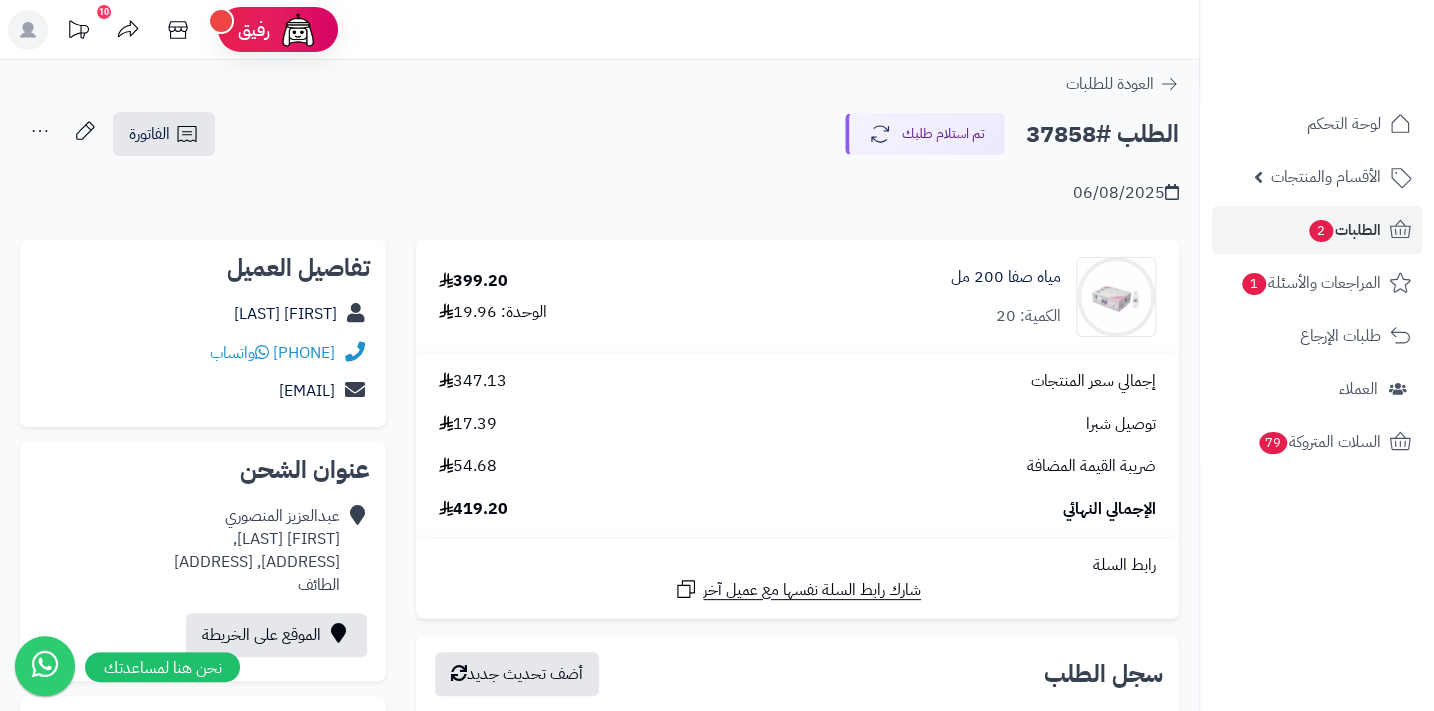 drag, startPoint x: 218, startPoint y: 350, endPoint x: 357, endPoint y: 355, distance: 139.0899 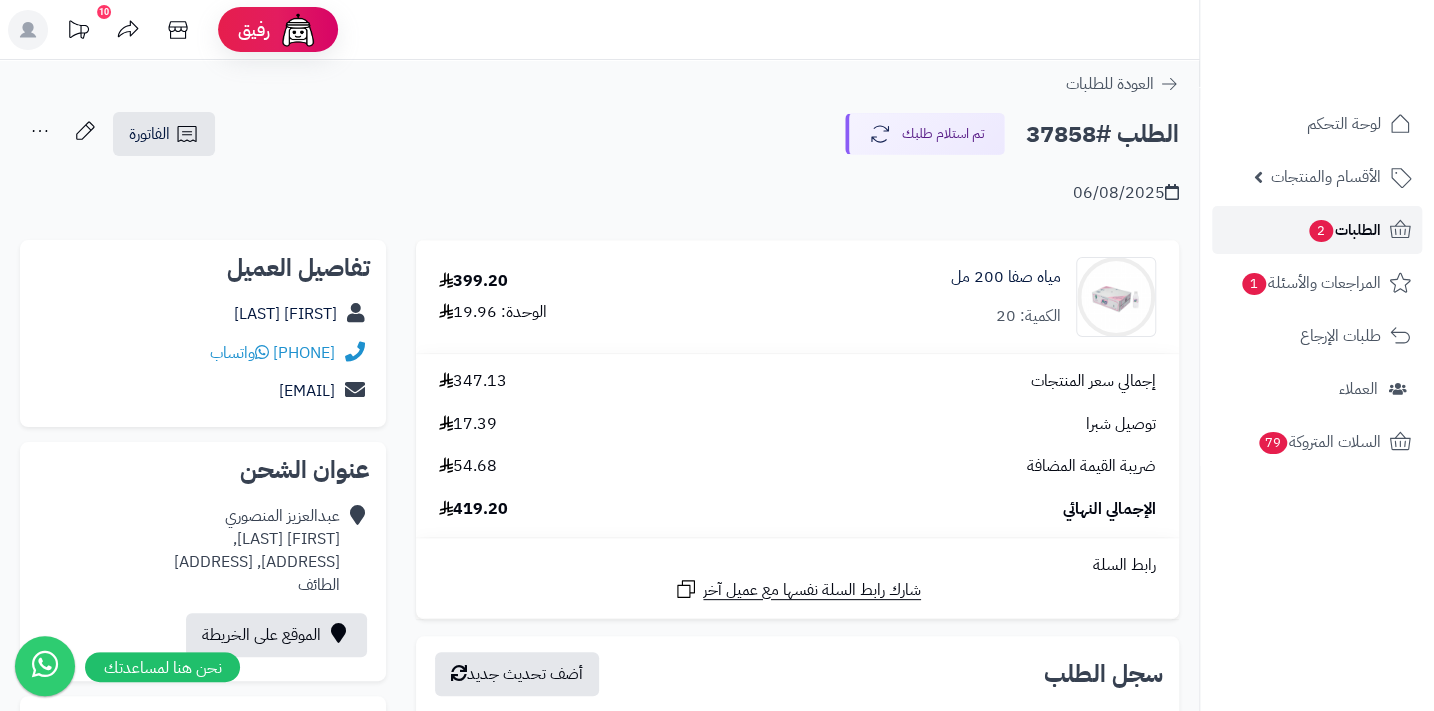 click on "الطلبات  2" at bounding box center (1344, 230) 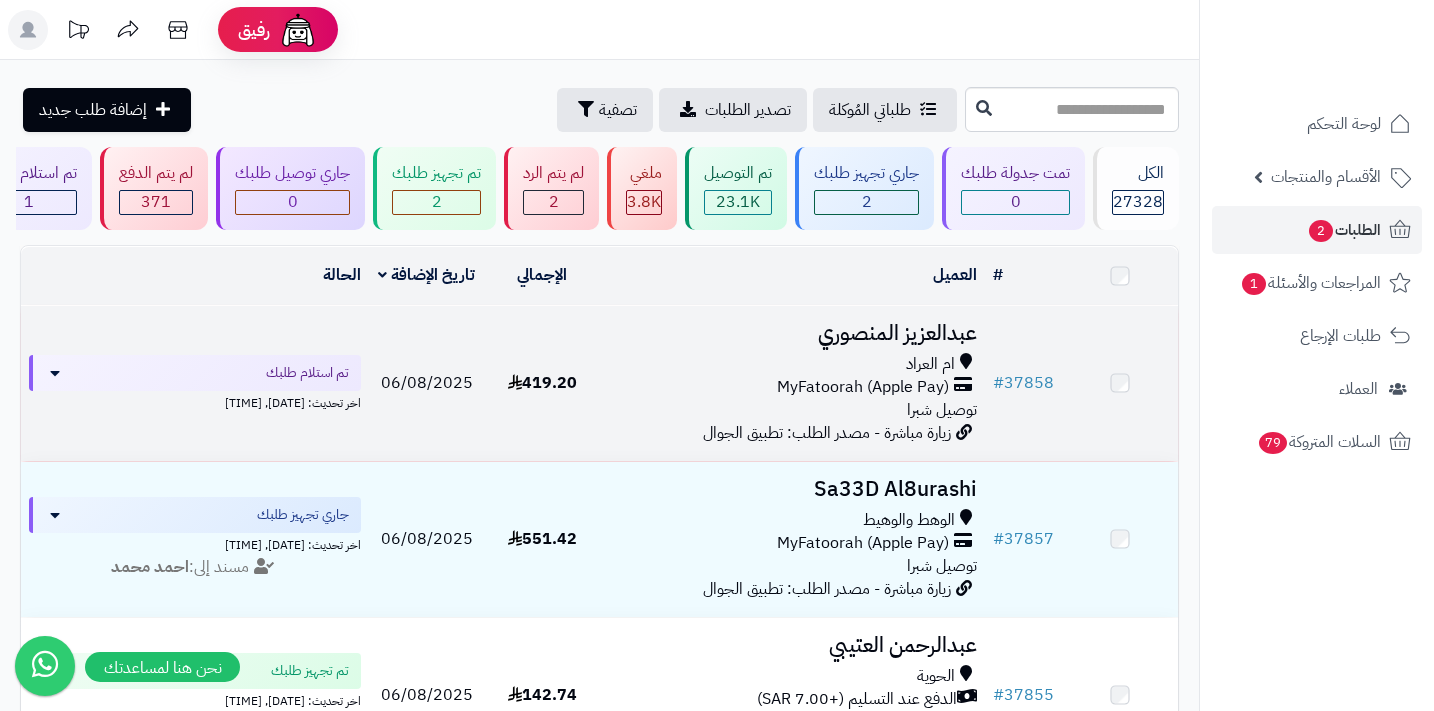 scroll, scrollTop: 0, scrollLeft: 0, axis: both 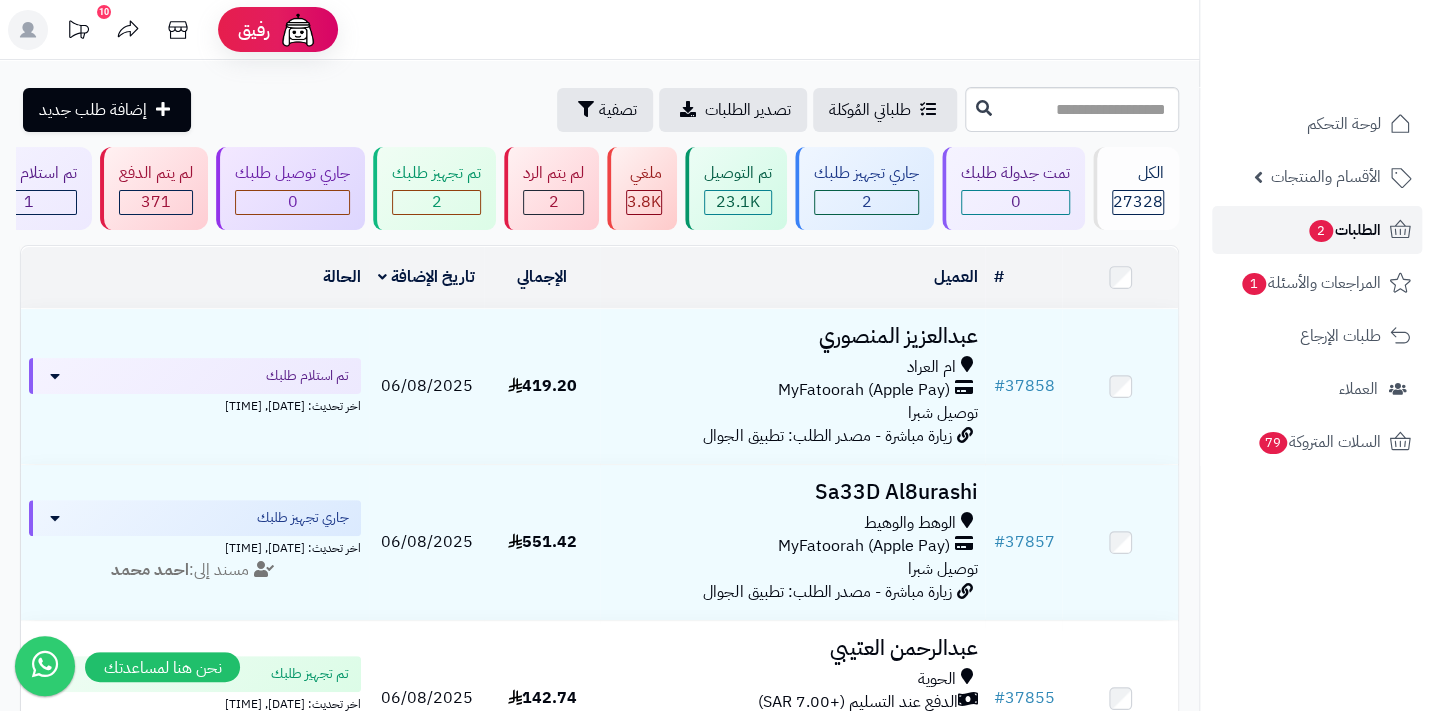 click on "الطلبات  2" at bounding box center [1344, 230] 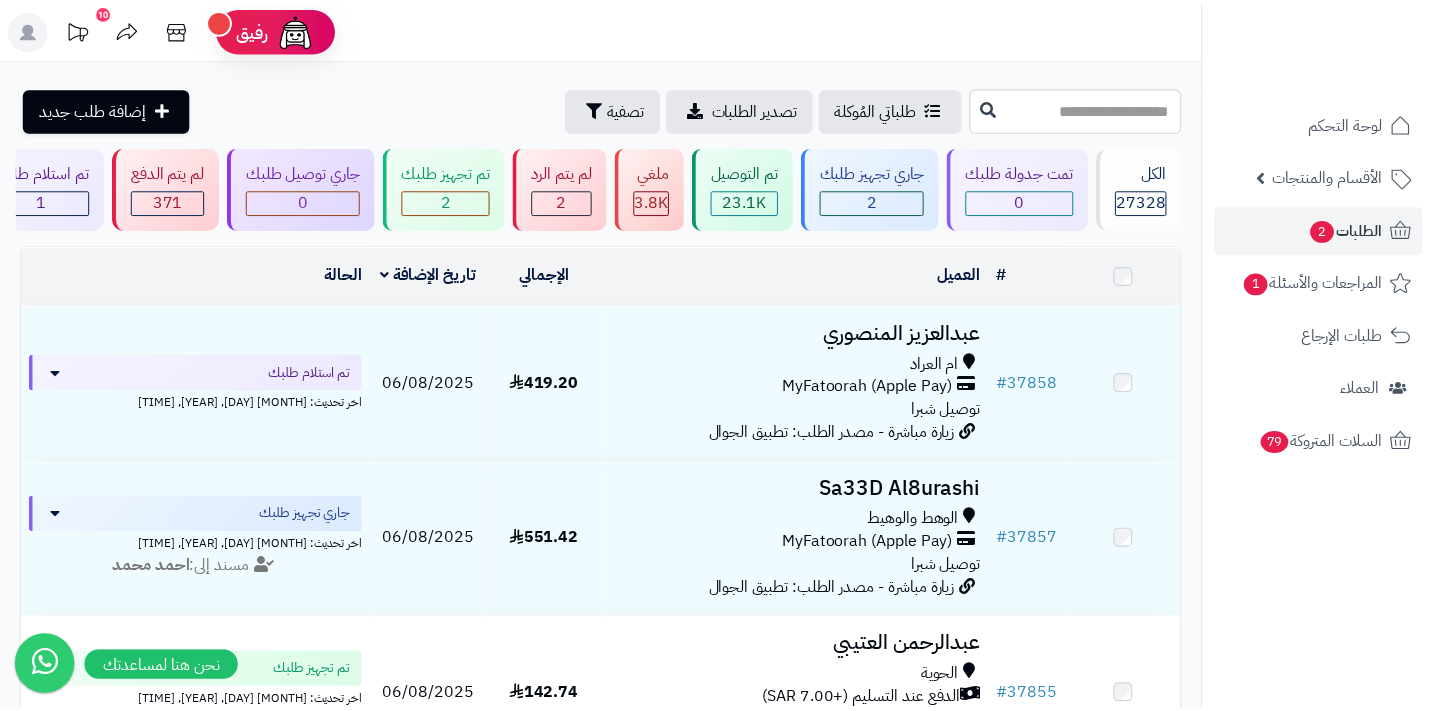 scroll, scrollTop: 0, scrollLeft: 0, axis: both 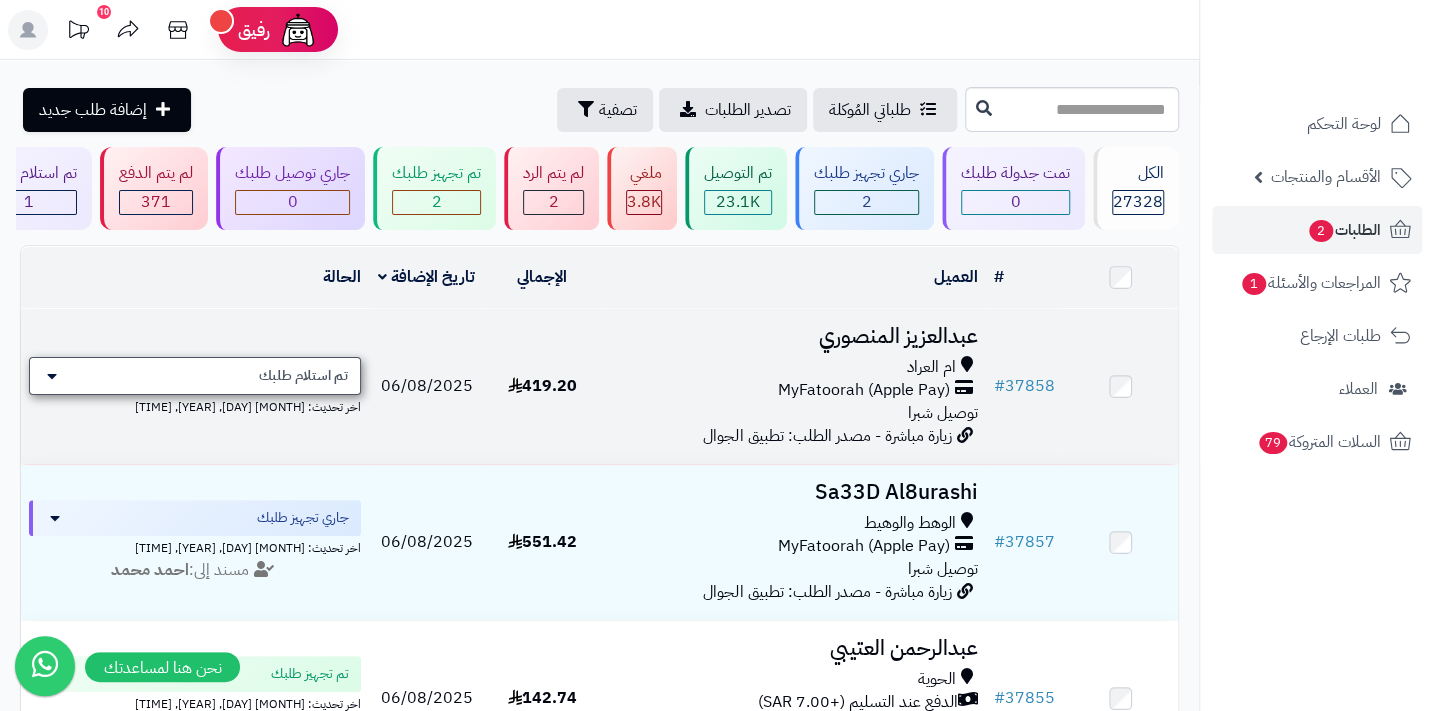 click on "تم استلام طلبك" at bounding box center (303, 376) 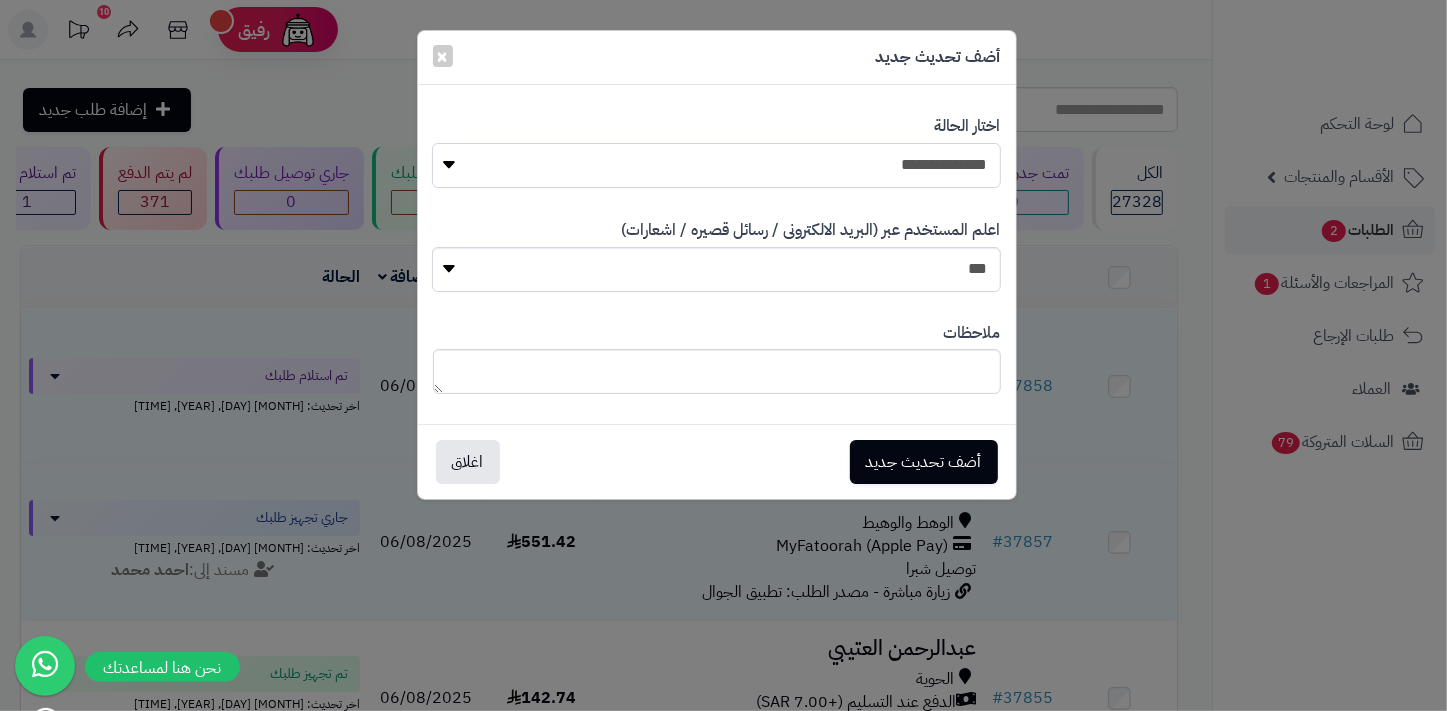 click on "**********" at bounding box center (716, 165) 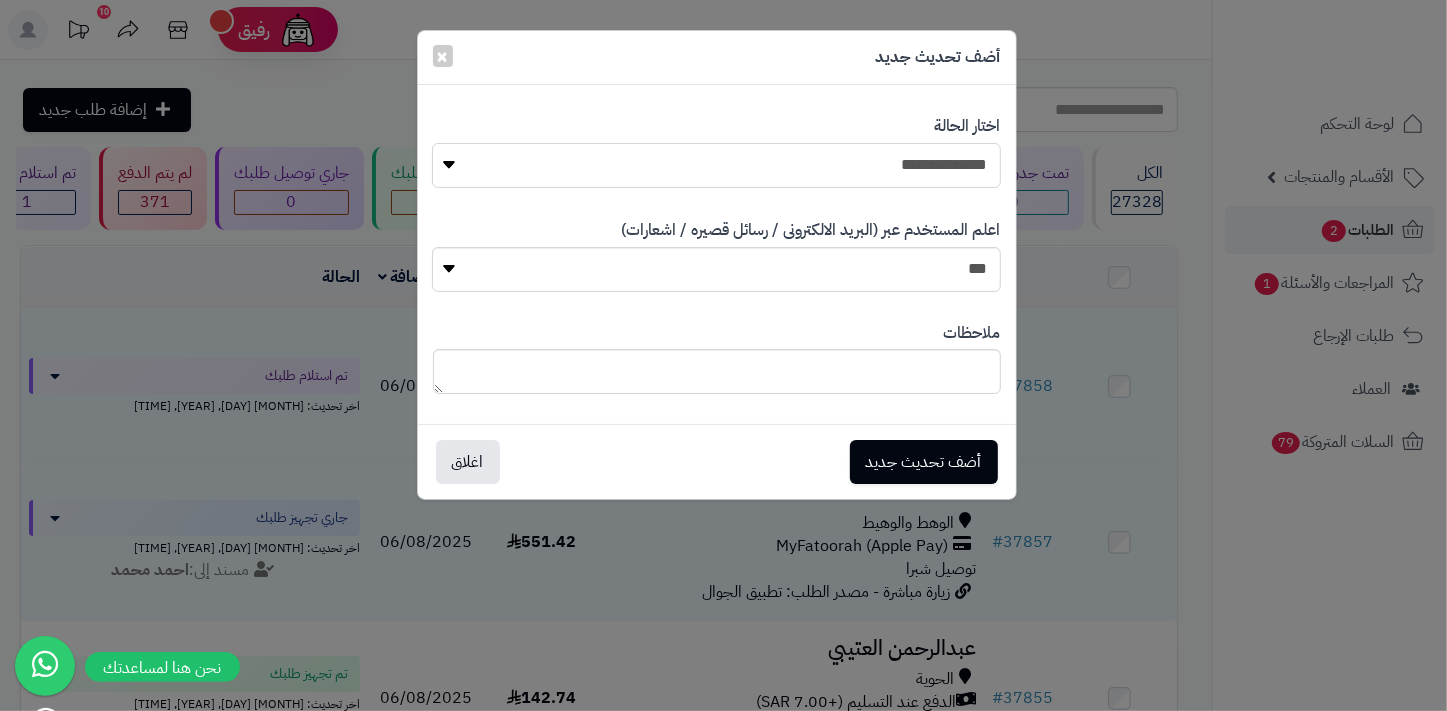 select on "*" 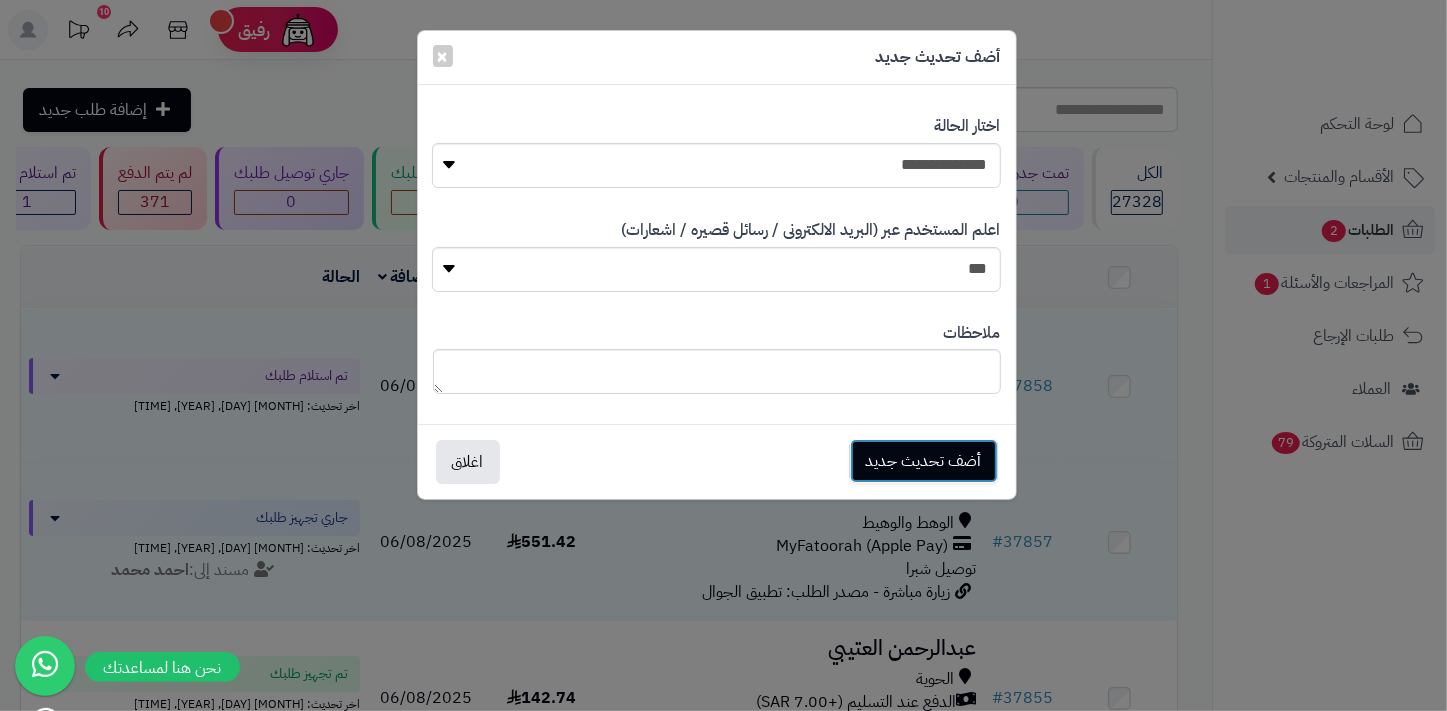 click on "أضف تحديث جديد" at bounding box center [924, 461] 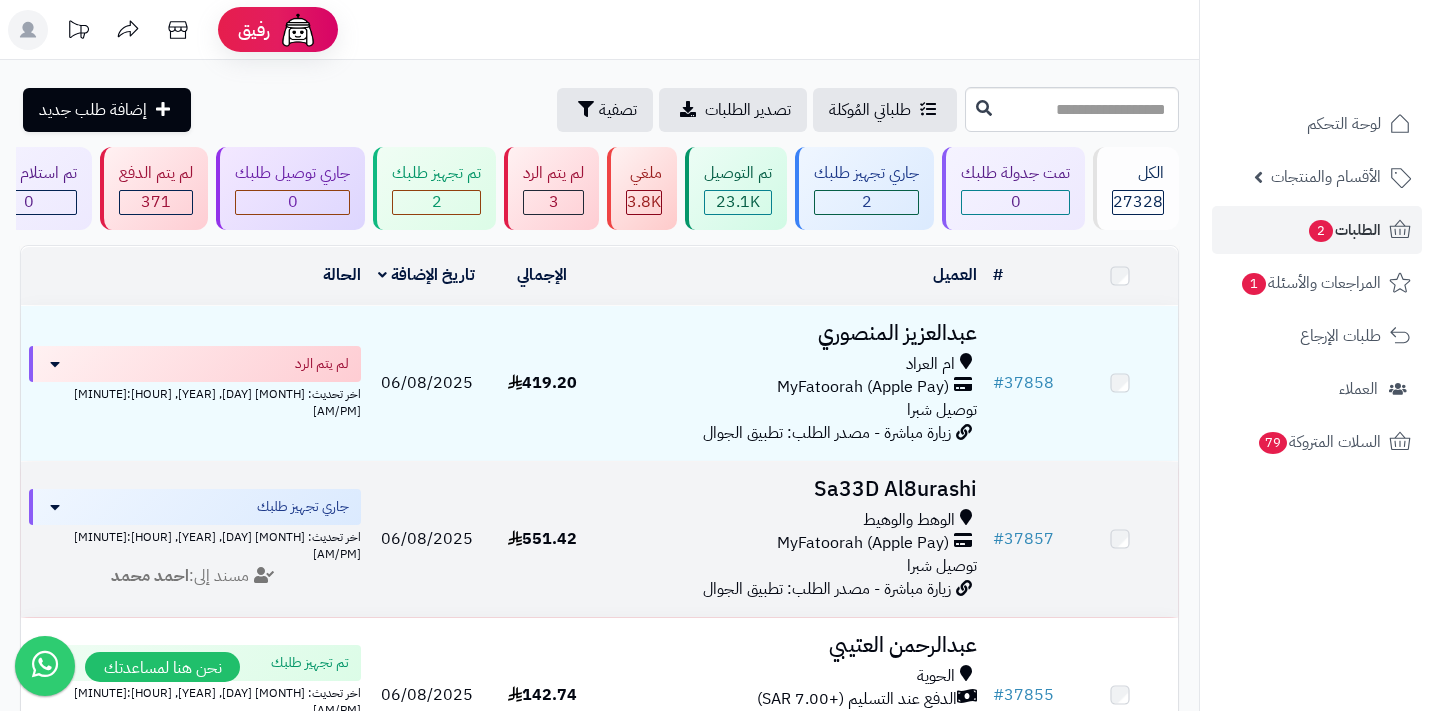 scroll, scrollTop: 0, scrollLeft: 0, axis: both 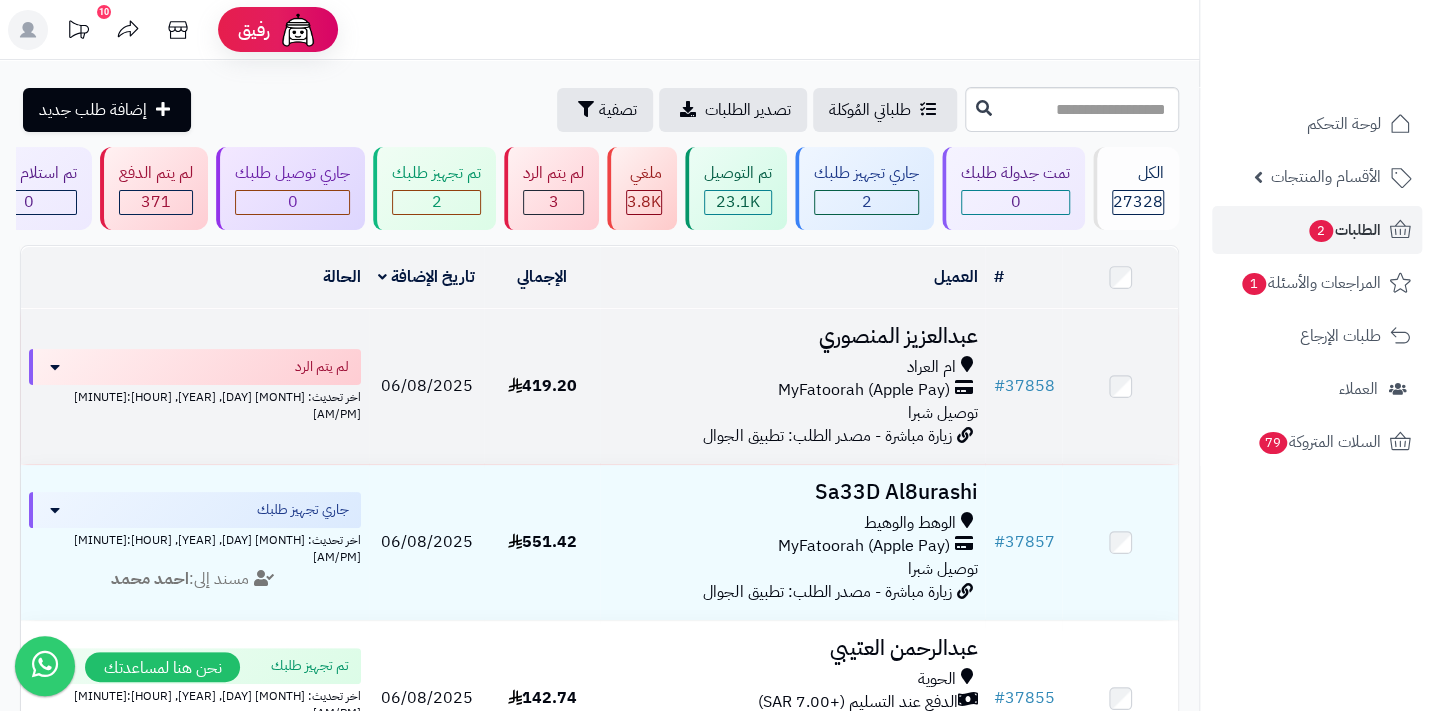click on "MyFatoorah (Apple Pay)" at bounding box center [863, 390] 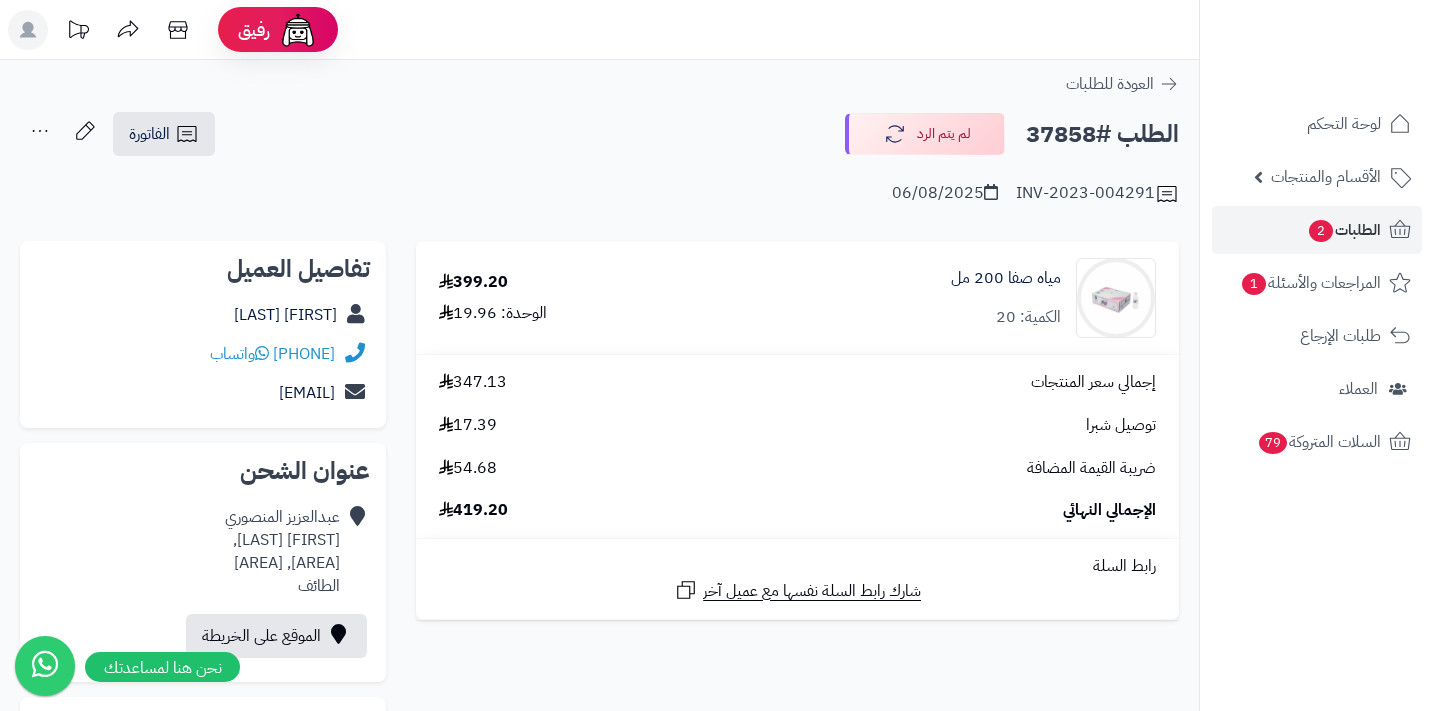 scroll, scrollTop: 0, scrollLeft: 0, axis: both 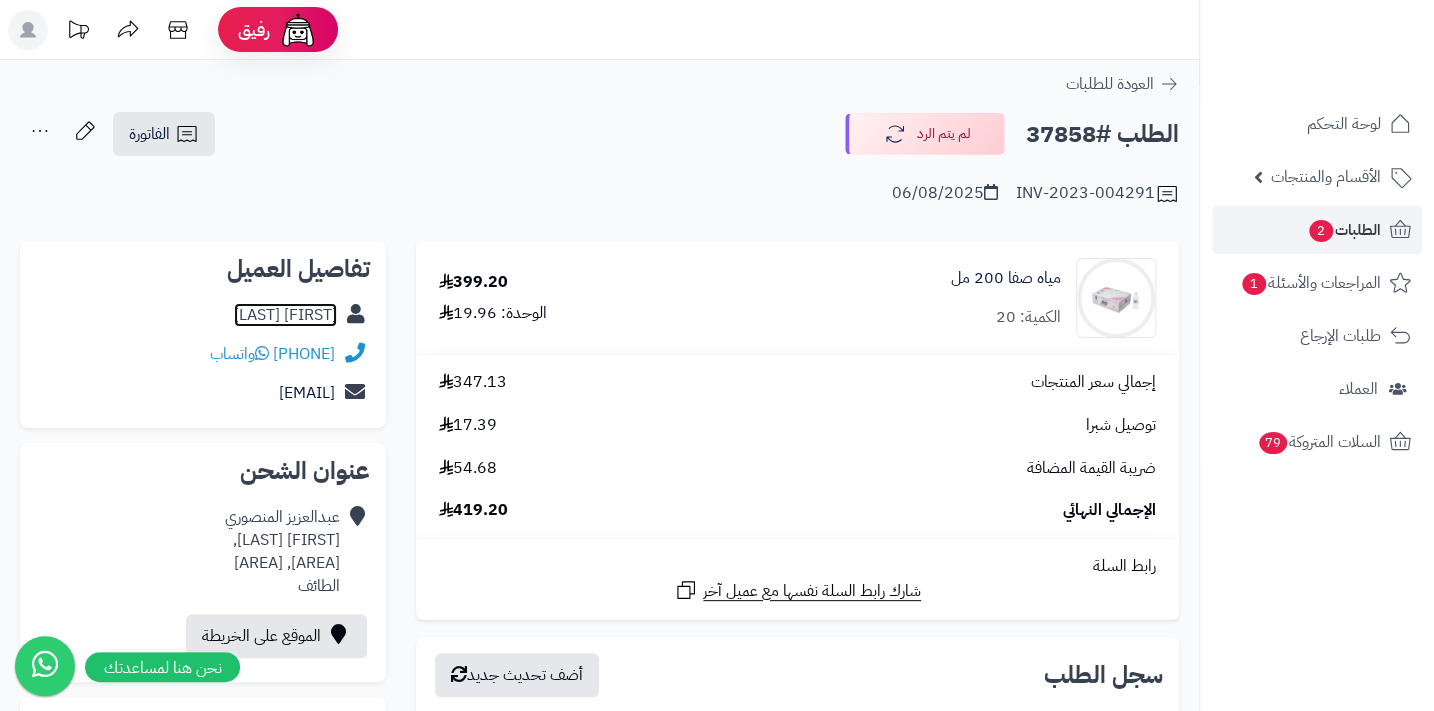 click on "عبدالعزيز  المنصوري" at bounding box center (285, 315) 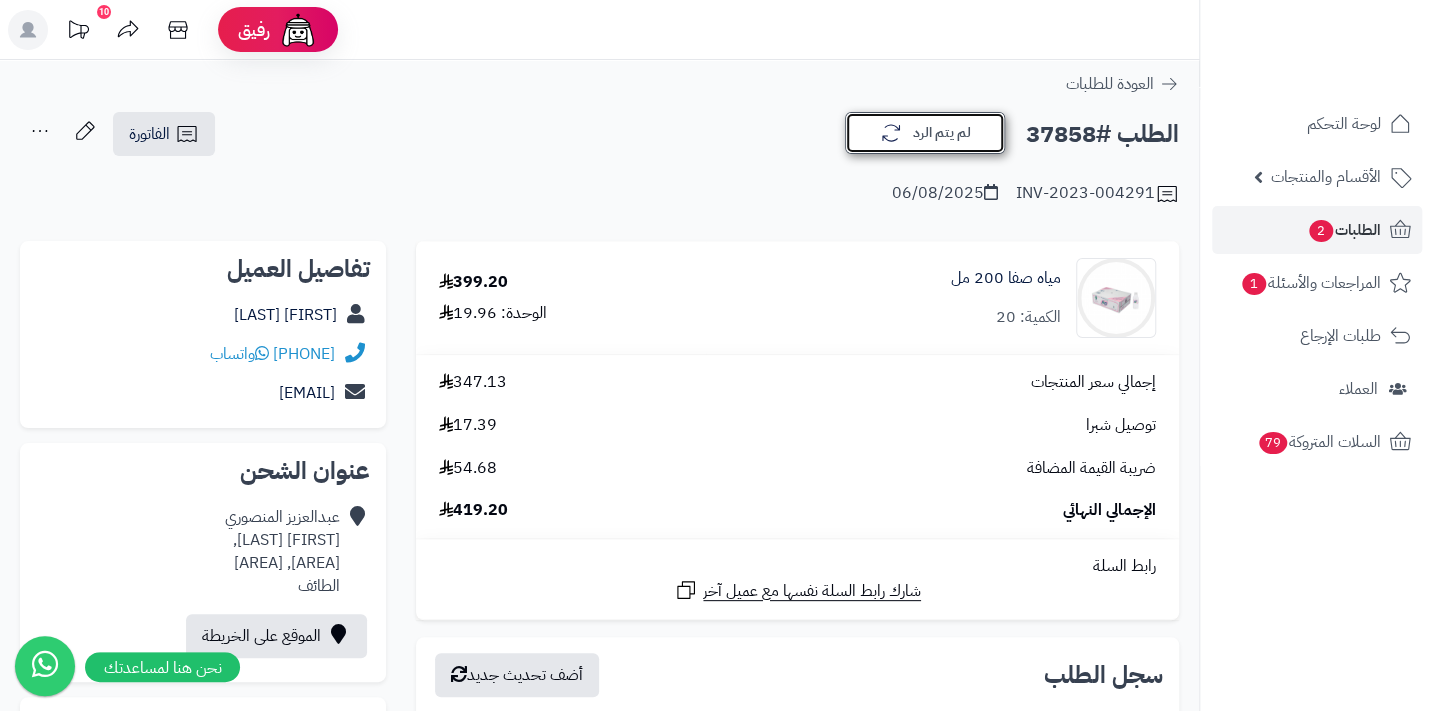click on "لم يتم الرد" at bounding box center [925, 133] 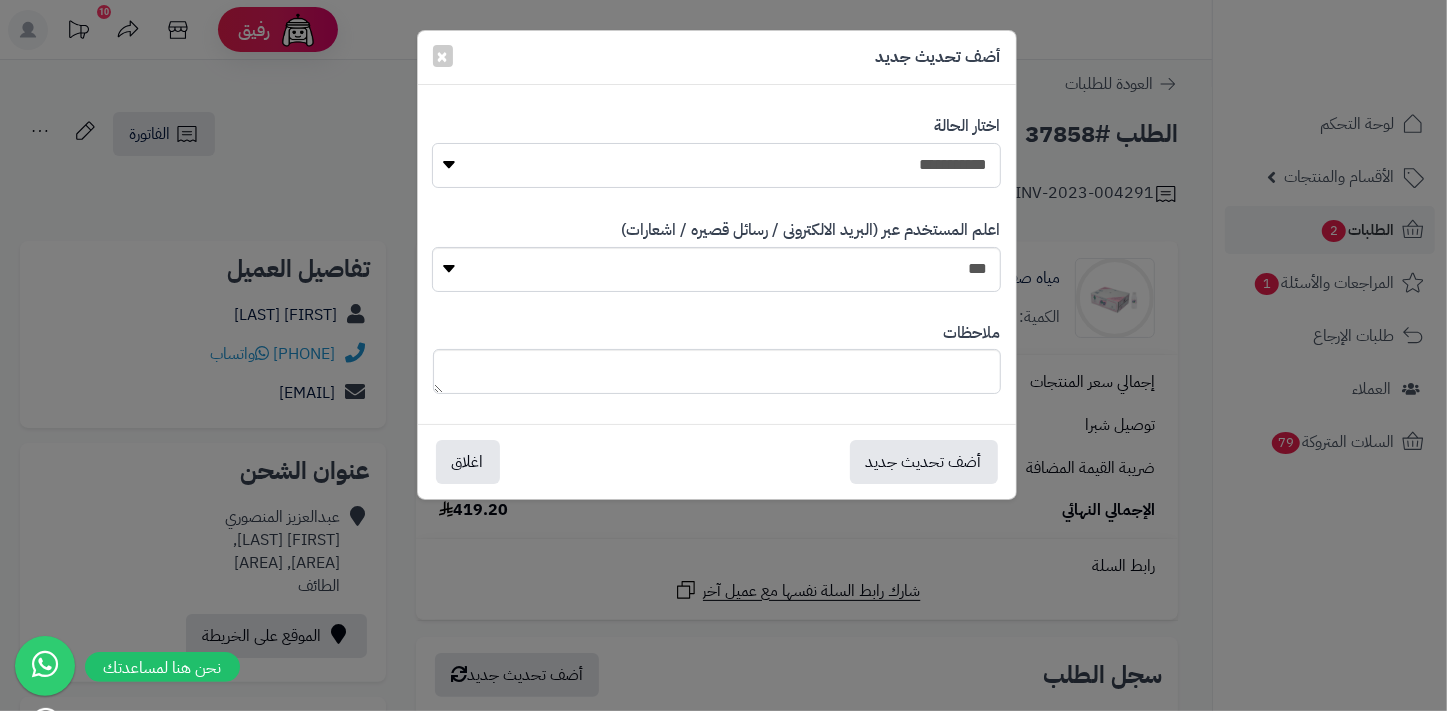 click on "**********" at bounding box center (716, 165) 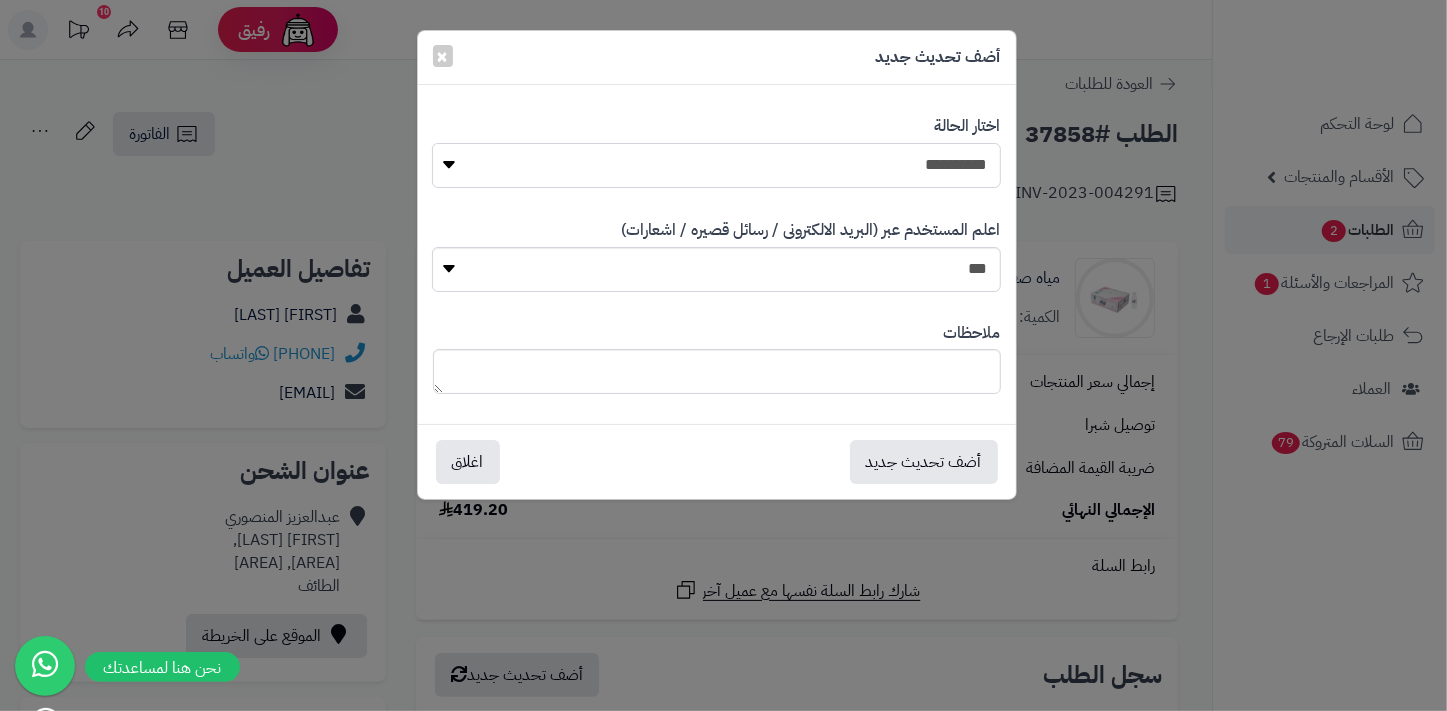 click on "**********" at bounding box center [716, 165] 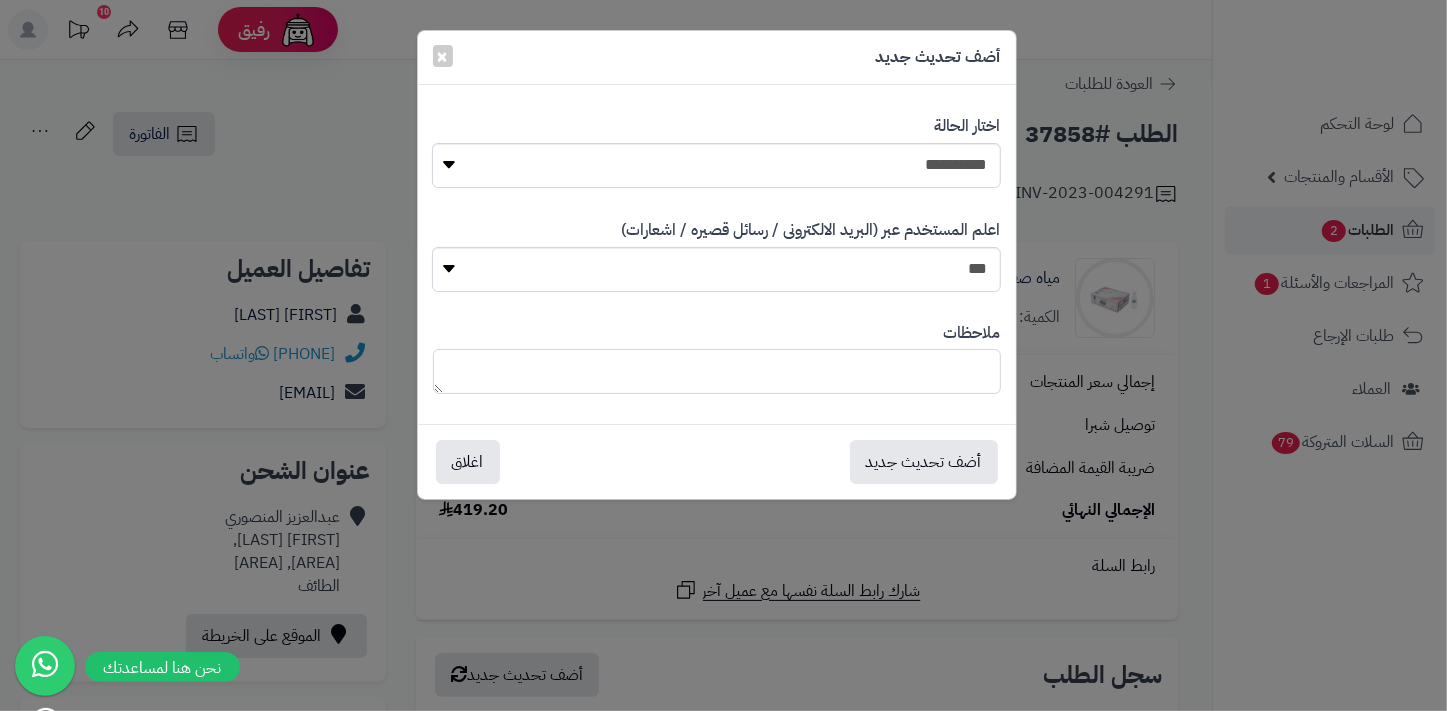 click at bounding box center (717, 371) 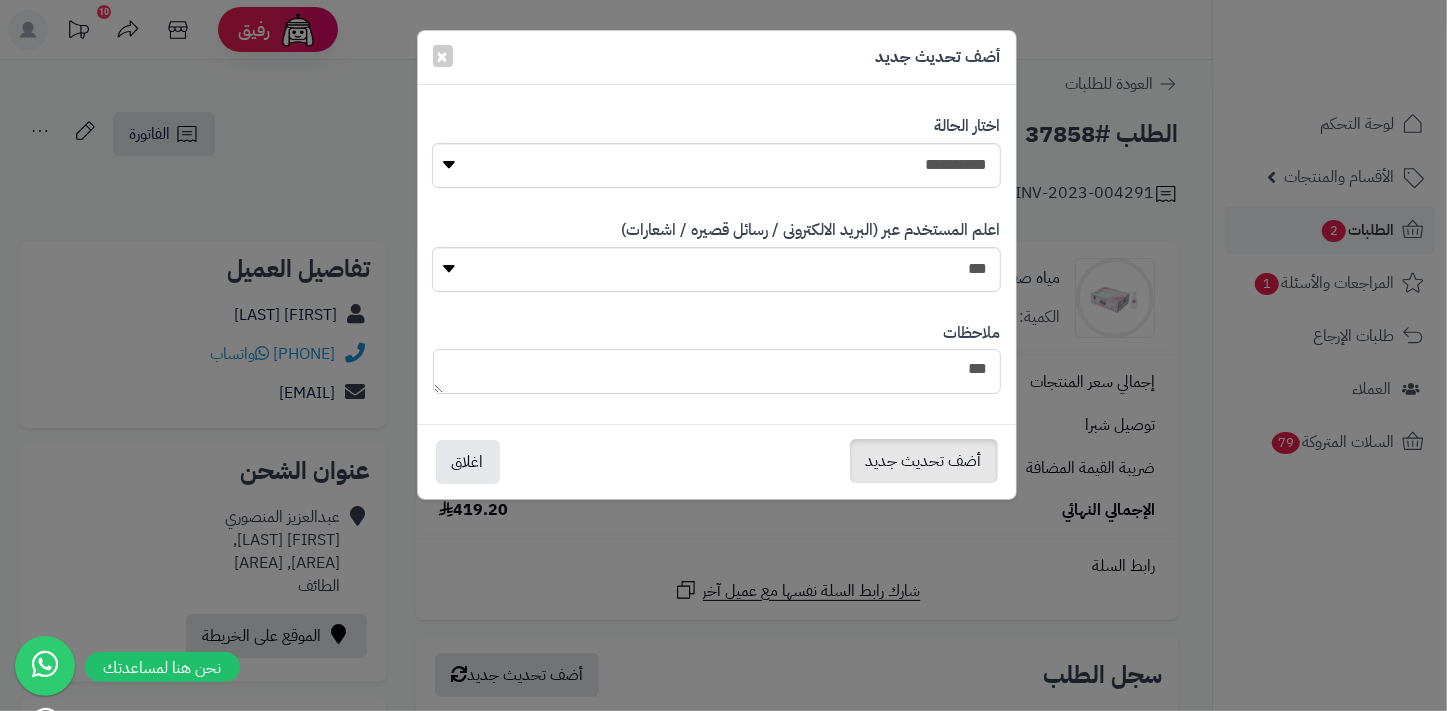 type on "***" 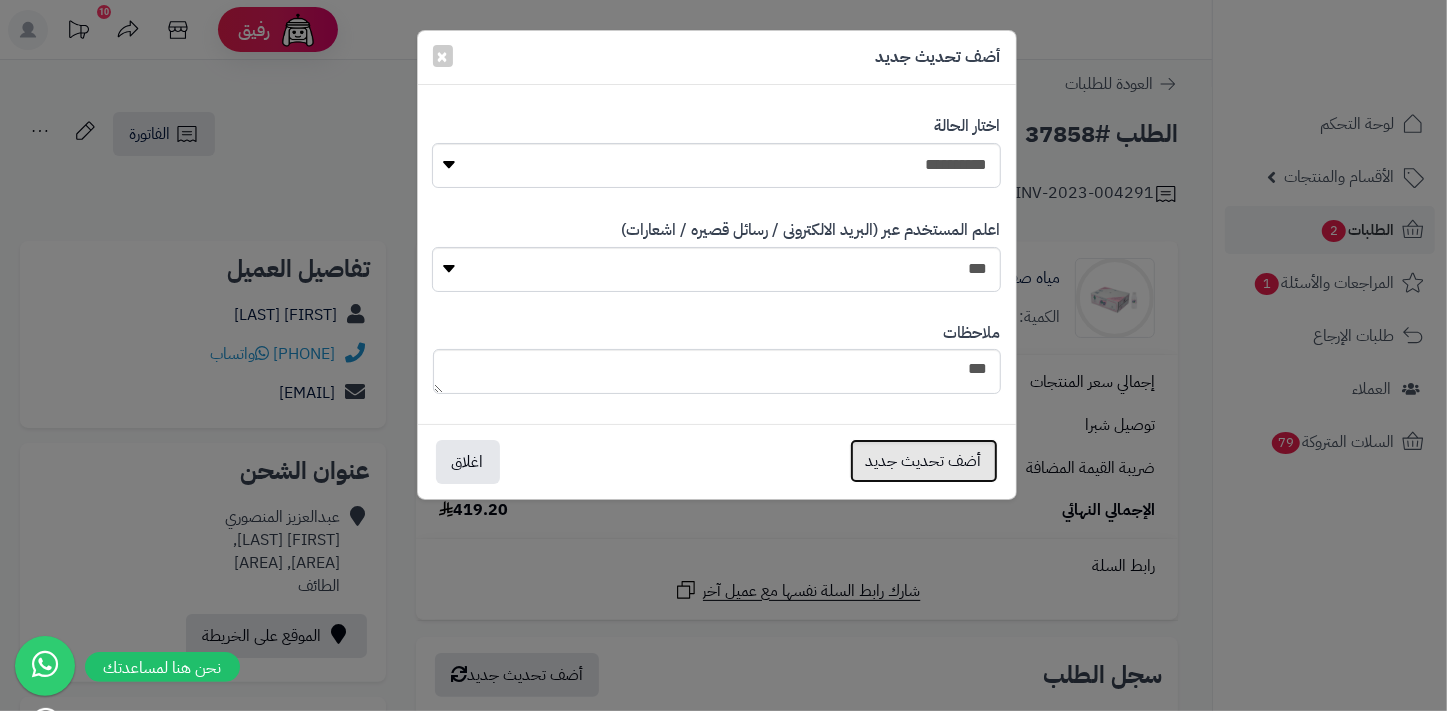 click on "أضف تحديث جديد" at bounding box center [924, 461] 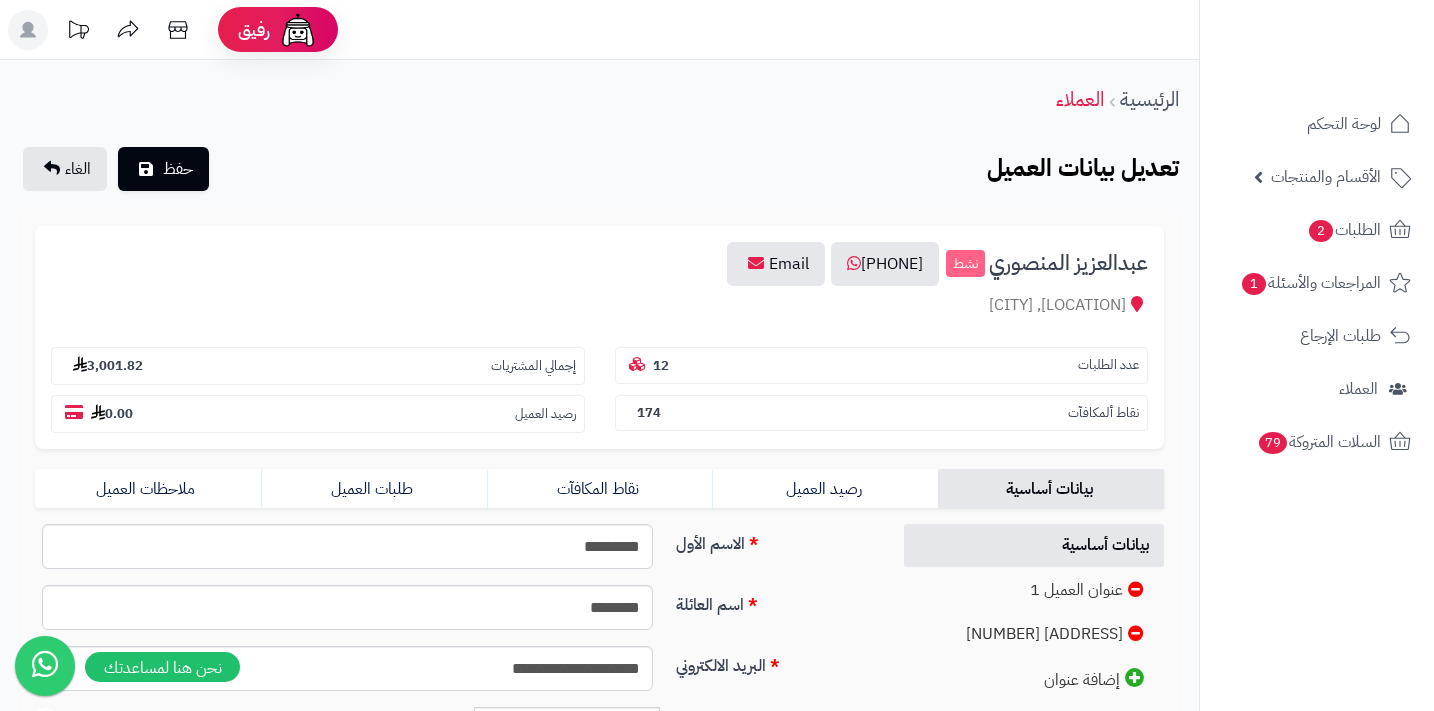 scroll, scrollTop: 0, scrollLeft: 0, axis: both 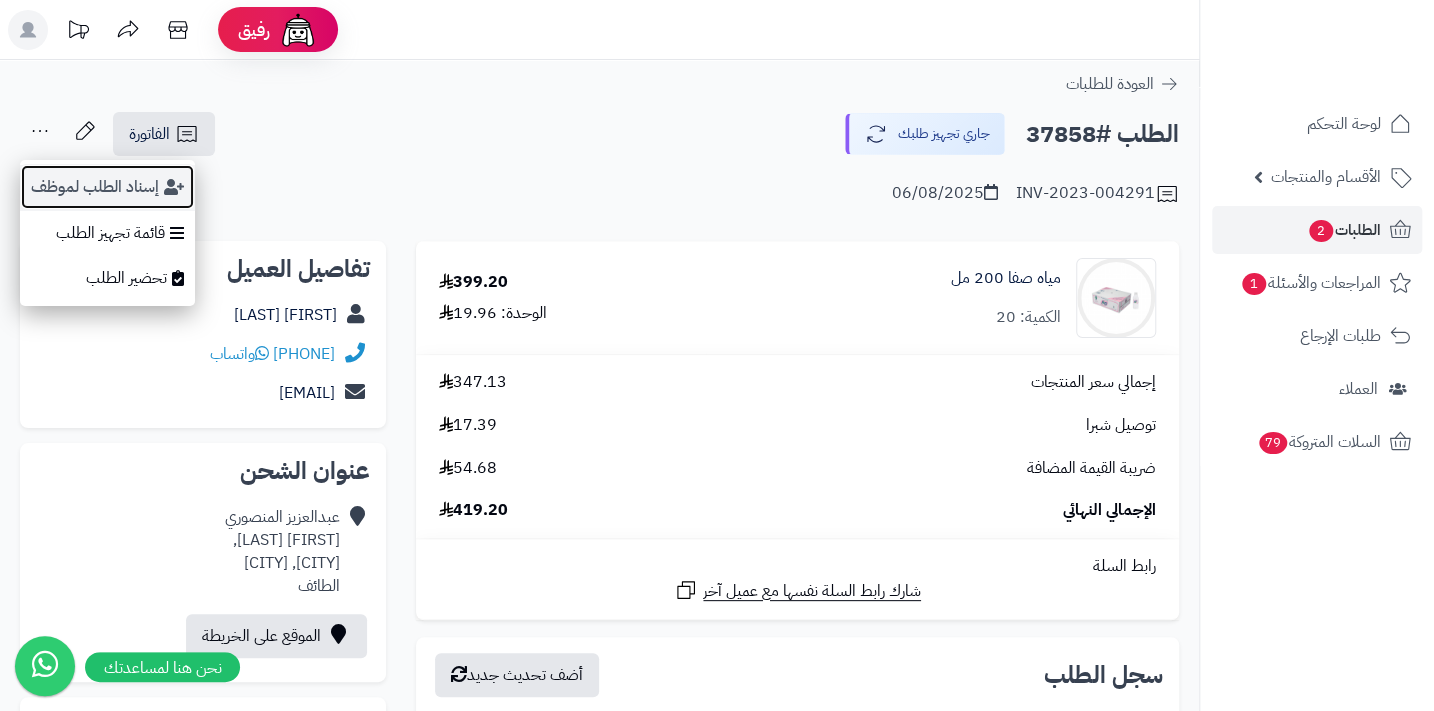 click on "إسناد الطلب لموظف" at bounding box center [107, 187] 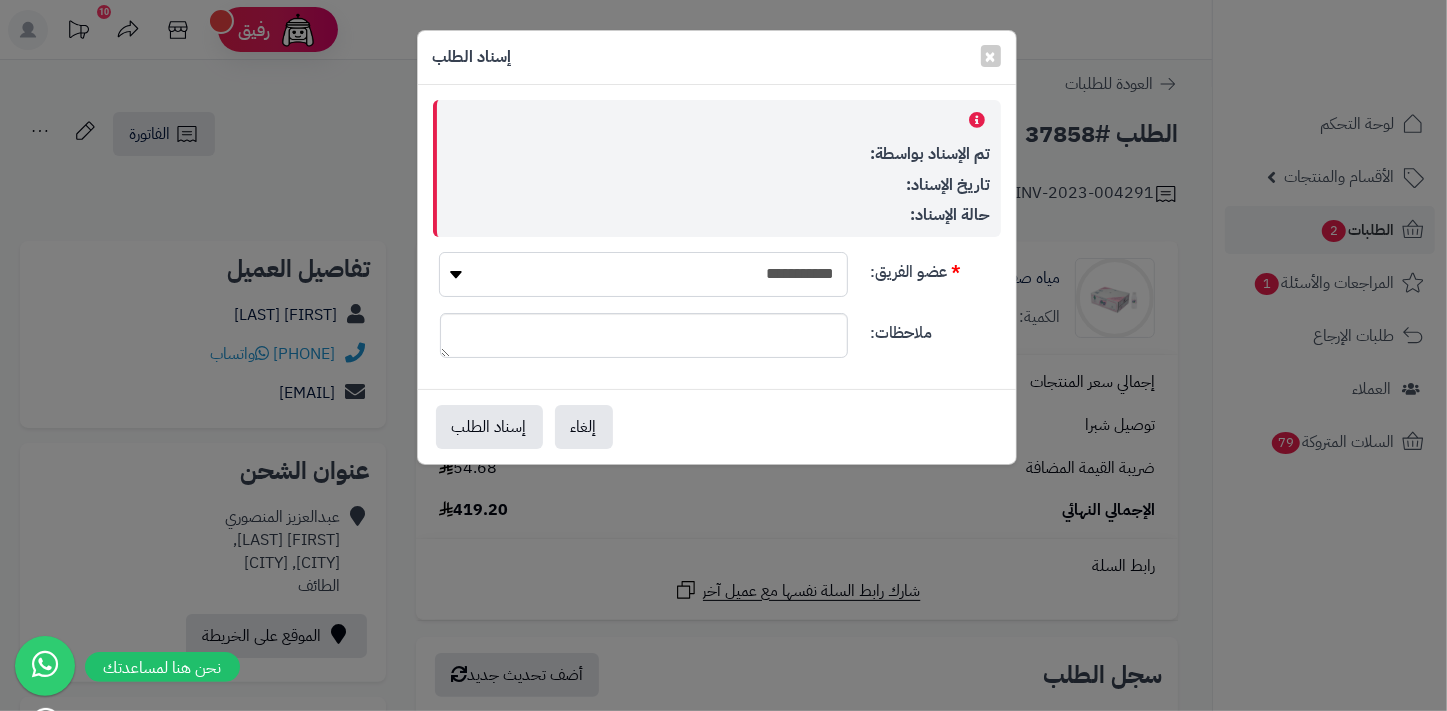 click on "**********" at bounding box center (643, 274) 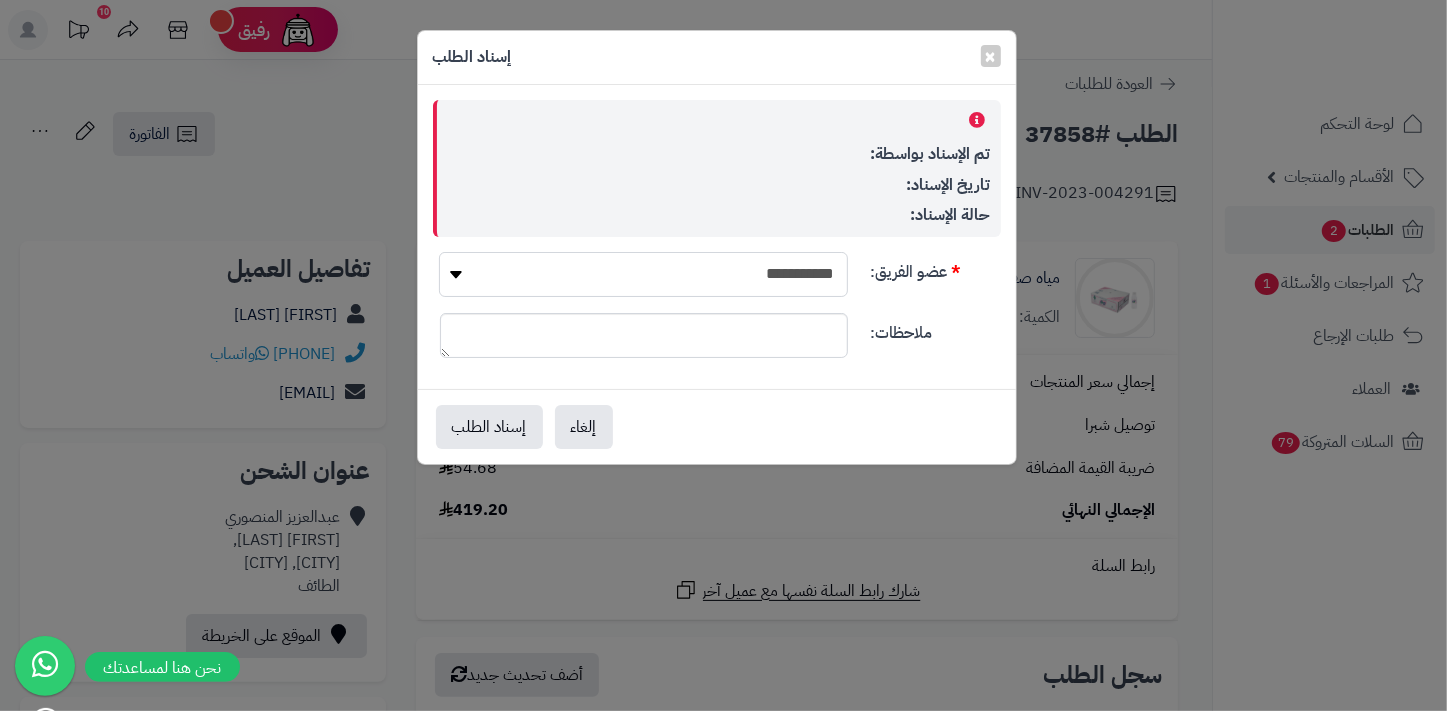 select on "**" 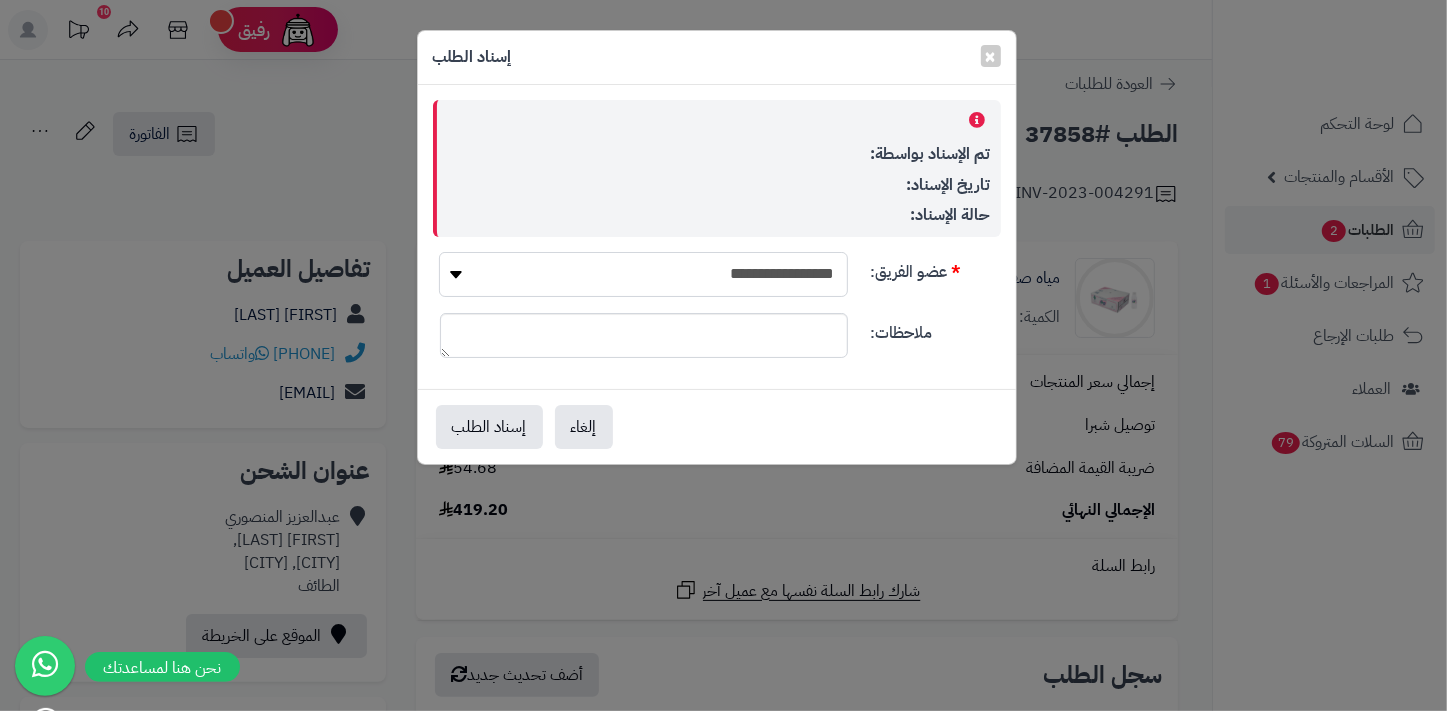click on "**********" at bounding box center [643, 274] 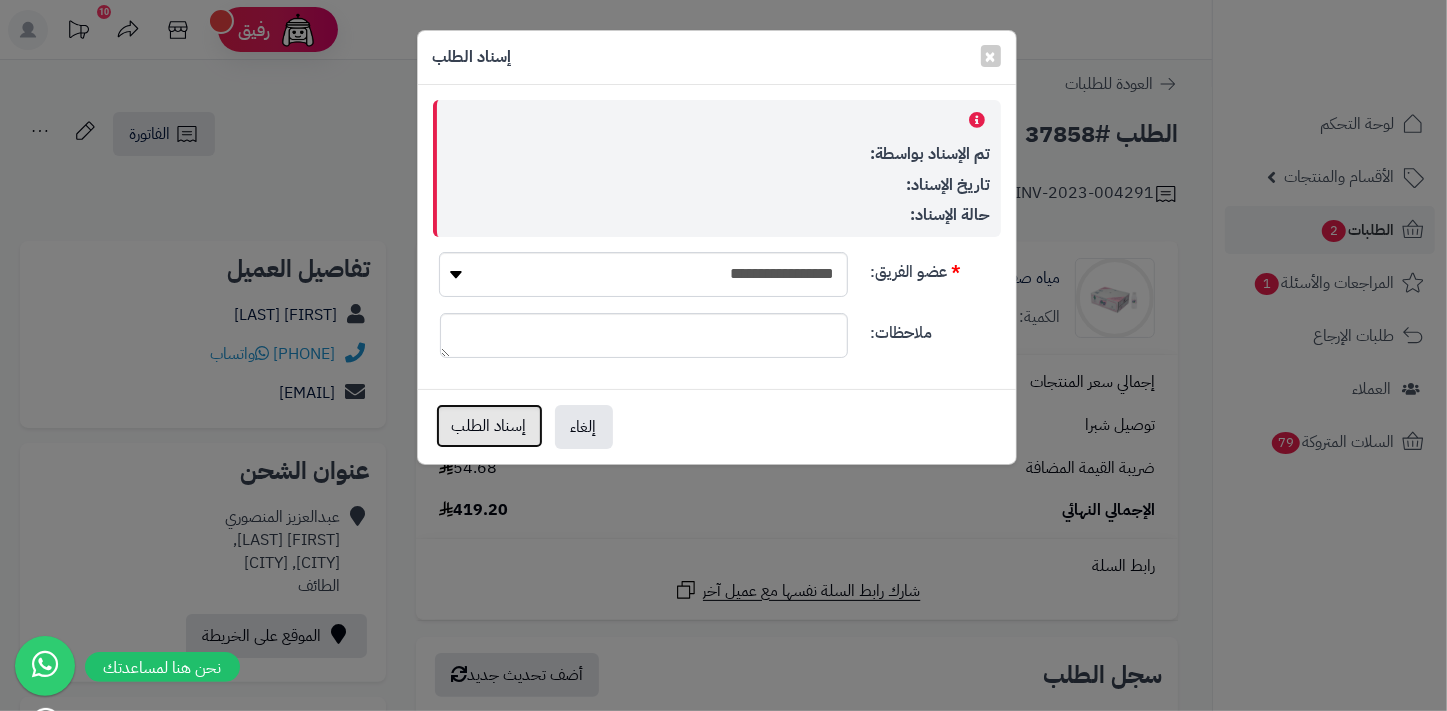 click on "إسناد الطلب" at bounding box center [489, 426] 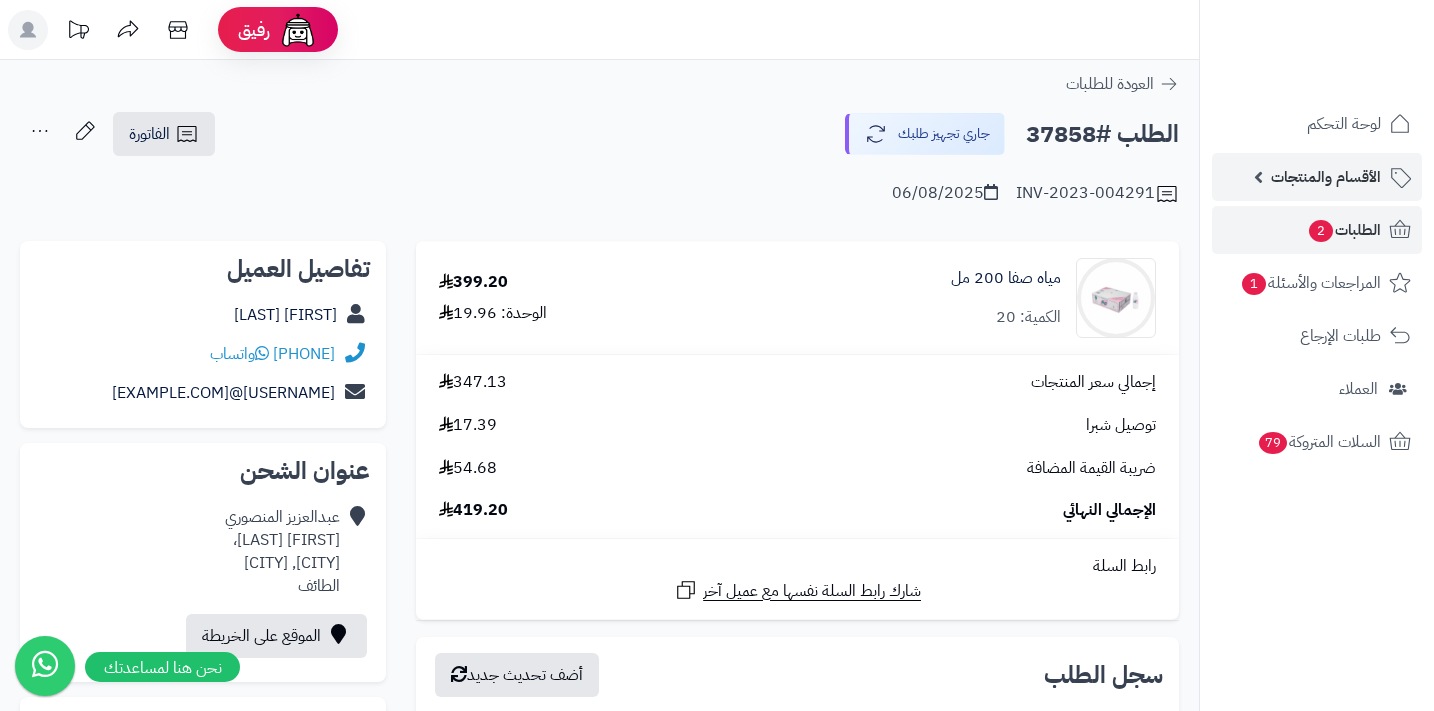 scroll, scrollTop: 0, scrollLeft: 0, axis: both 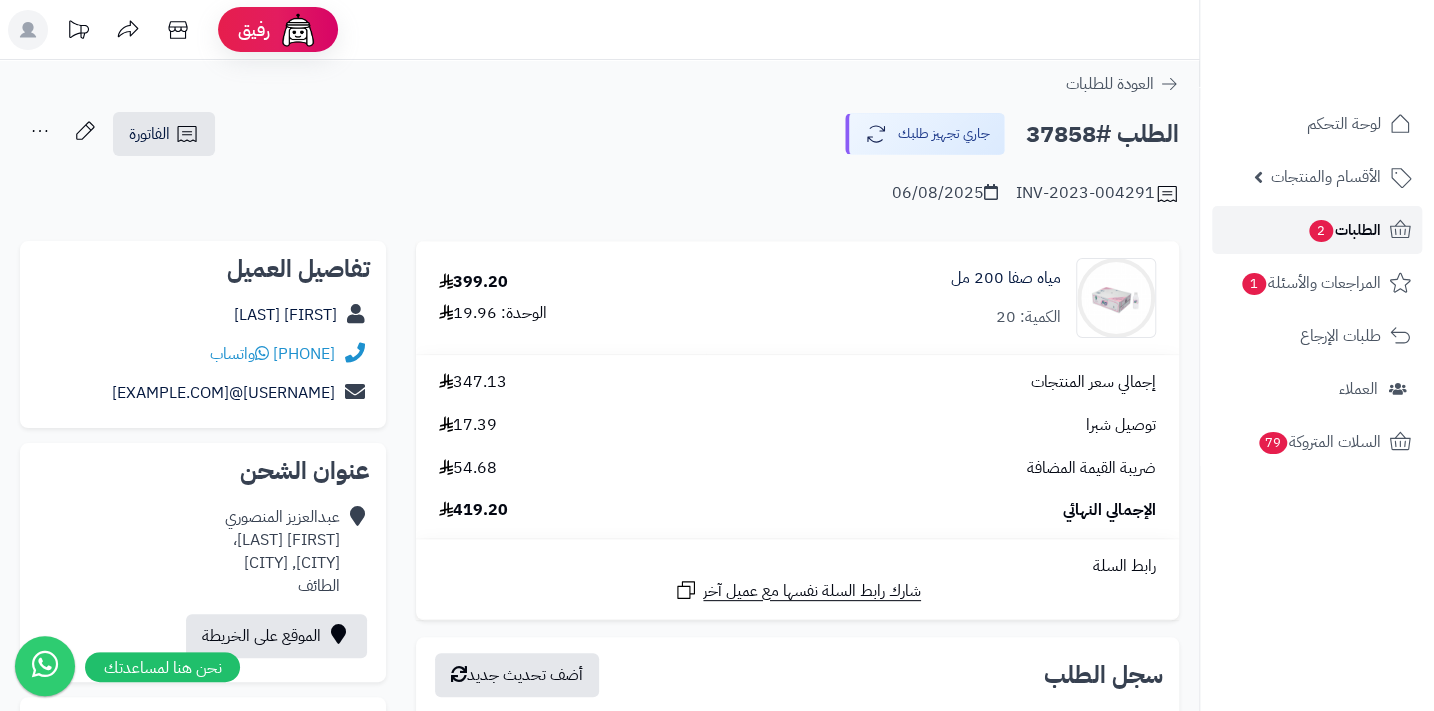 click on "الطلبات  2" at bounding box center [1344, 230] 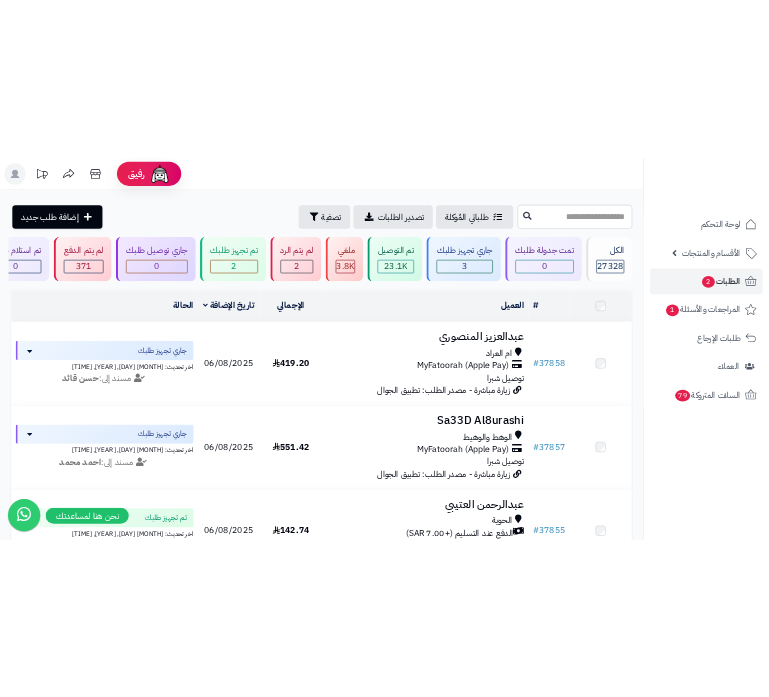 scroll, scrollTop: 0, scrollLeft: 0, axis: both 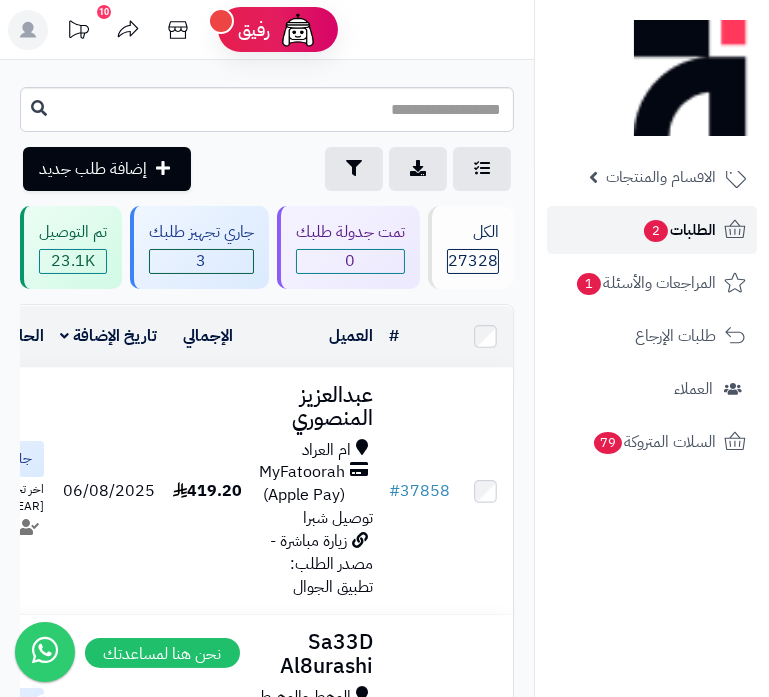 click on "الطلبات  2" at bounding box center [679, 230] 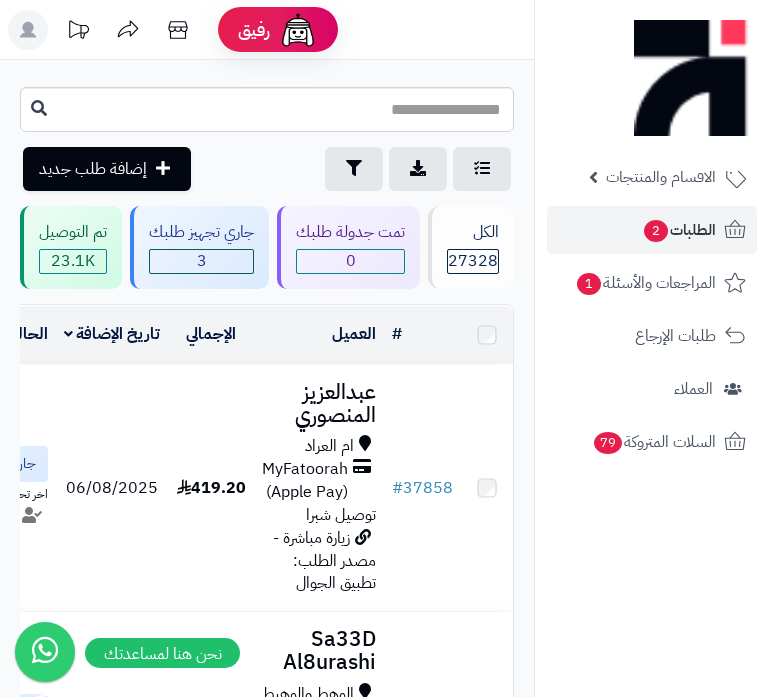scroll, scrollTop: 0, scrollLeft: 0, axis: both 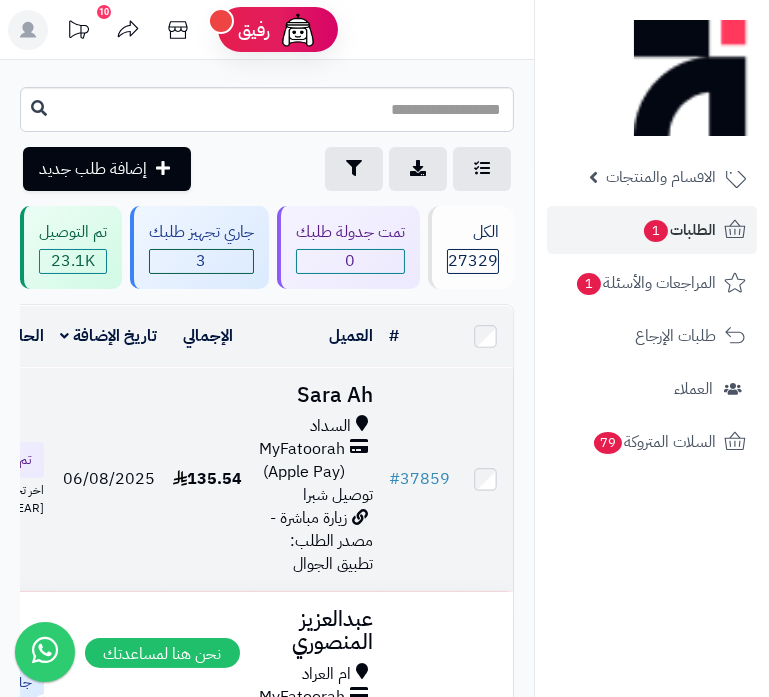 click on "MyFatoorah (Apple Pay)" at bounding box center (302, 461) 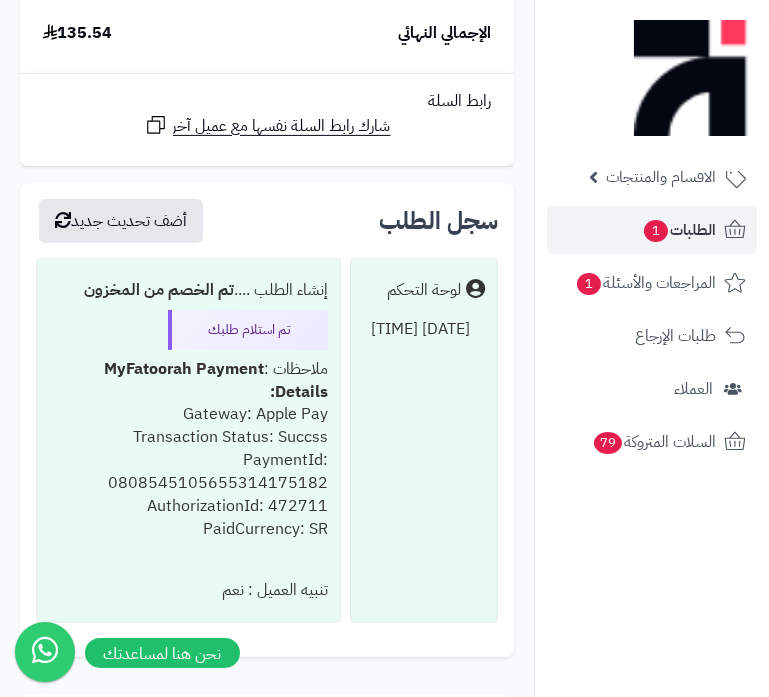 scroll, scrollTop: 1181, scrollLeft: 0, axis: vertical 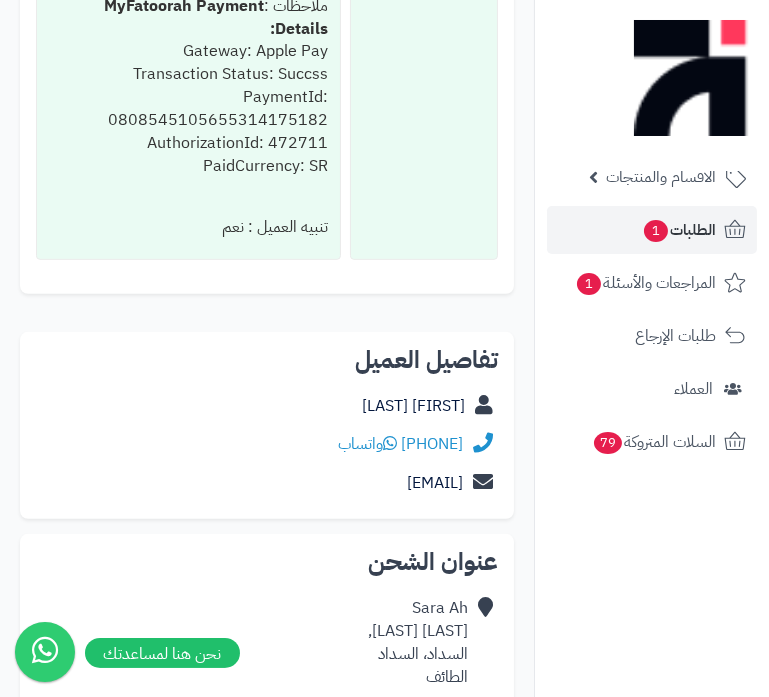 drag, startPoint x: 346, startPoint y: 440, endPoint x: 475, endPoint y: 441, distance: 129.00388 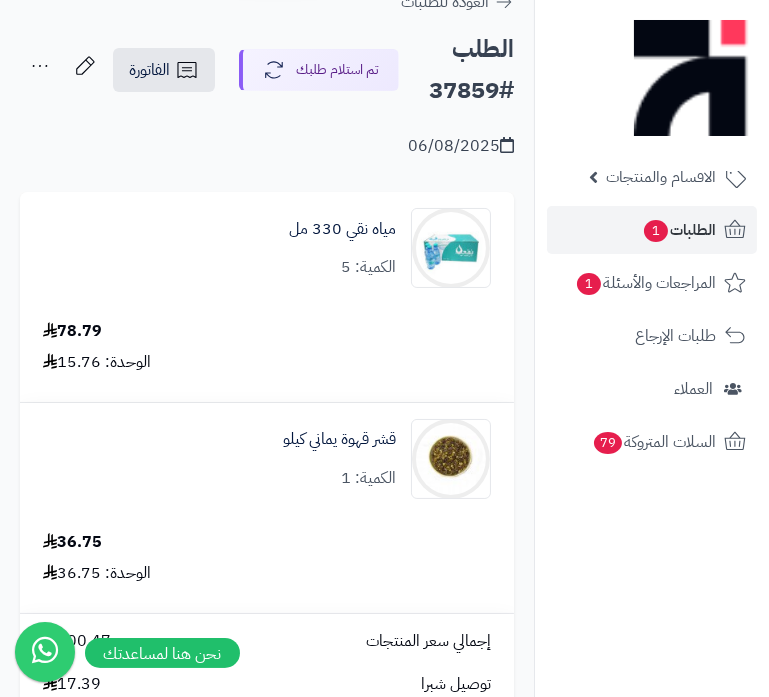 scroll, scrollTop: 0, scrollLeft: 0, axis: both 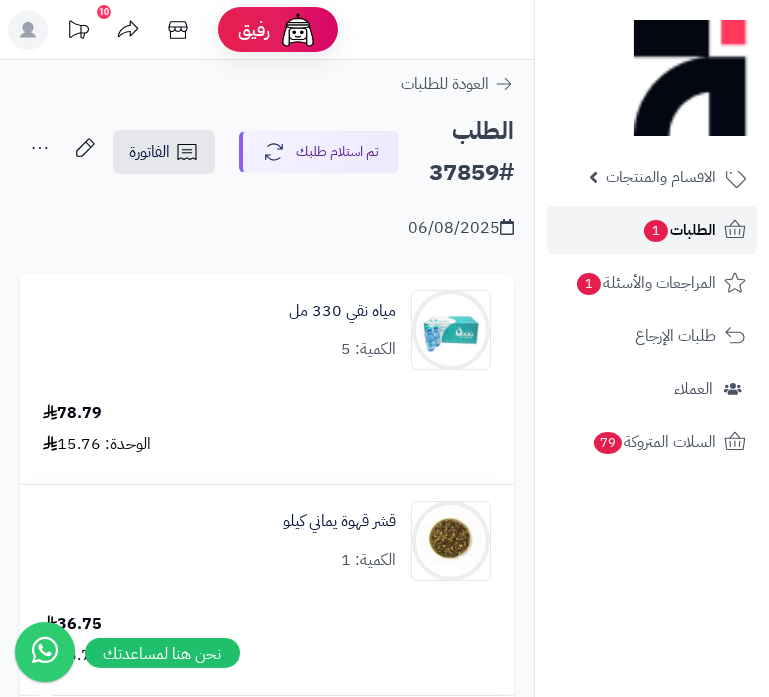 click on "الطلبات  1" at bounding box center (679, 230) 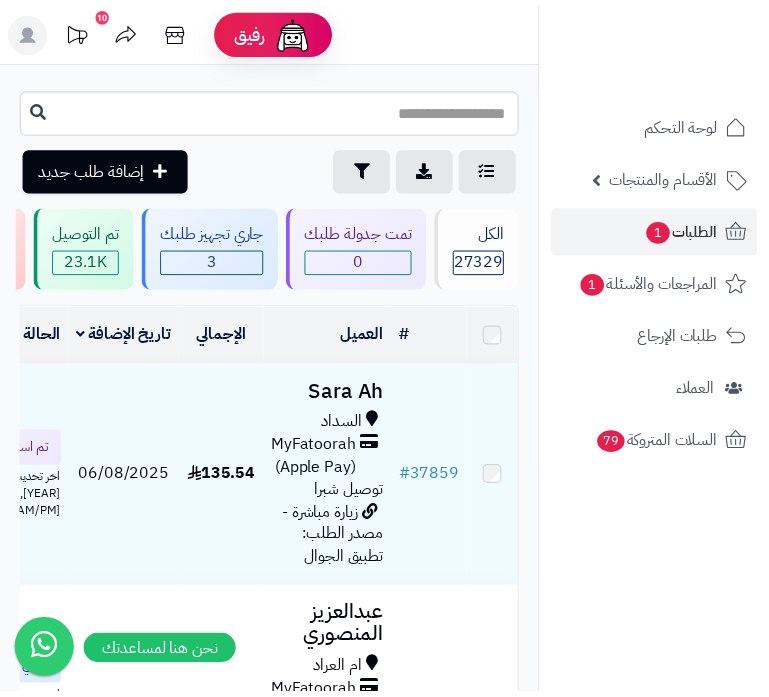 scroll, scrollTop: 0, scrollLeft: 0, axis: both 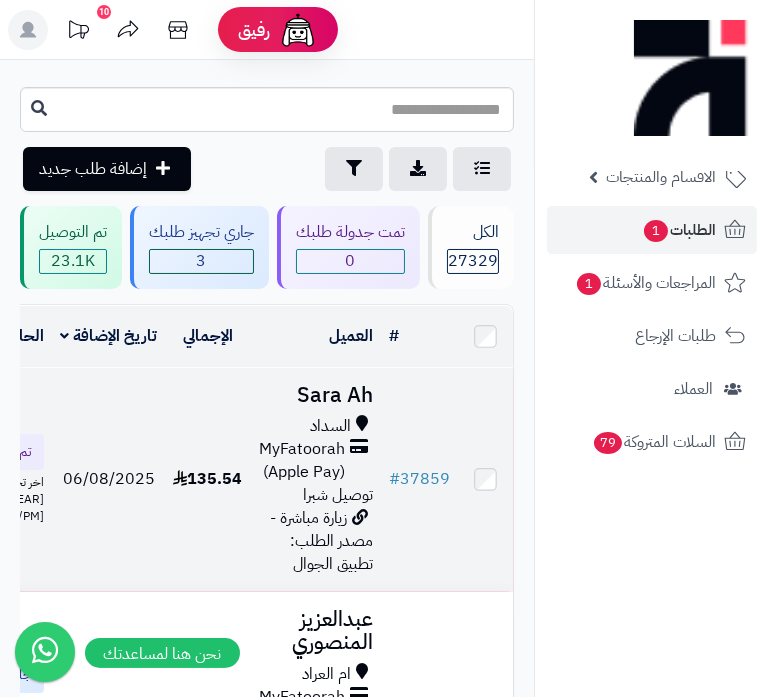 click on "MyFatoorah (Apple Pay)" at bounding box center (302, 461) 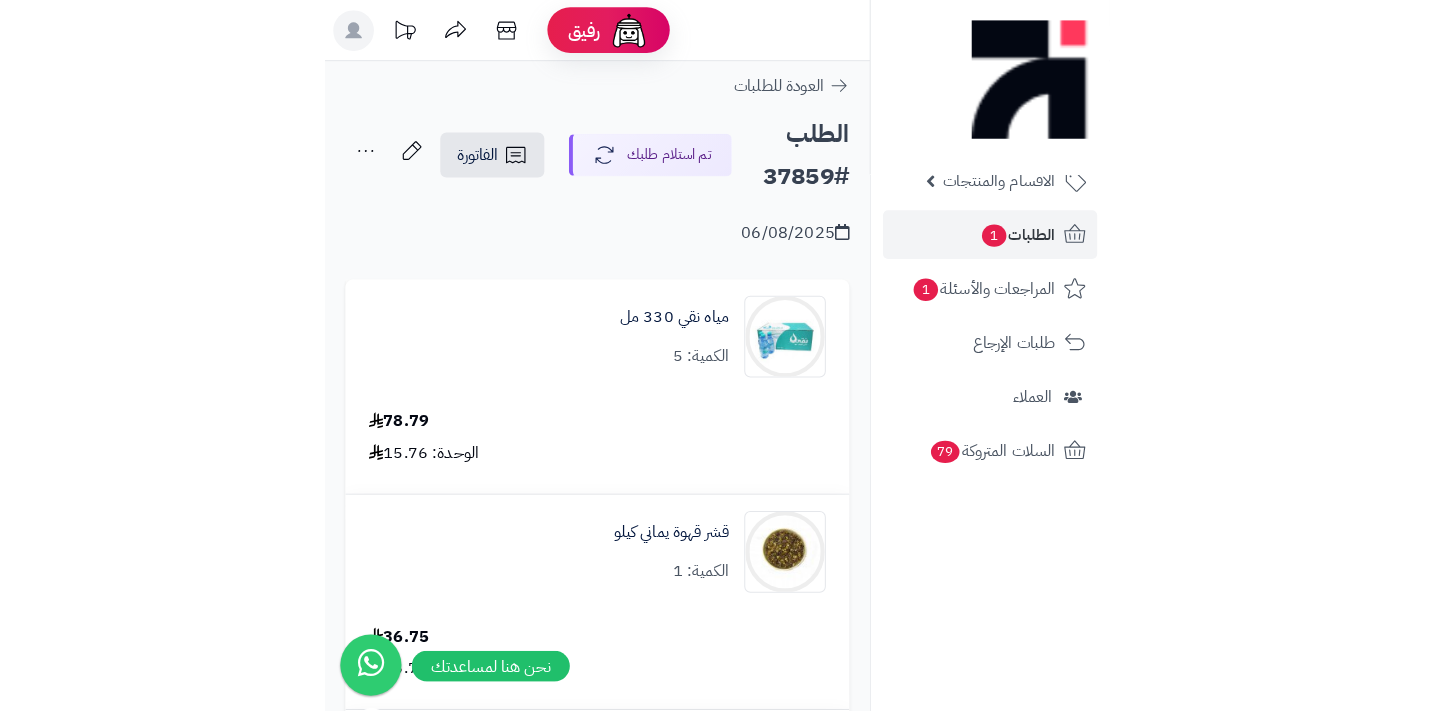 scroll, scrollTop: 0, scrollLeft: 0, axis: both 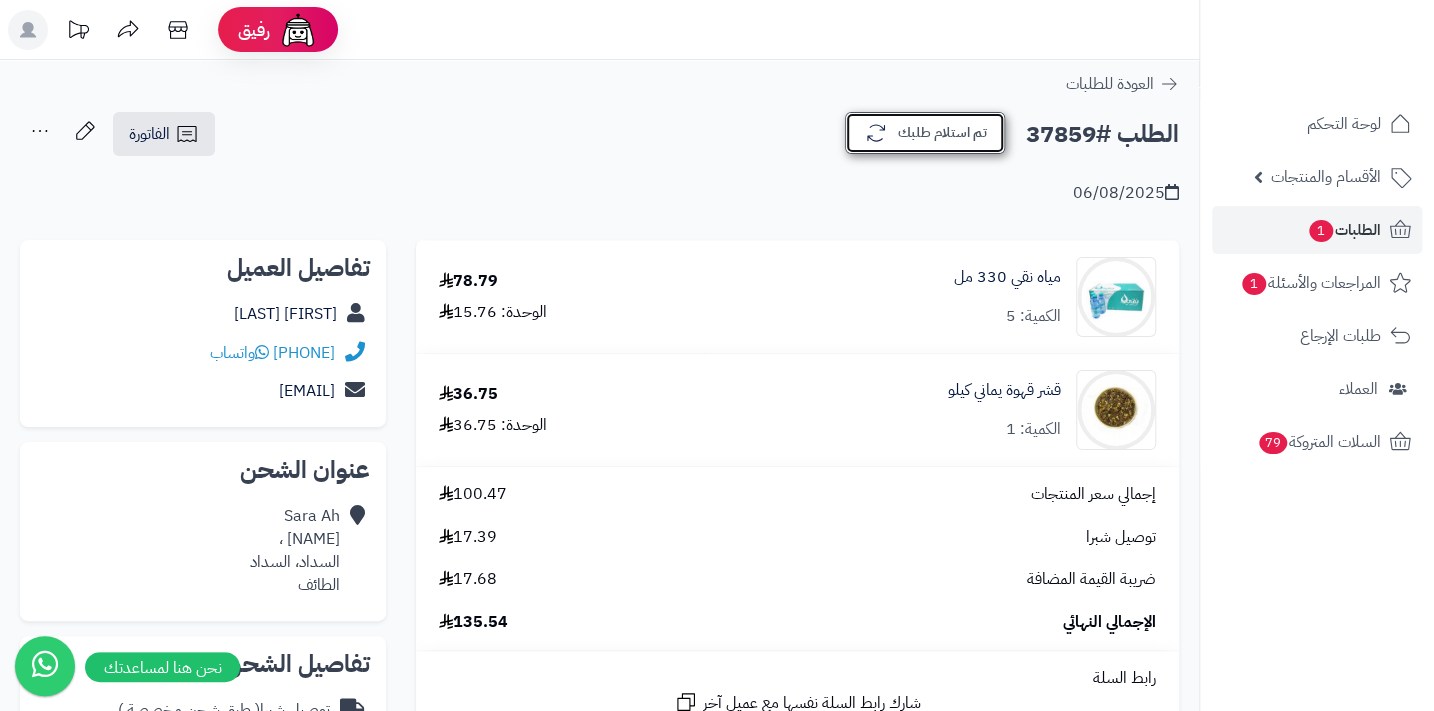 click on "تم استلام طلبك" at bounding box center (925, 133) 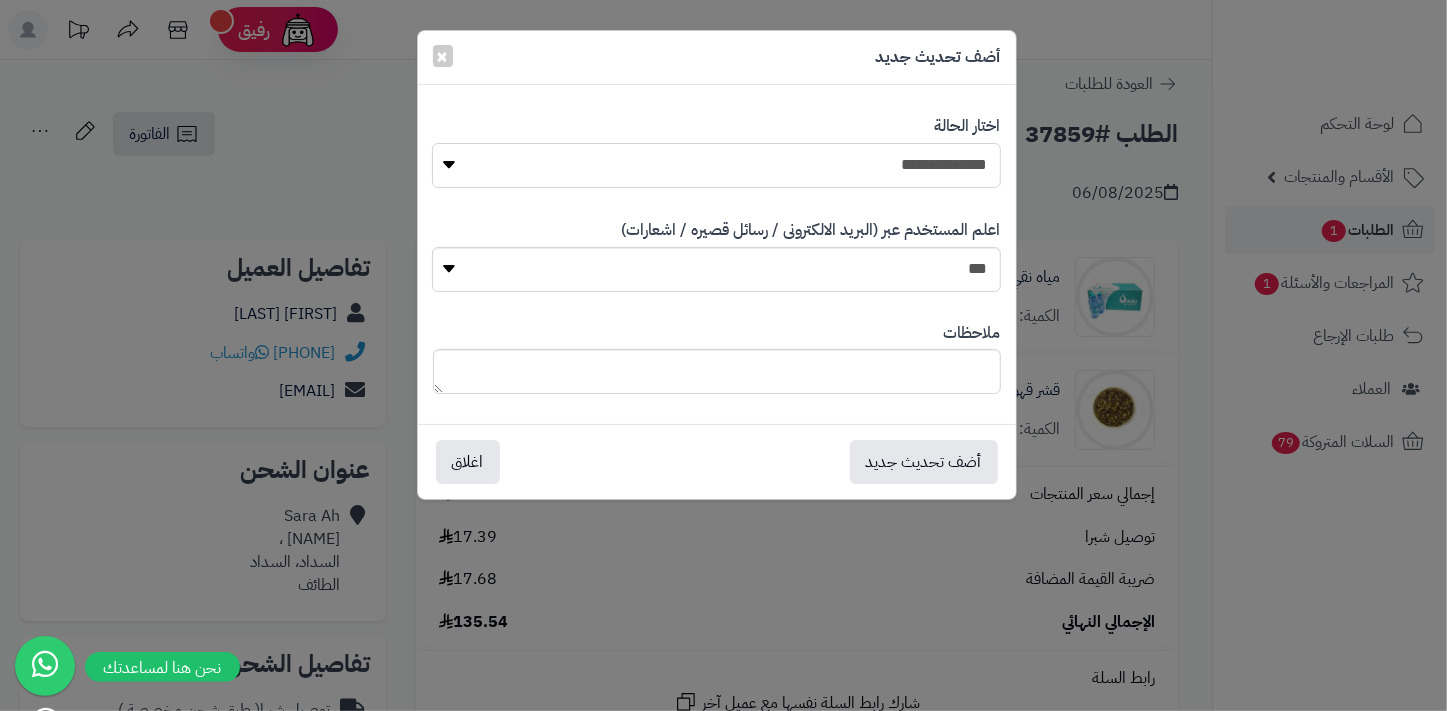 click on "**********" at bounding box center (716, 165) 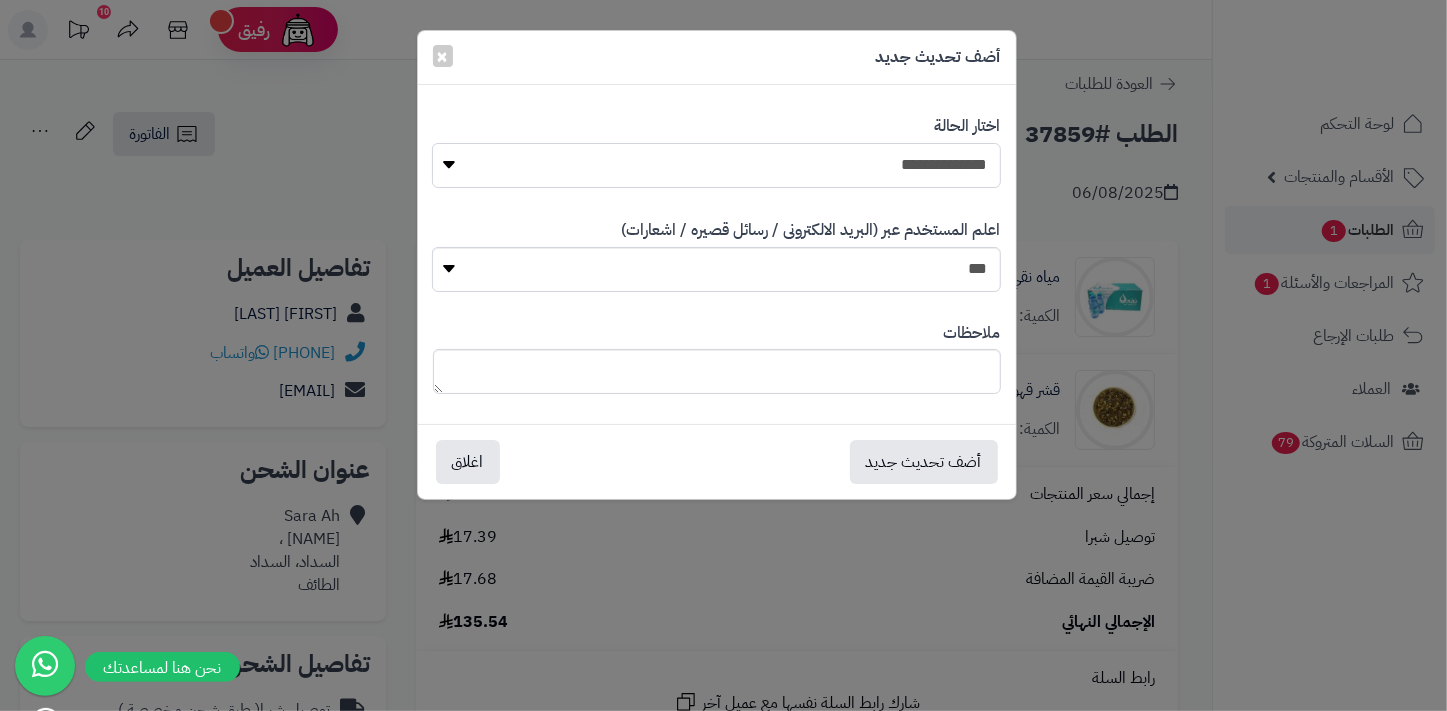 select on "*" 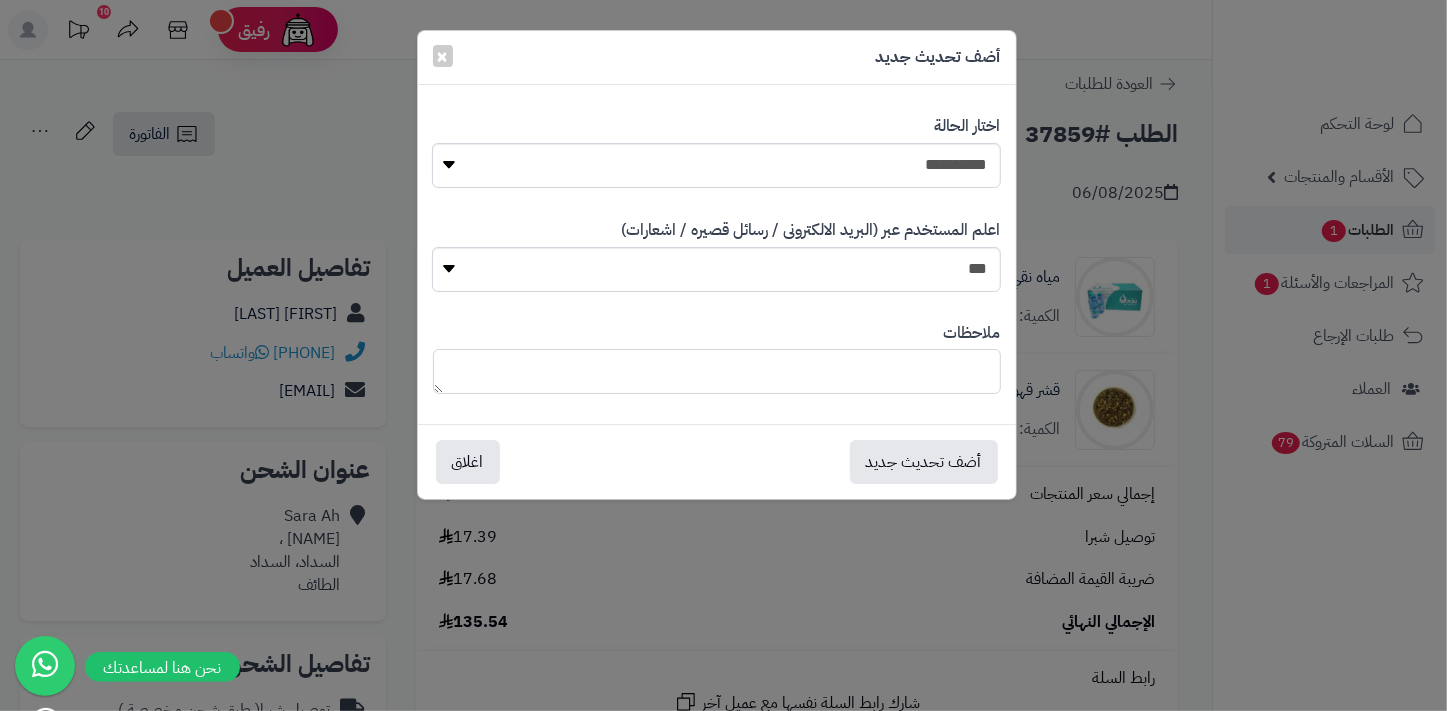 click at bounding box center (717, 371) 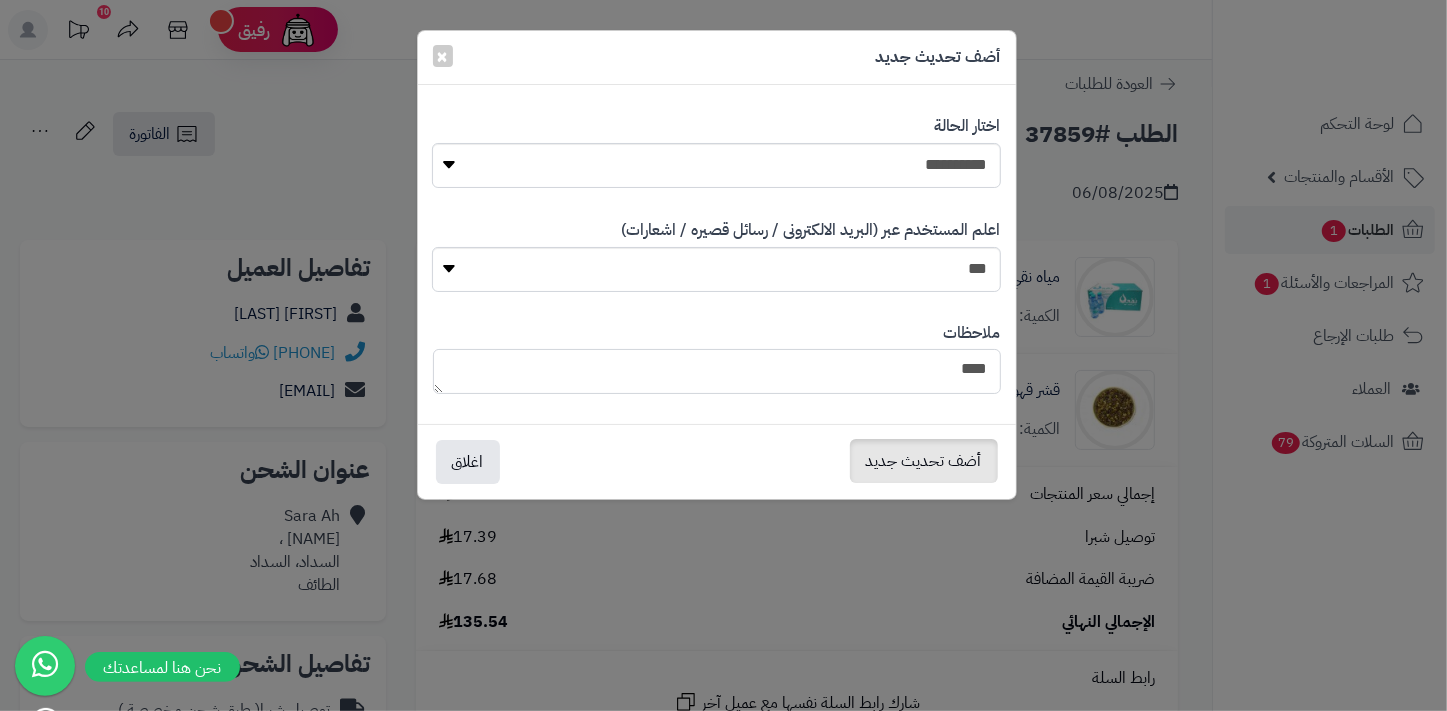 type on "****" 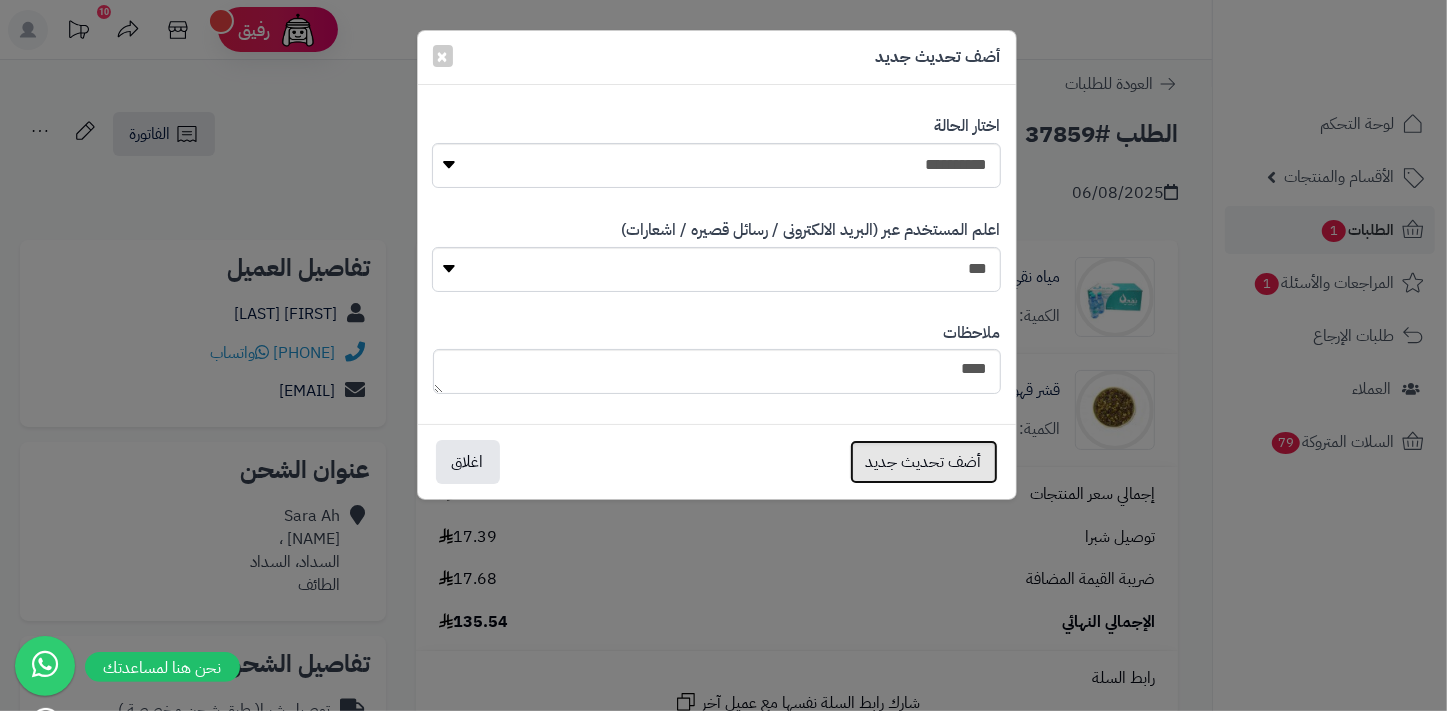 click on "أضف تحديث جديد" at bounding box center [924, 462] 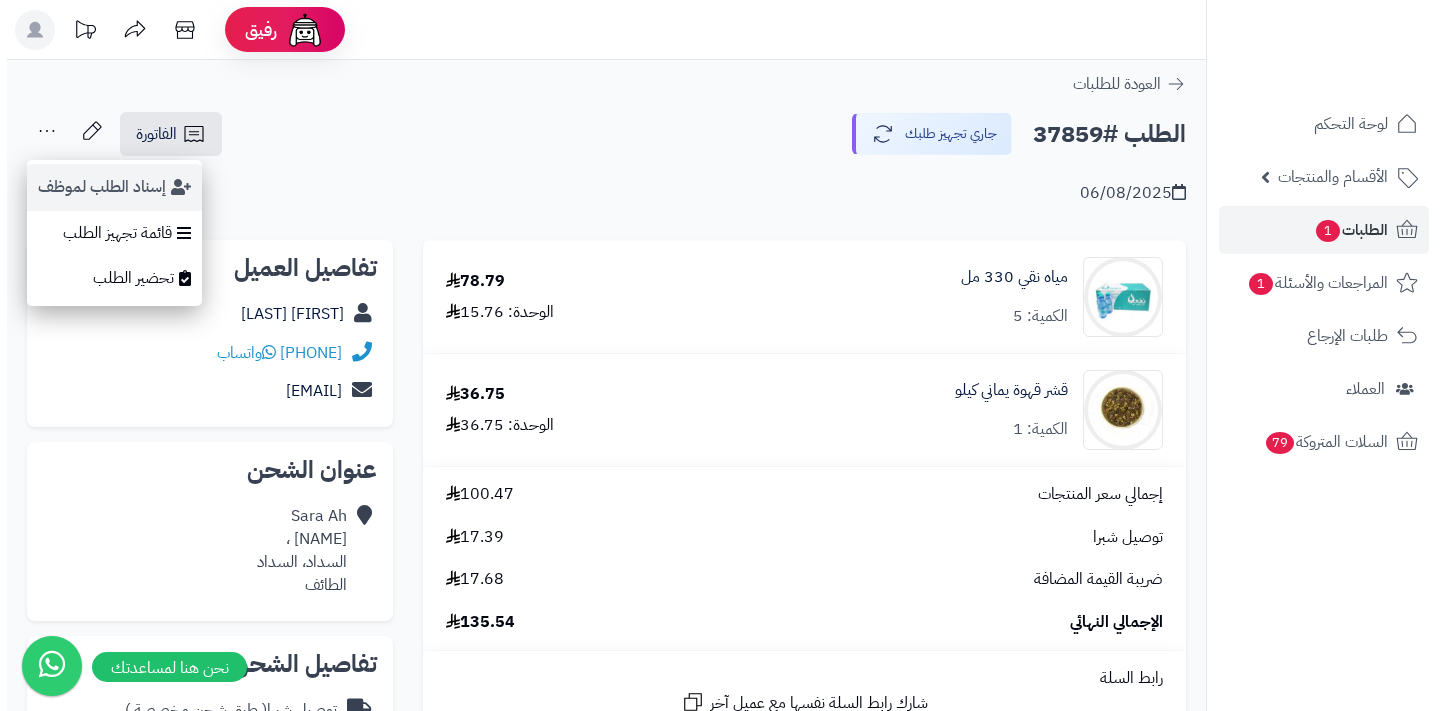 scroll, scrollTop: 0, scrollLeft: 0, axis: both 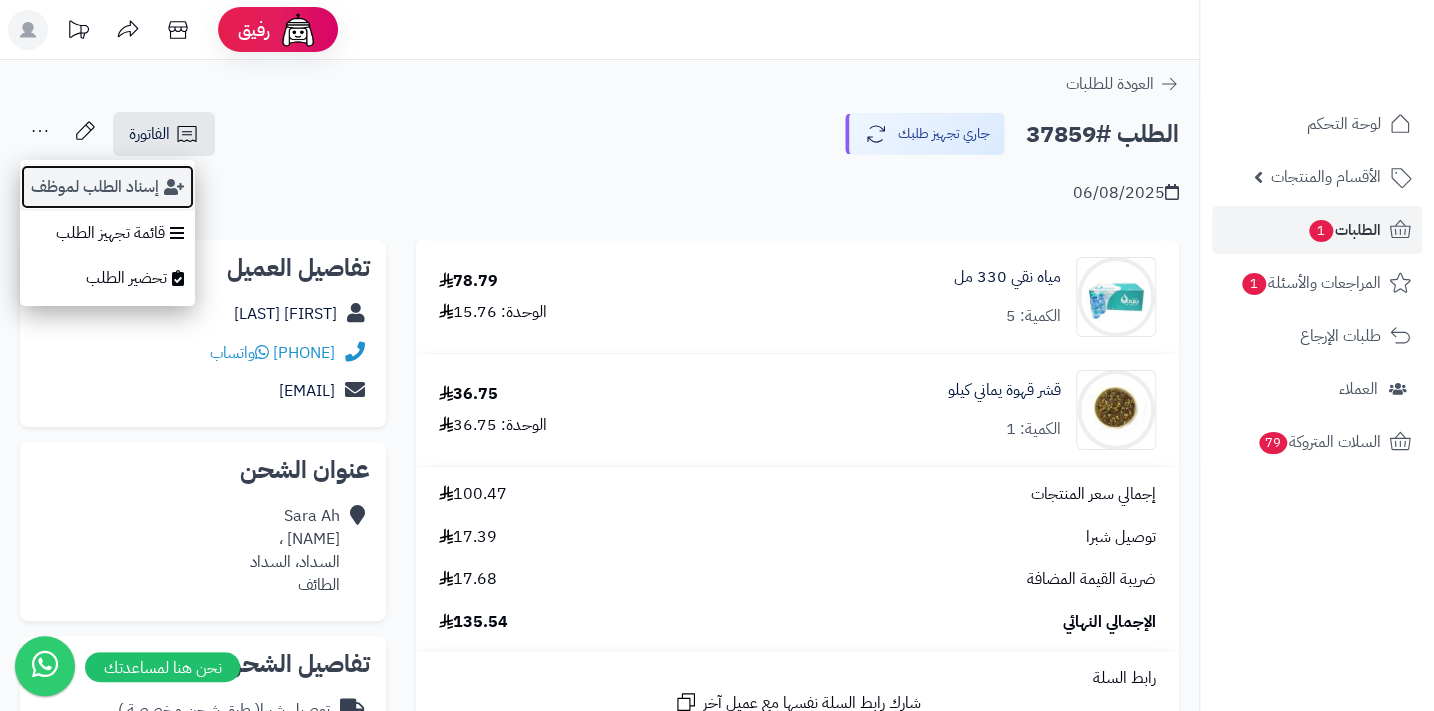 click on "إسناد الطلب لموظف" at bounding box center (107, 187) 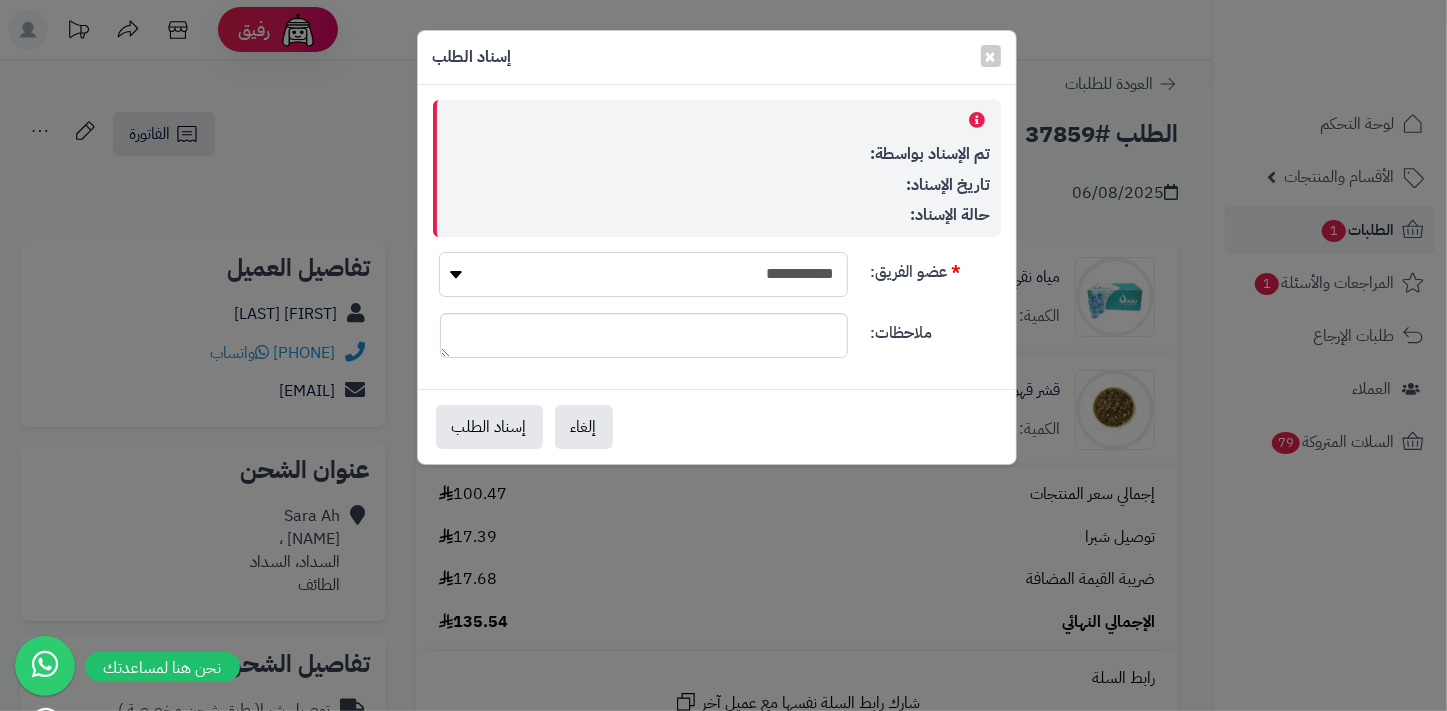 click on "**********" at bounding box center (643, 274) 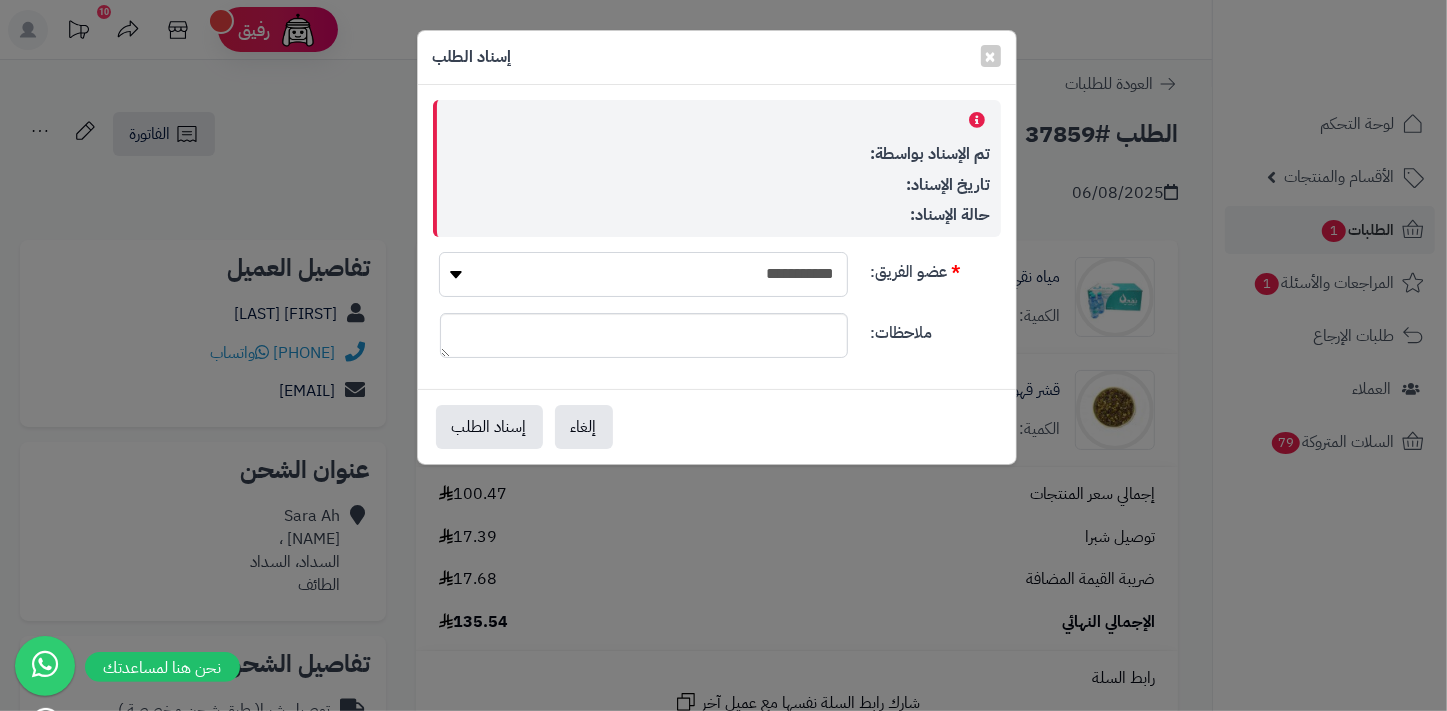 select on "**" 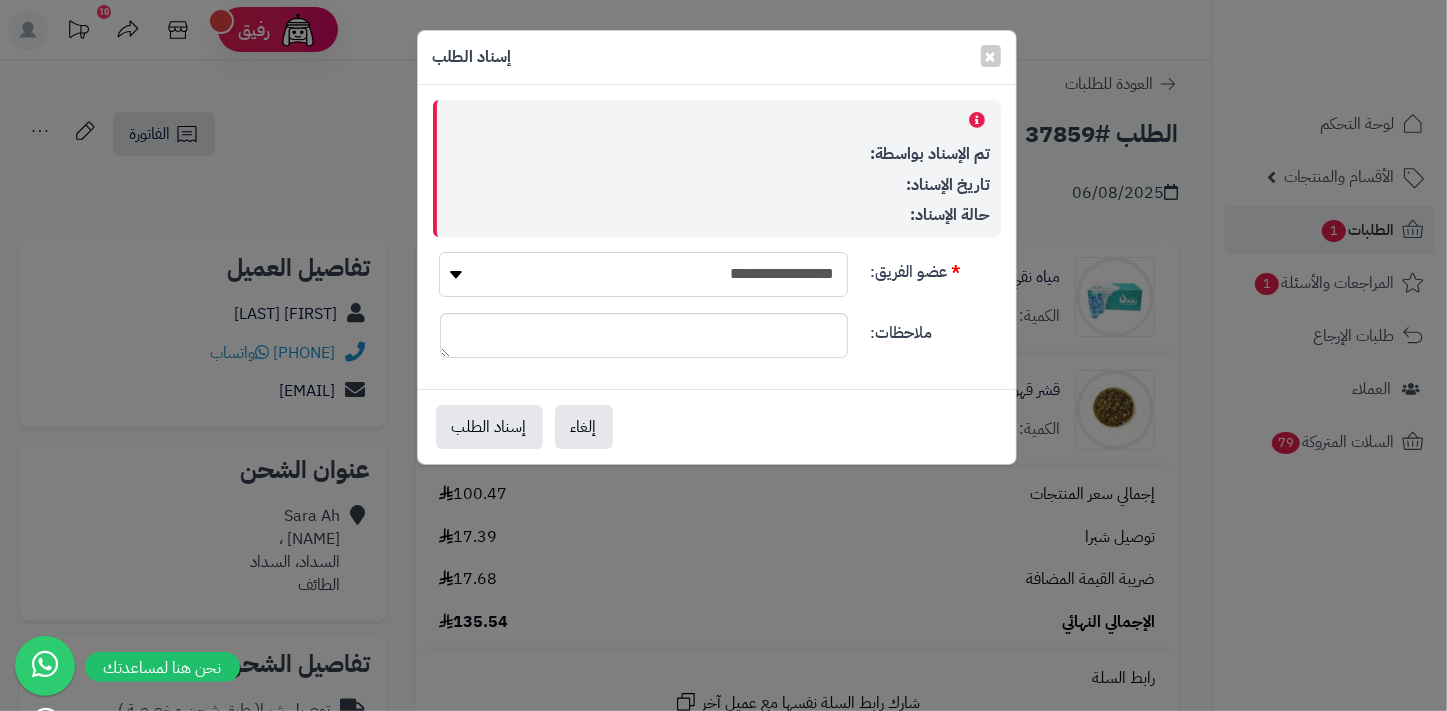 click on "**********" at bounding box center [643, 274] 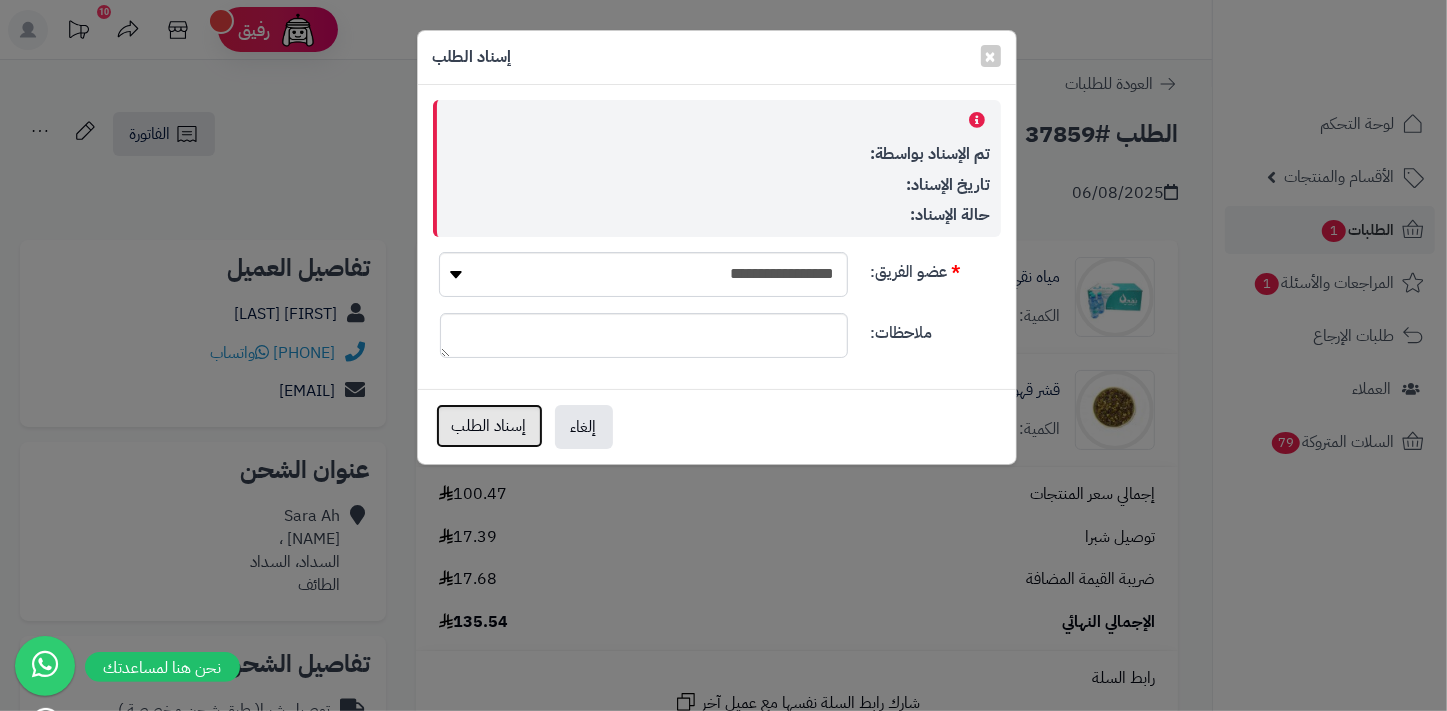 click on "إسناد الطلب" at bounding box center [489, 426] 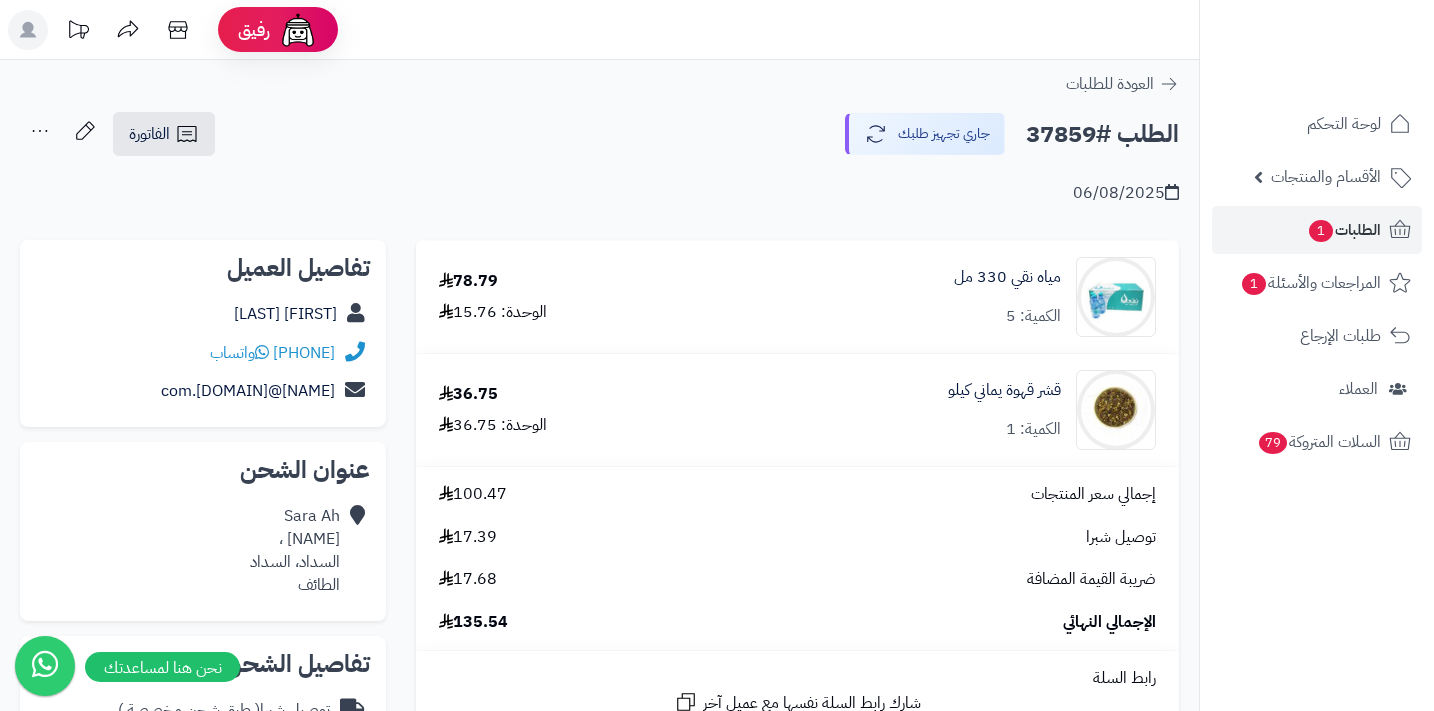 scroll, scrollTop: 0, scrollLeft: 0, axis: both 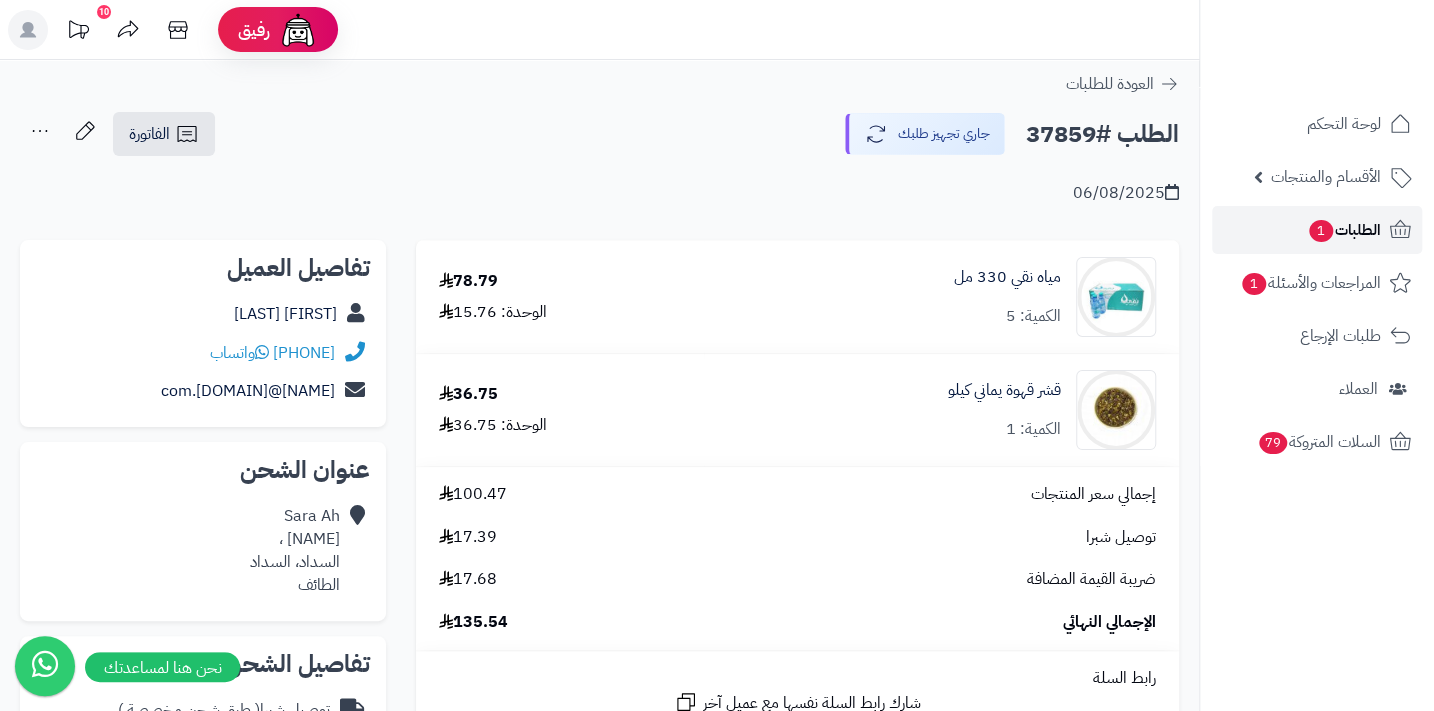 click on "الطلبات  1" at bounding box center (1344, 230) 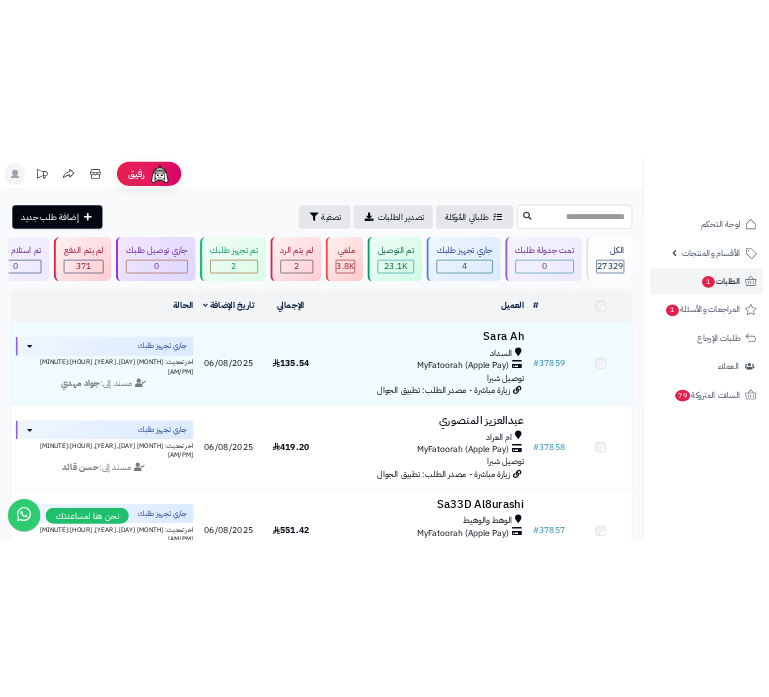 scroll, scrollTop: 0, scrollLeft: 0, axis: both 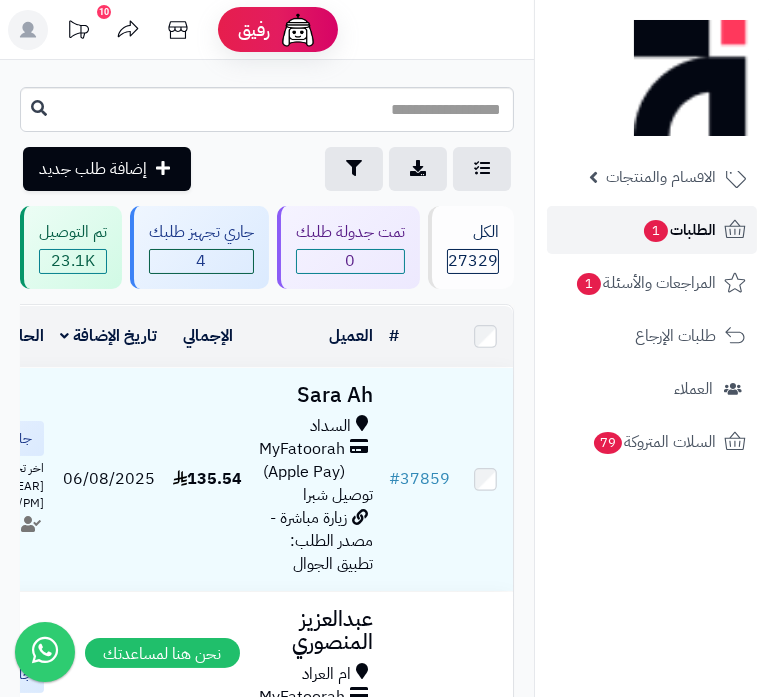click on "الطلبات  1" at bounding box center (679, 230) 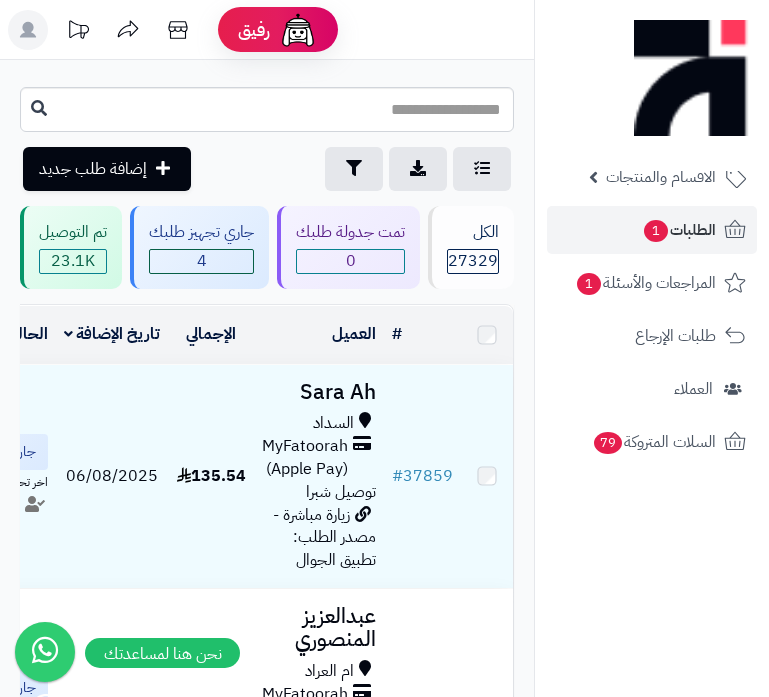 scroll, scrollTop: 0, scrollLeft: 0, axis: both 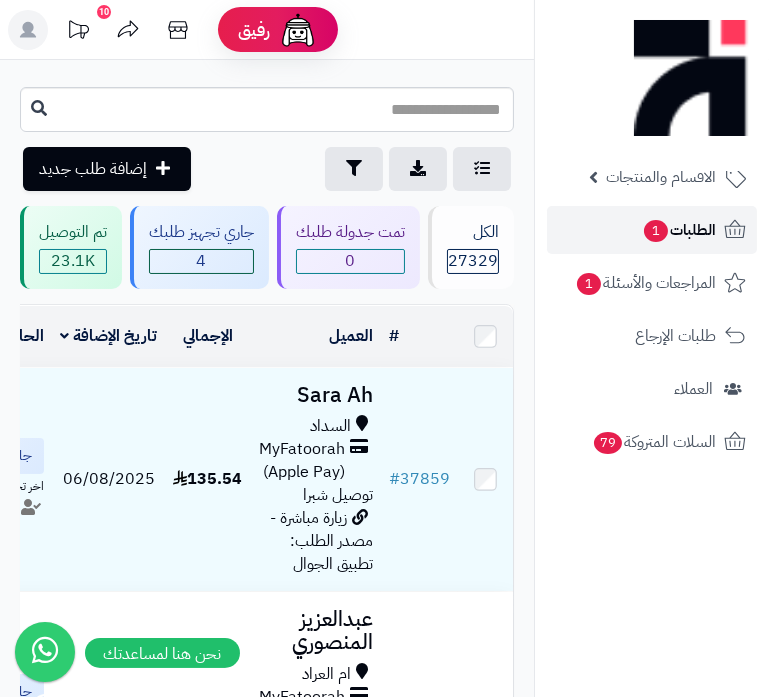click on "الطلبات  1" at bounding box center [679, 230] 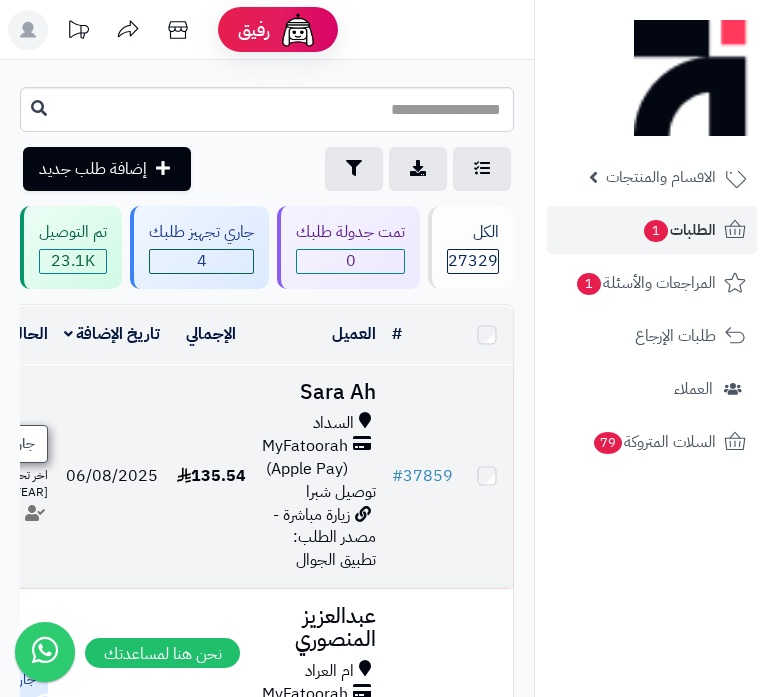 scroll, scrollTop: 0, scrollLeft: 0, axis: both 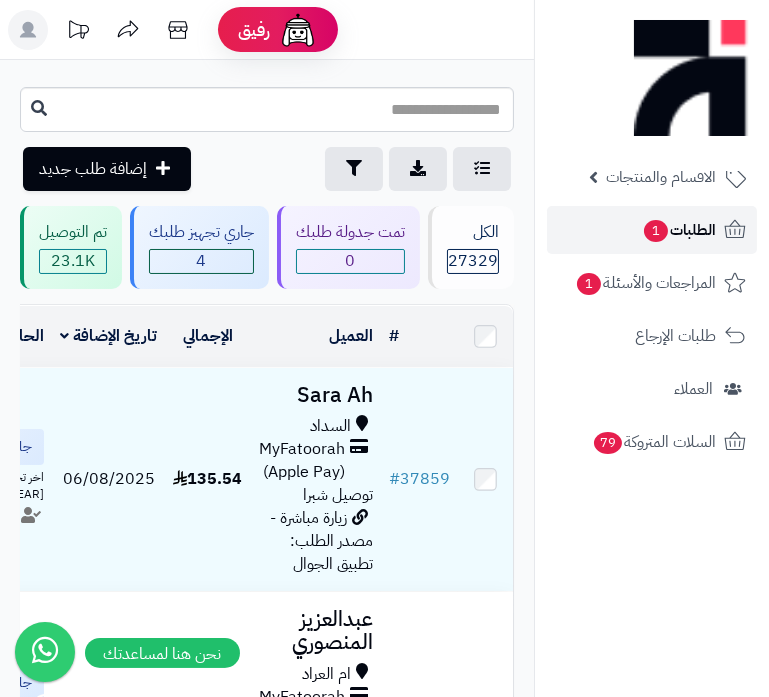 click on "الطلبات  1" at bounding box center [679, 230] 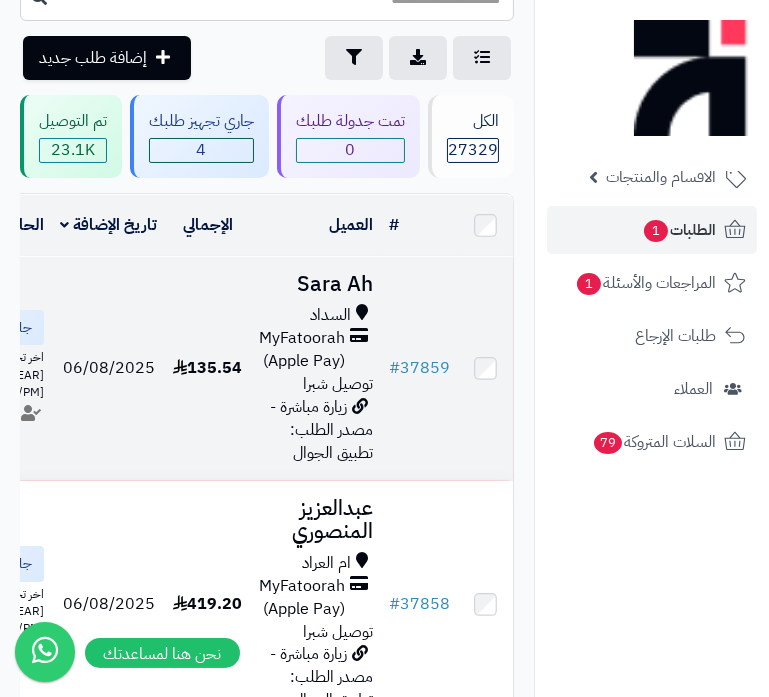 scroll, scrollTop: 0, scrollLeft: 0, axis: both 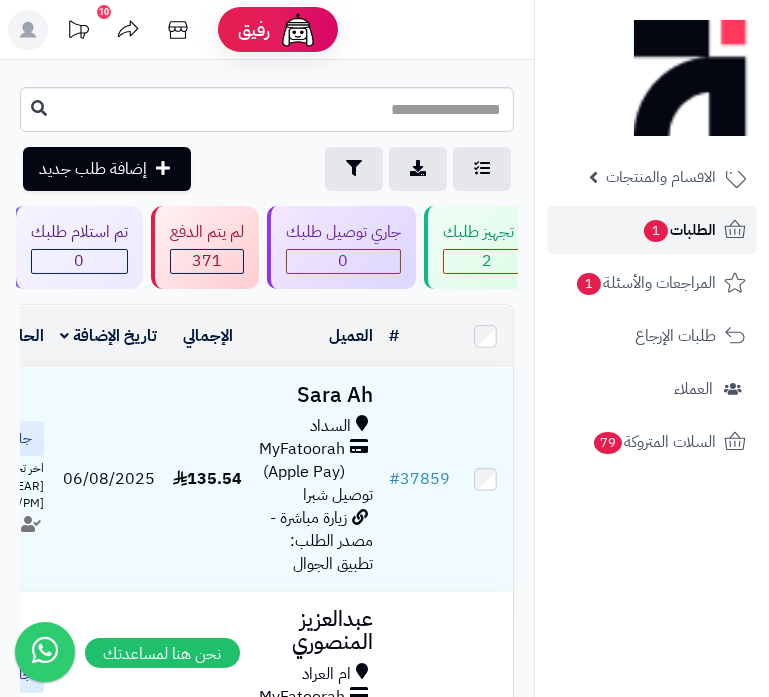 click on "الطلبات  1" at bounding box center (652, 230) 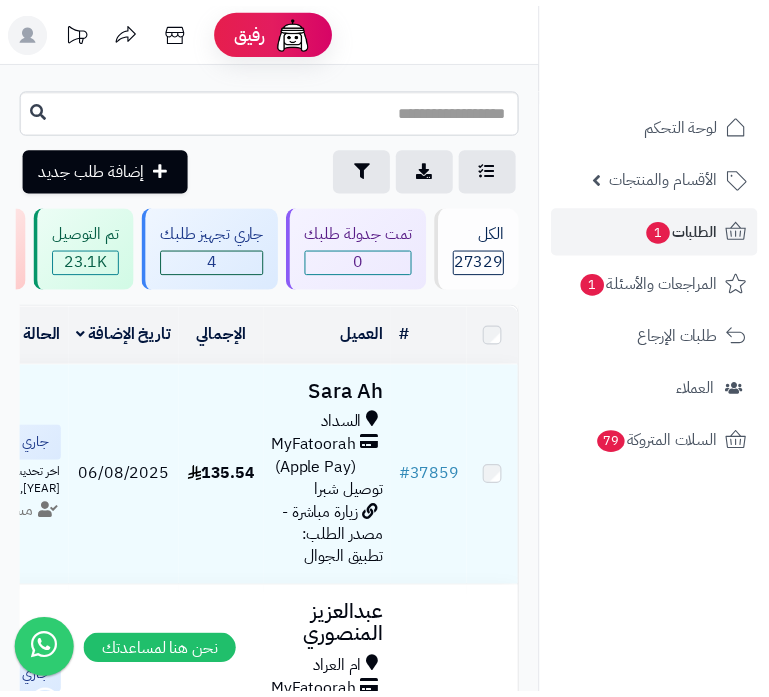 scroll, scrollTop: 0, scrollLeft: 0, axis: both 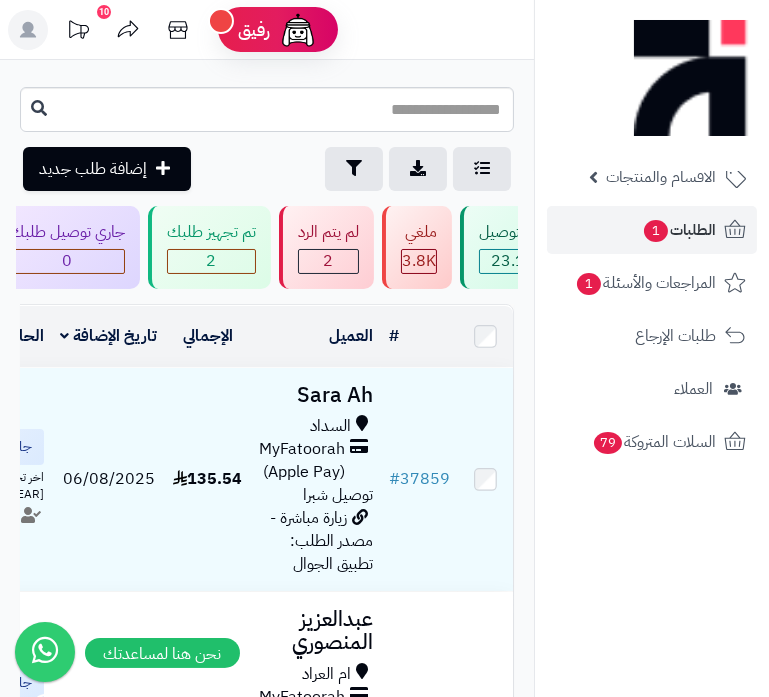 click on "**********" at bounding box center (267, 4110) 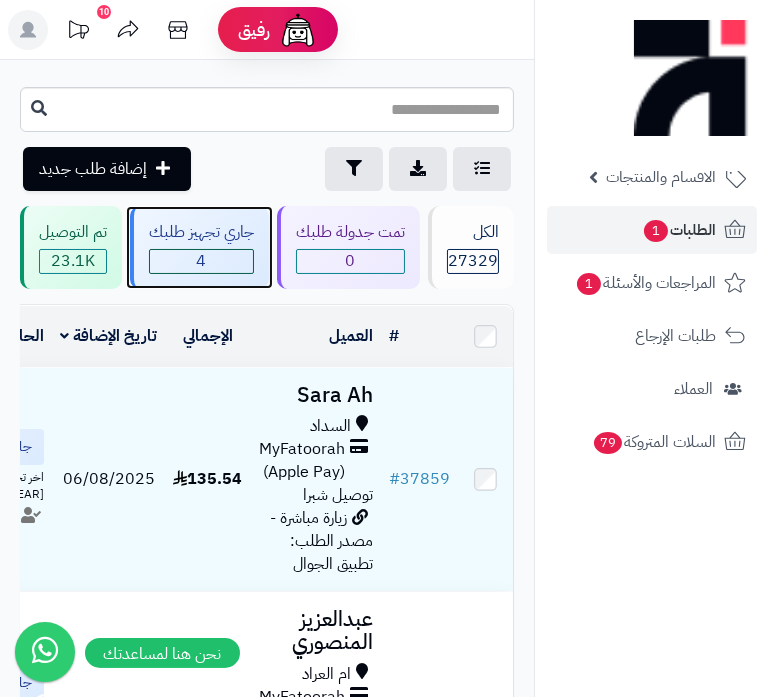 click on "4" at bounding box center (201, 261) 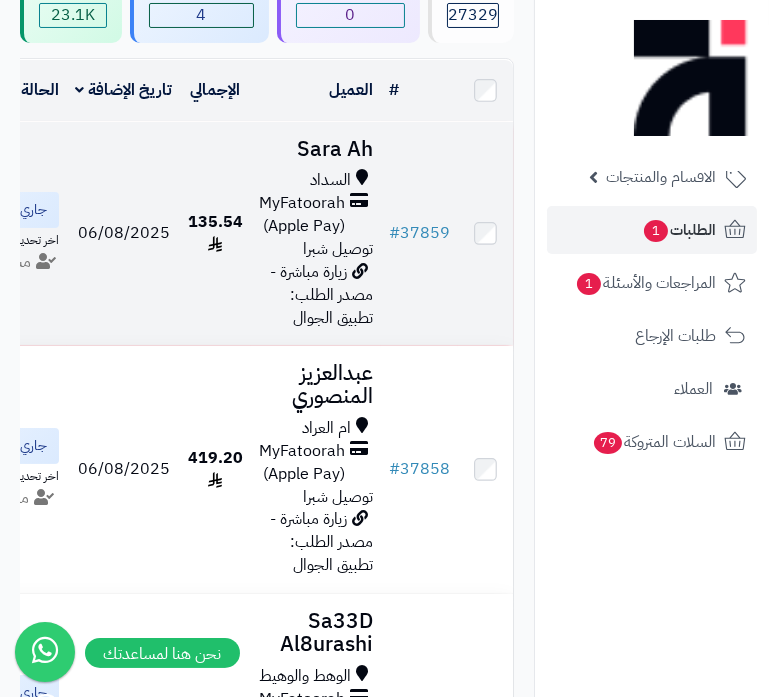 scroll, scrollTop: 272, scrollLeft: 0, axis: vertical 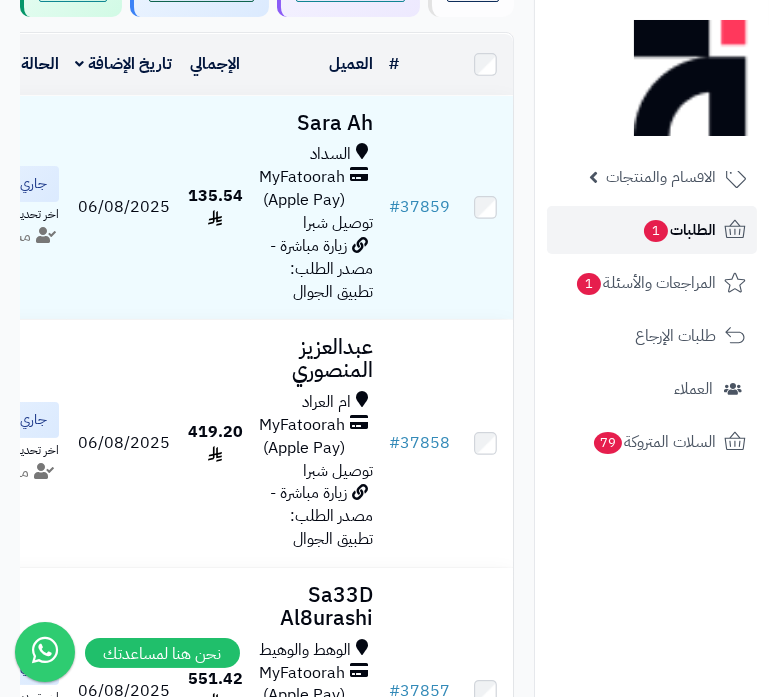 click on "الطلبات  1" at bounding box center [679, 230] 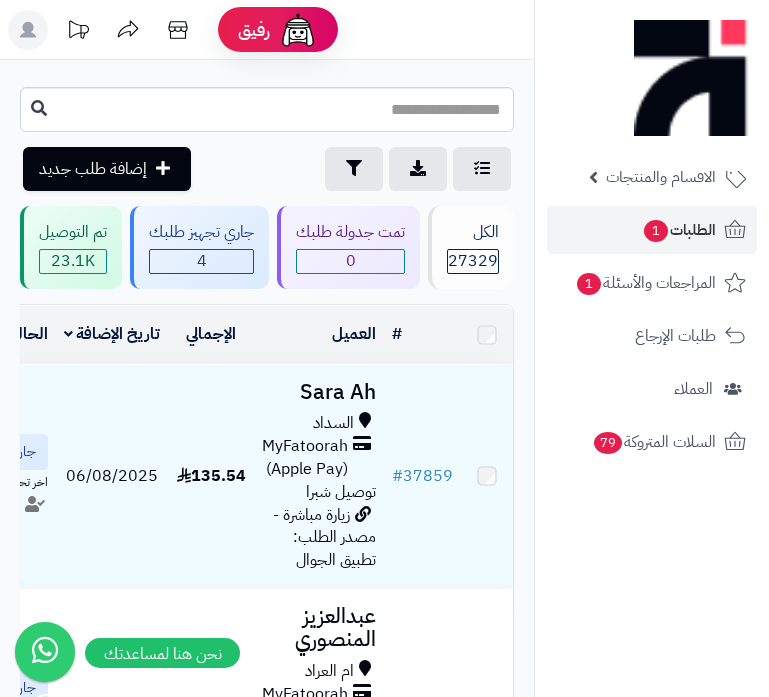 scroll, scrollTop: 0, scrollLeft: 0, axis: both 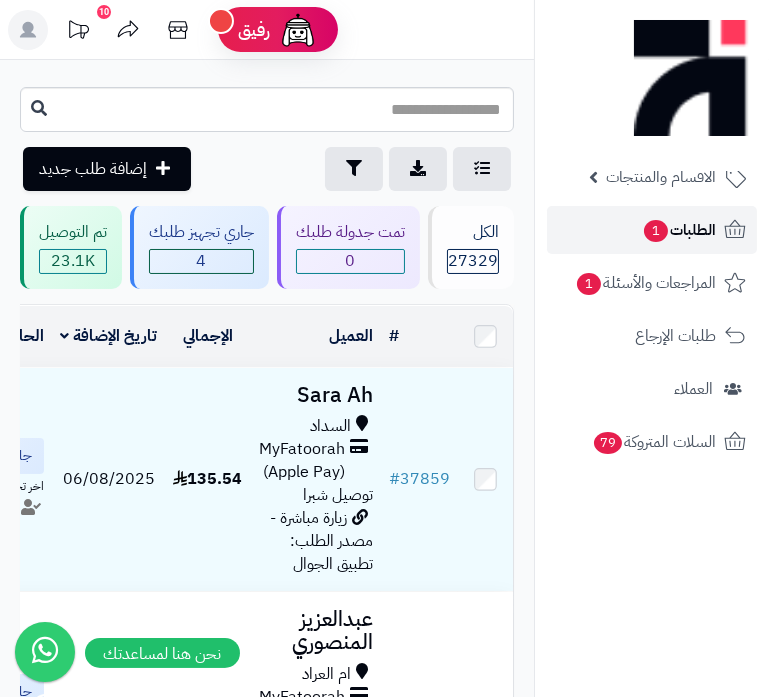 click on "1" at bounding box center [656, 231] 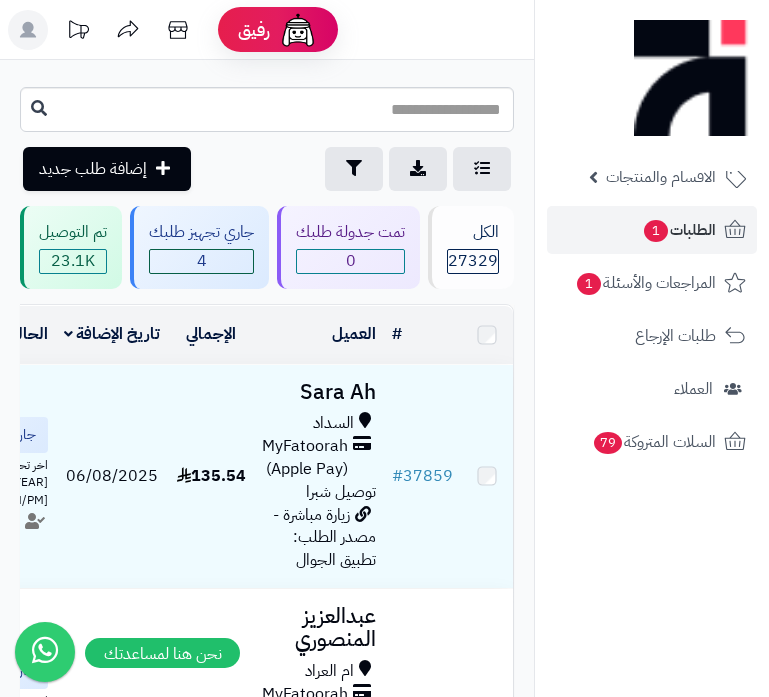 scroll, scrollTop: 0, scrollLeft: 0, axis: both 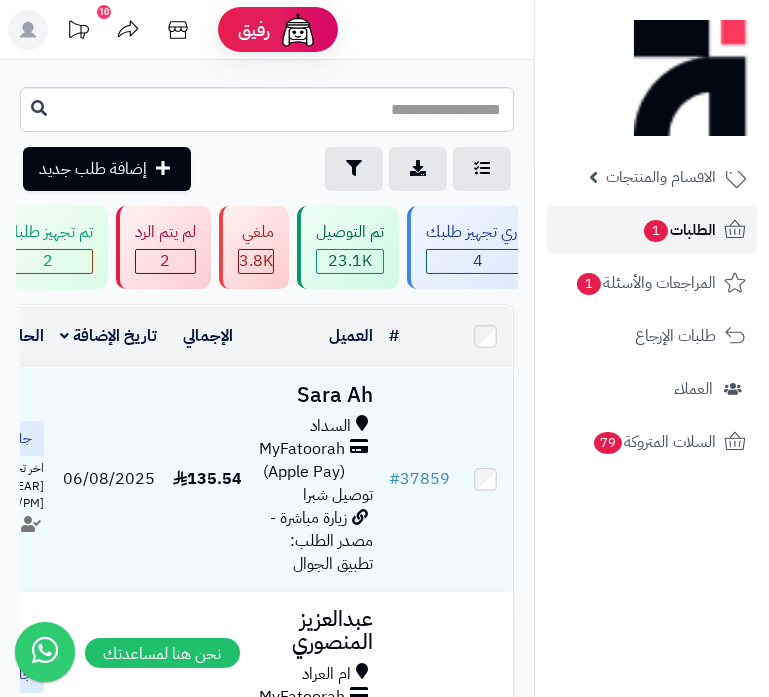 click on "الطلبات  1" at bounding box center (679, 230) 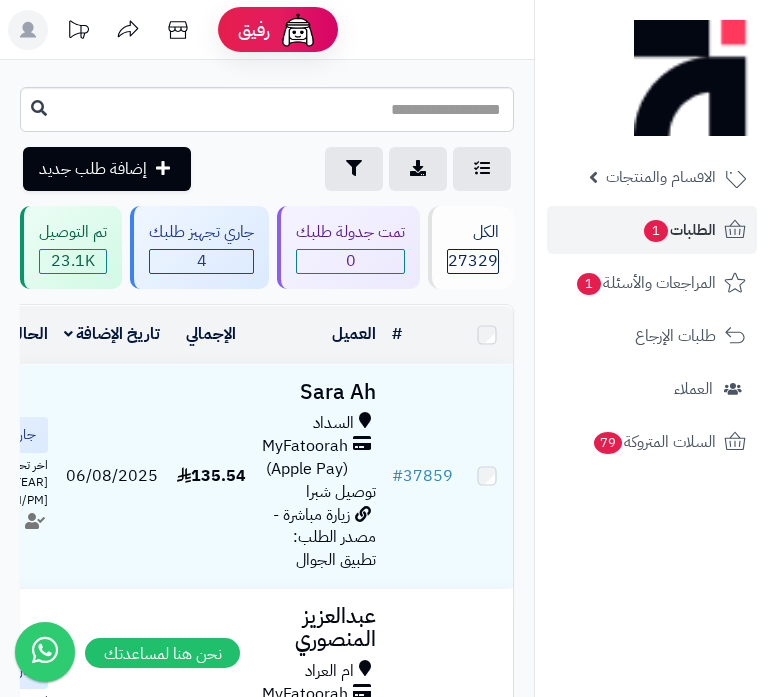 scroll, scrollTop: 0, scrollLeft: 0, axis: both 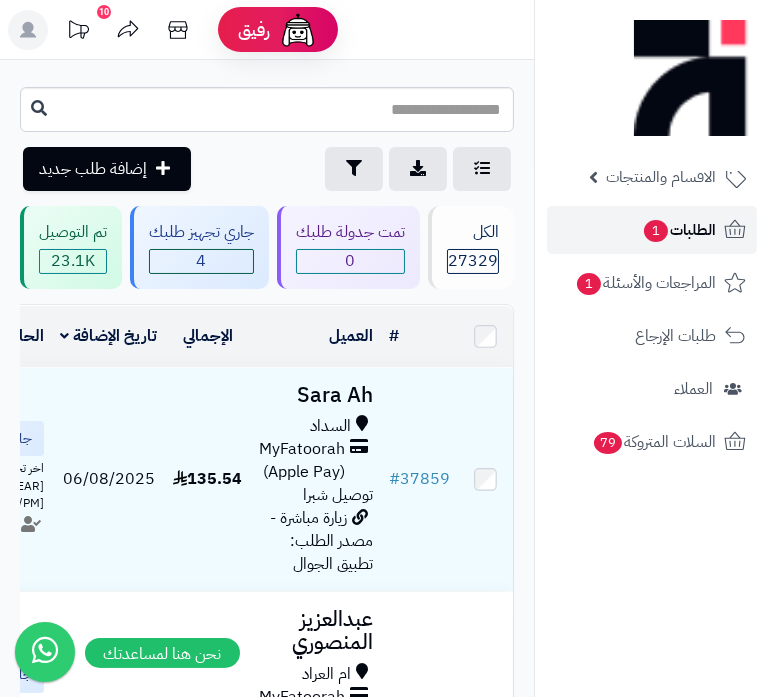 click on "الطلبات  1" at bounding box center (679, 230) 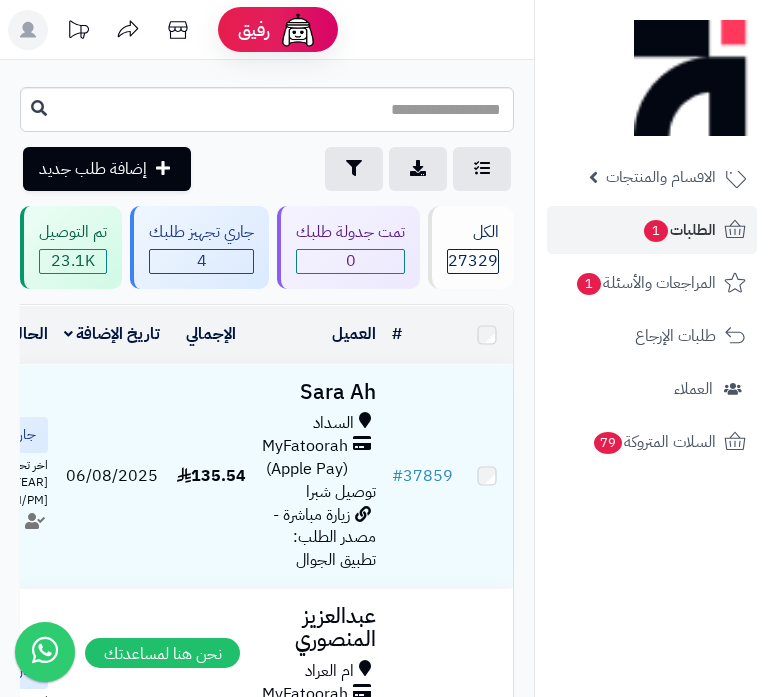 scroll, scrollTop: 0, scrollLeft: 0, axis: both 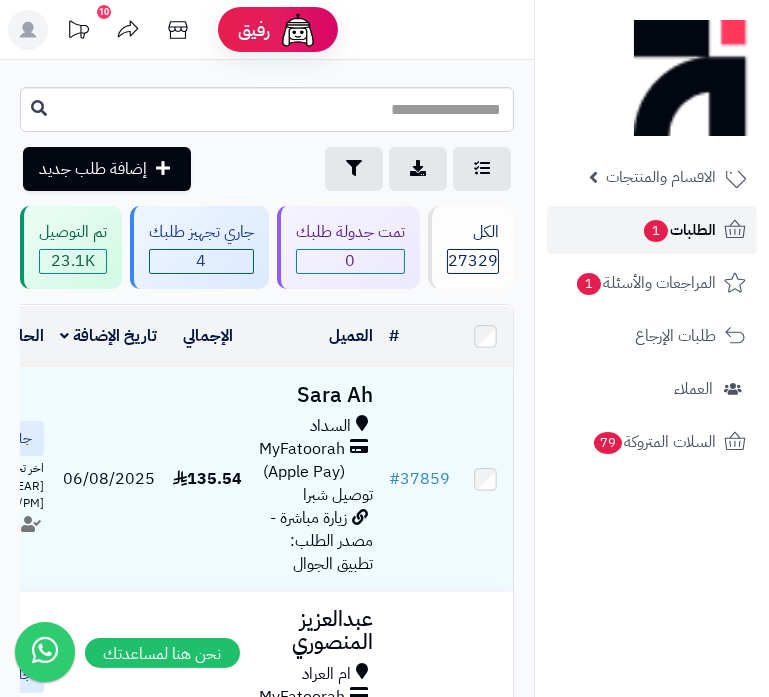 click on "الطلبات  1" at bounding box center [679, 230] 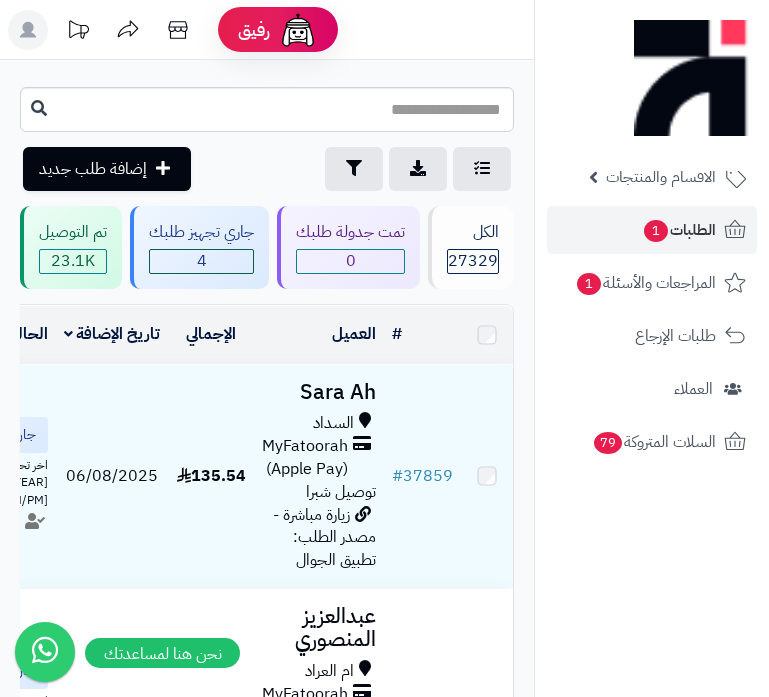 scroll, scrollTop: 0, scrollLeft: 0, axis: both 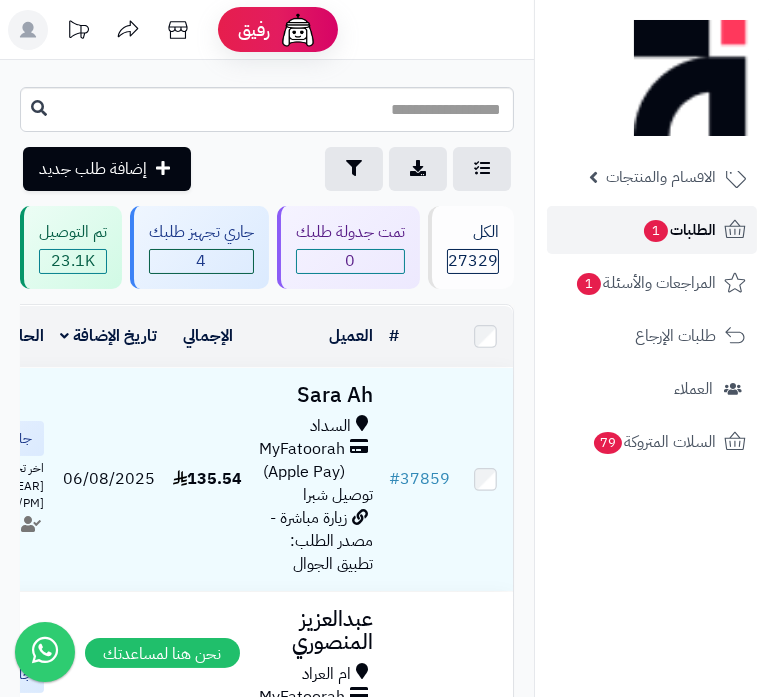 click on "الطلبات  1" at bounding box center (679, 230) 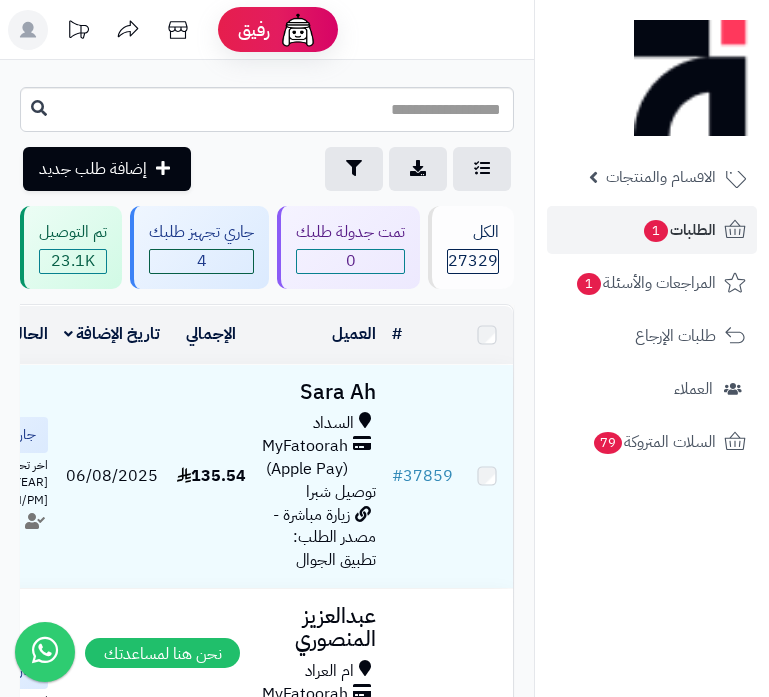 scroll, scrollTop: 0, scrollLeft: 0, axis: both 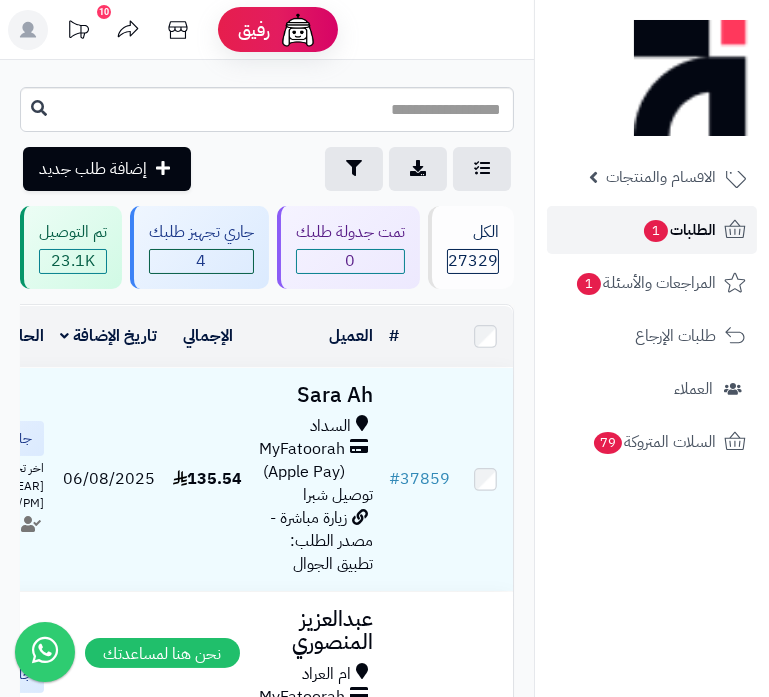 click on "الطلبات  1" at bounding box center (679, 230) 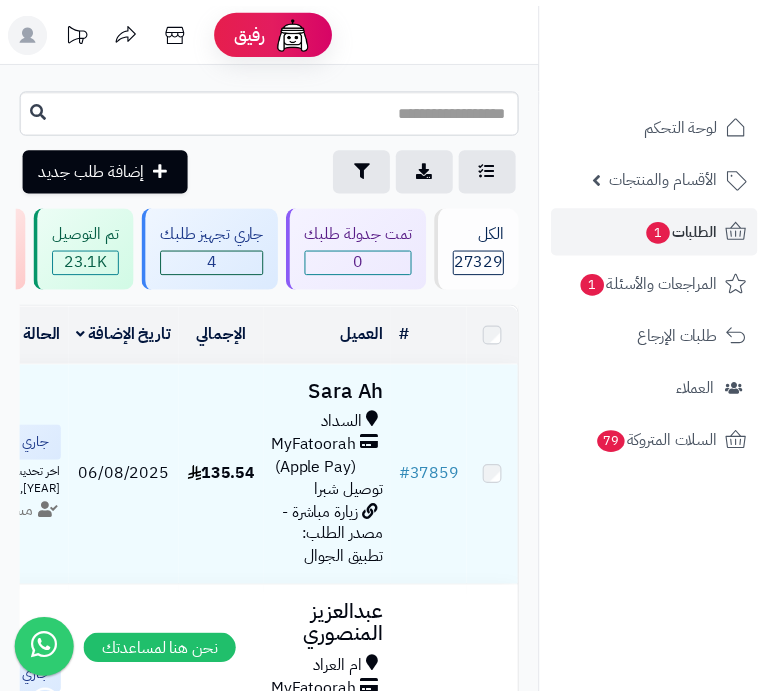 scroll, scrollTop: 0, scrollLeft: 0, axis: both 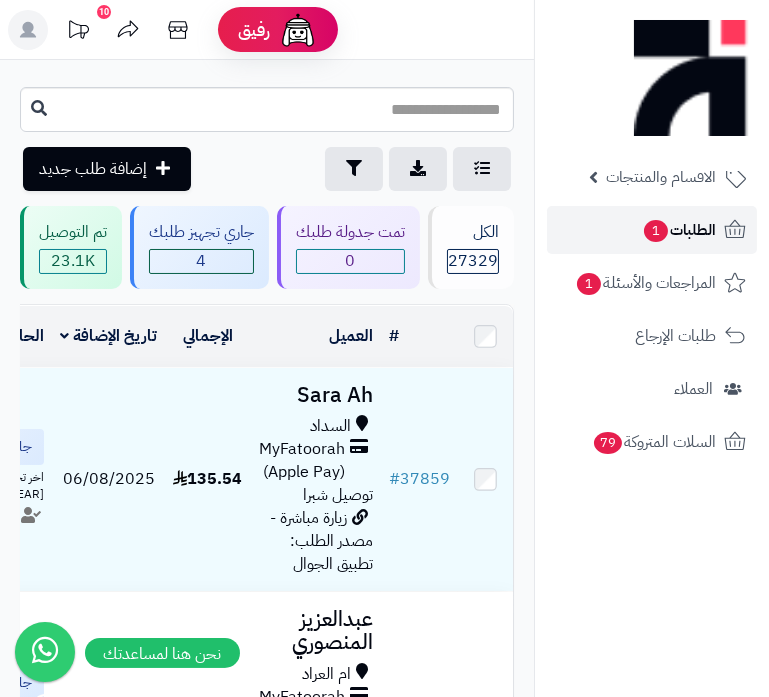 click on "الطلبات  1" at bounding box center [679, 230] 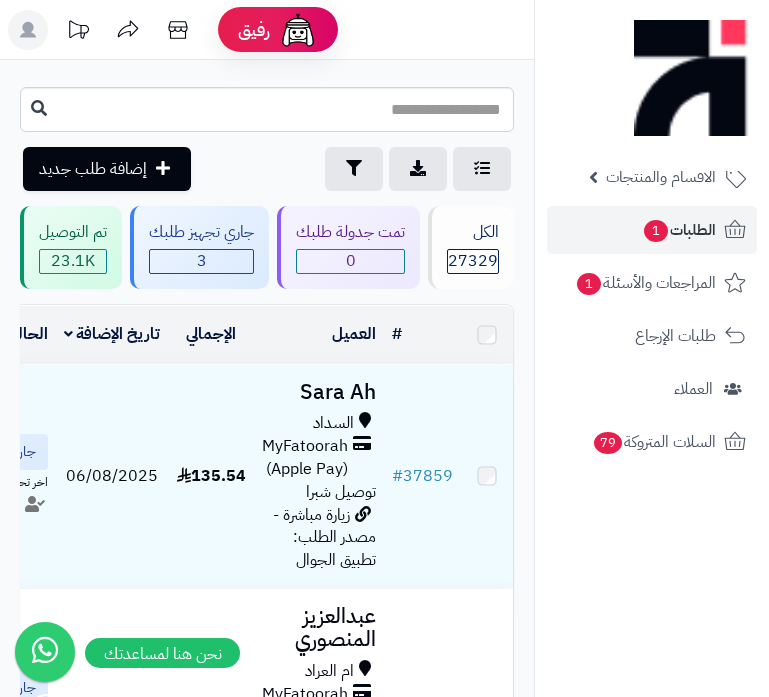scroll, scrollTop: 0, scrollLeft: 0, axis: both 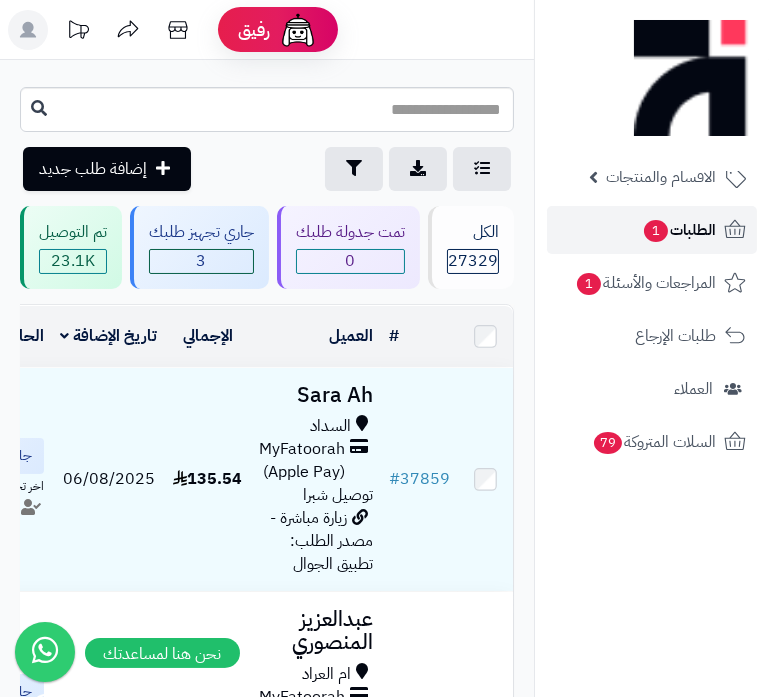 click on "الطلبات  1" at bounding box center (679, 230) 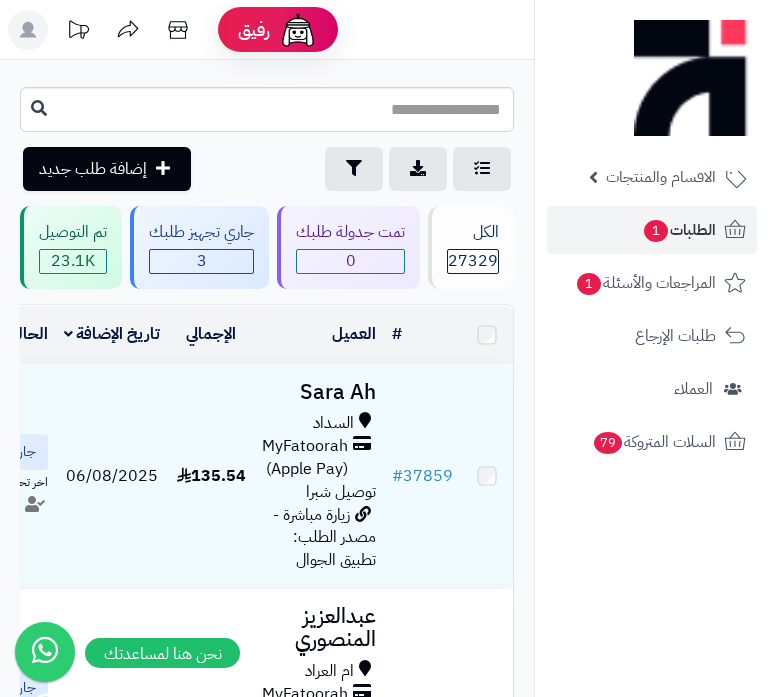 scroll, scrollTop: 0, scrollLeft: 0, axis: both 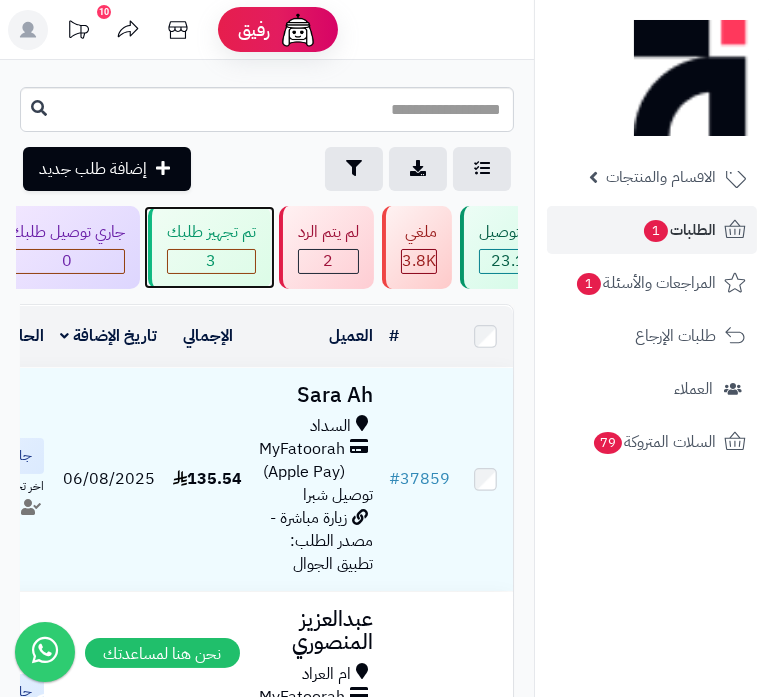 click on "تم تجهيز طلبك
3" at bounding box center (209, 247) 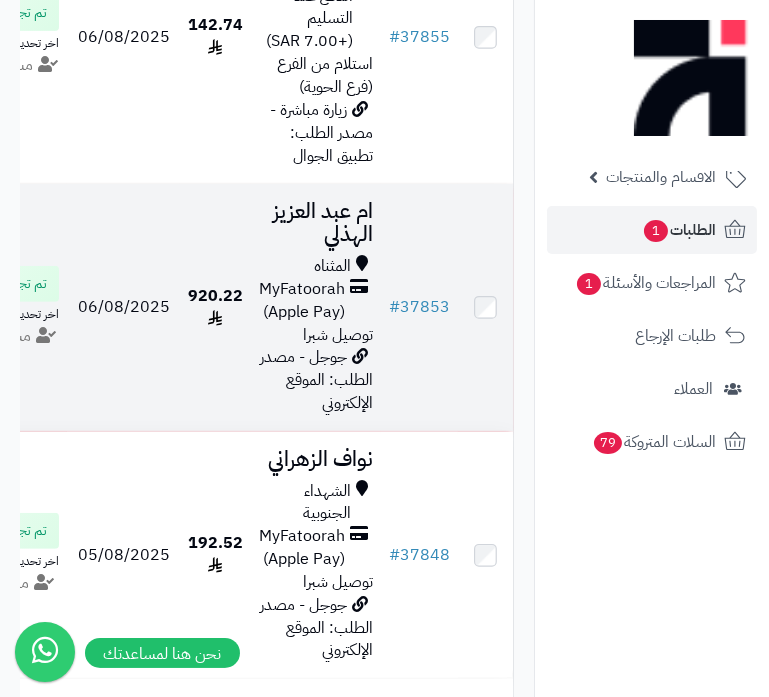 scroll, scrollTop: 1000, scrollLeft: 0, axis: vertical 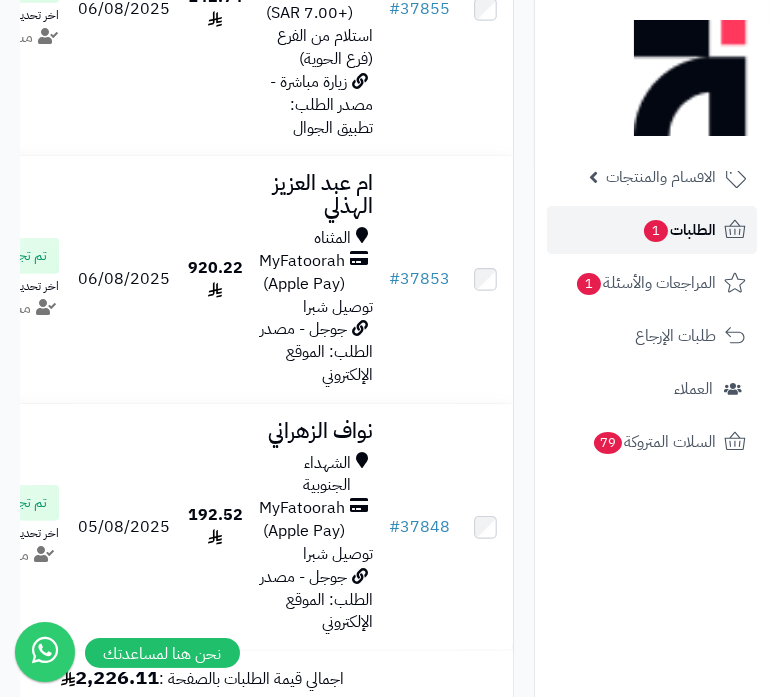 click on "1" at bounding box center [656, 231] 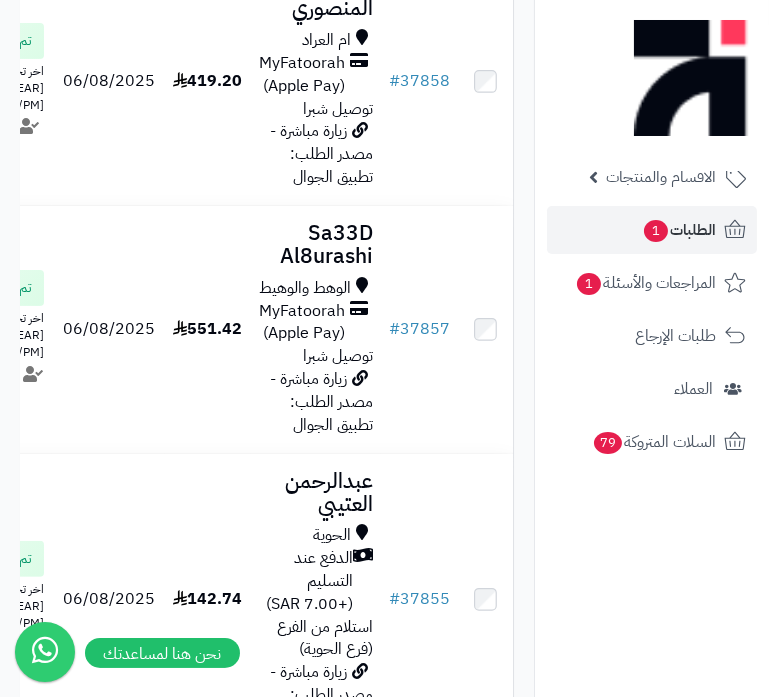 scroll, scrollTop: 636, scrollLeft: 0, axis: vertical 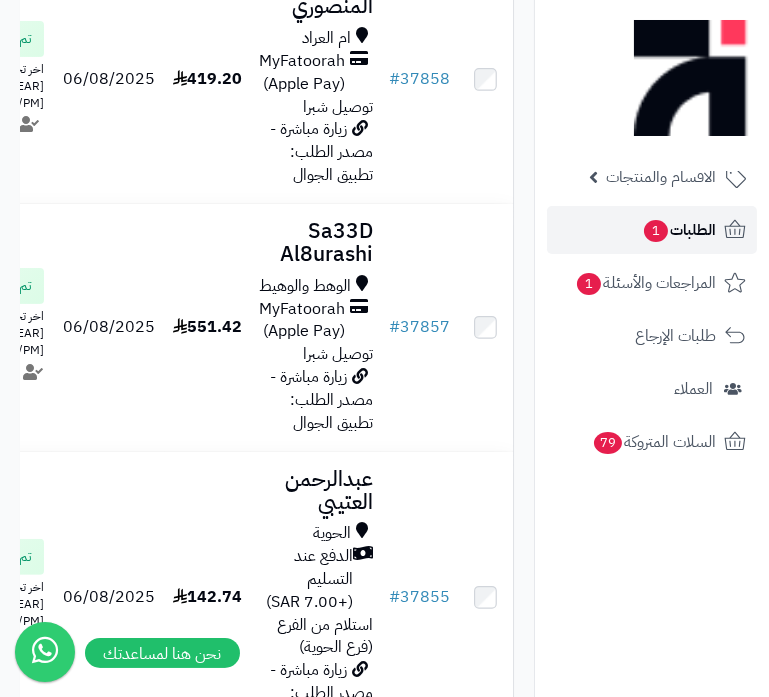 click on "1" at bounding box center [656, 231] 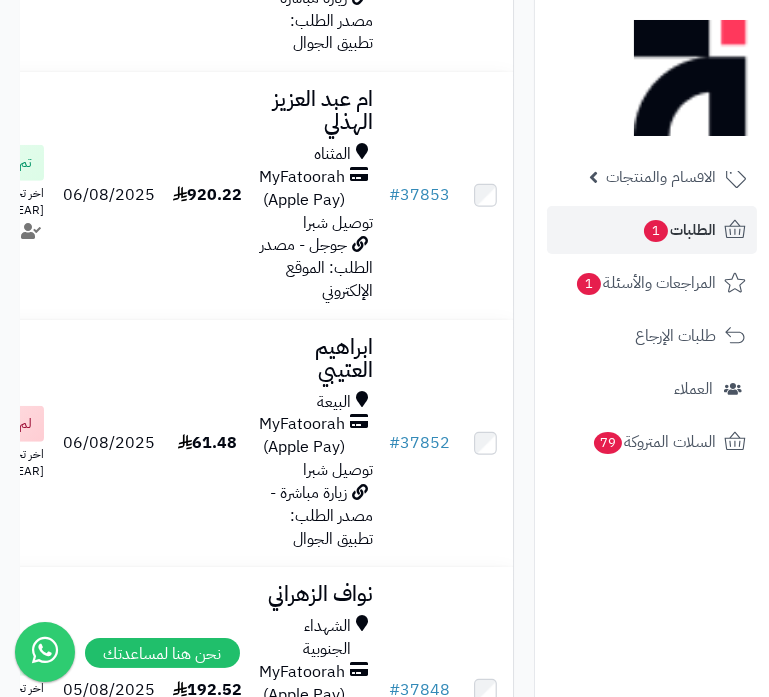 scroll, scrollTop: 1636, scrollLeft: 0, axis: vertical 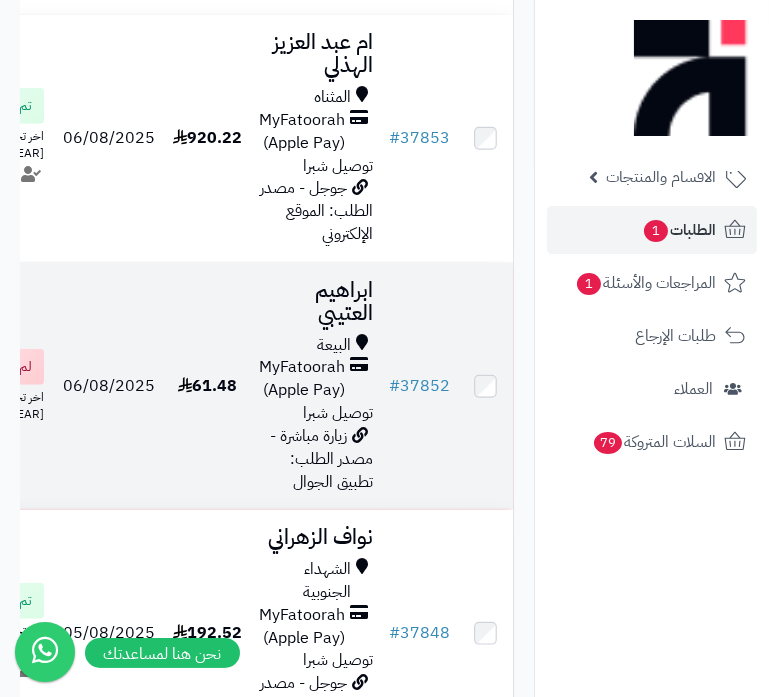 click on "MyFatoorah (Apple Pay)" at bounding box center [302, 379] 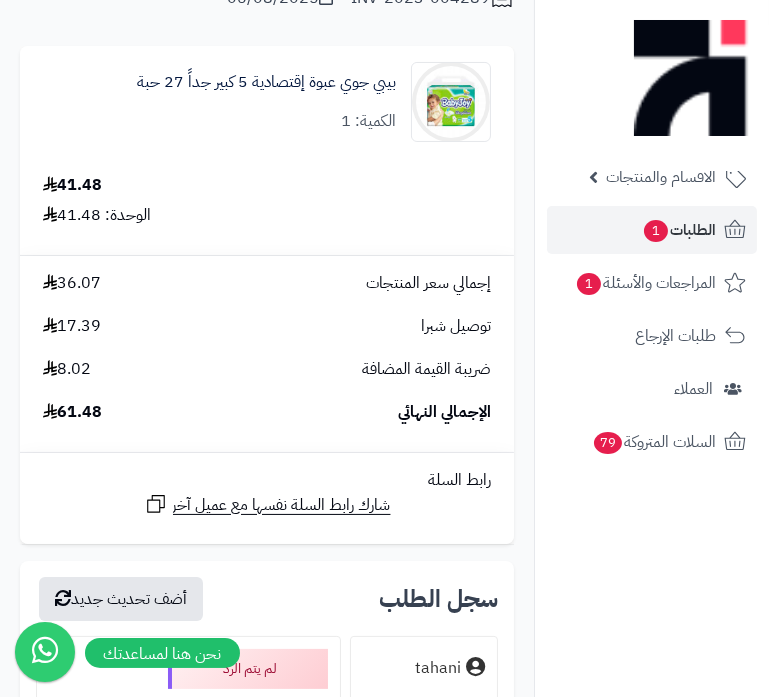 scroll, scrollTop: 0, scrollLeft: 0, axis: both 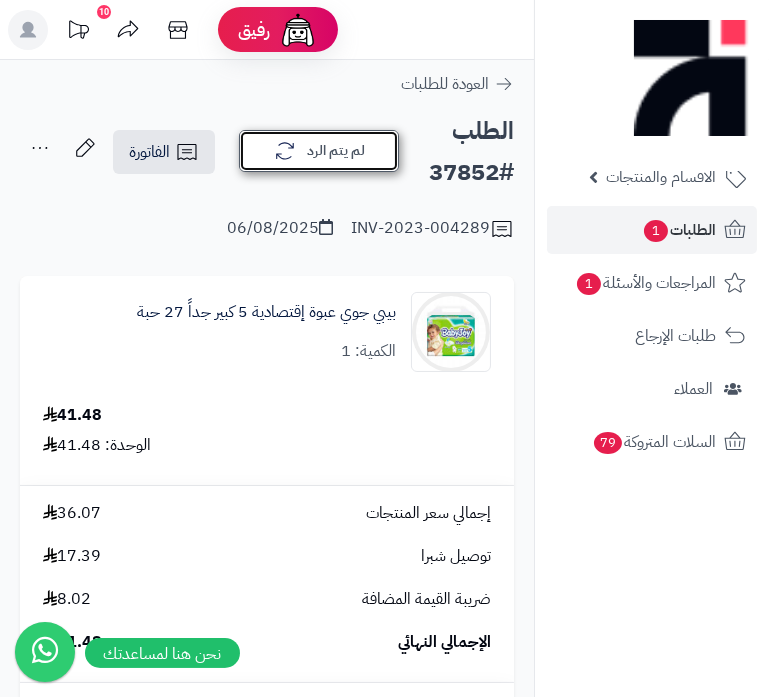 click on "لم يتم الرد" at bounding box center [319, 151] 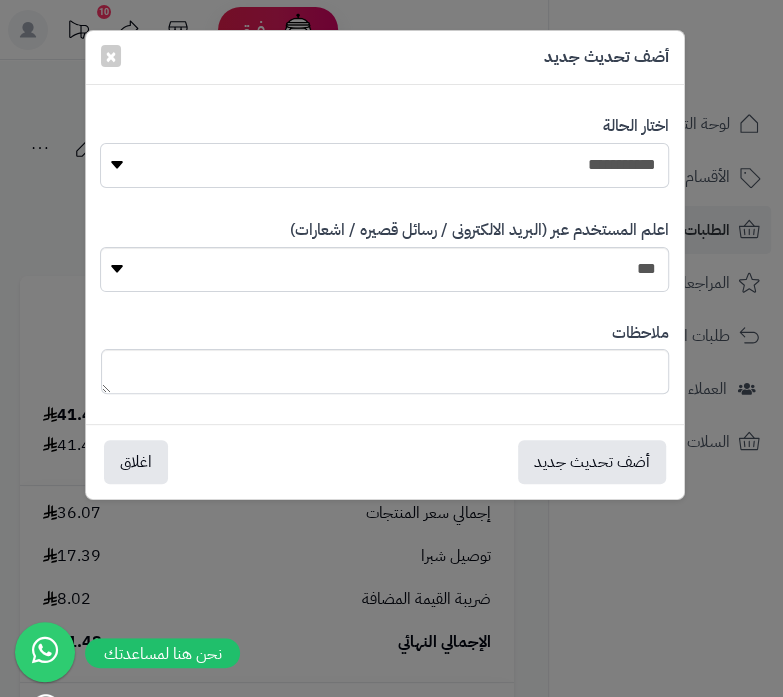click on "**********" at bounding box center (384, 165) 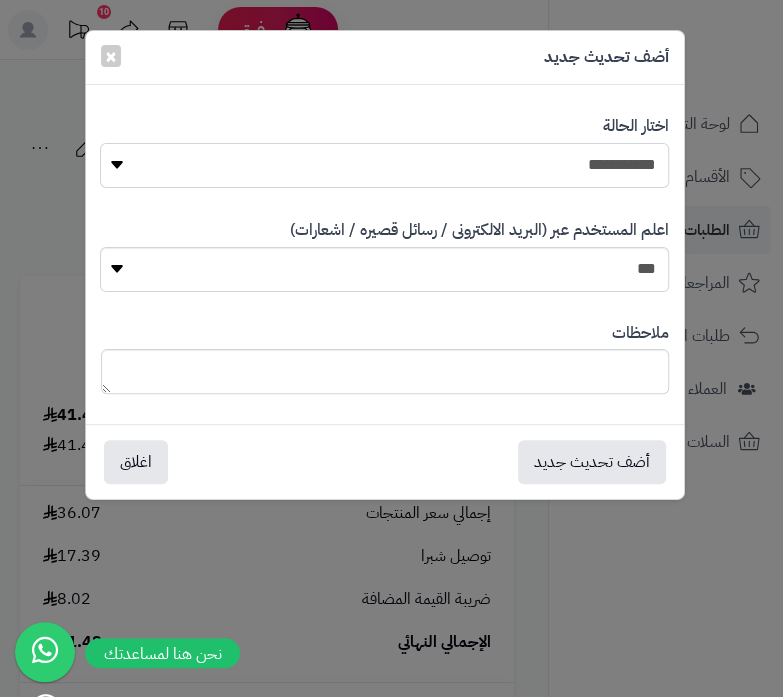 select on "*" 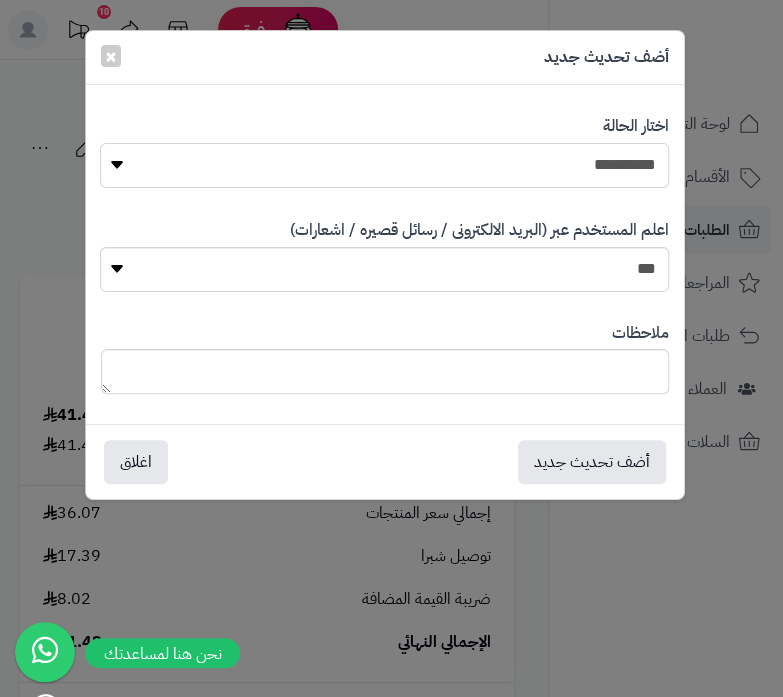 click on "**********" at bounding box center [384, 165] 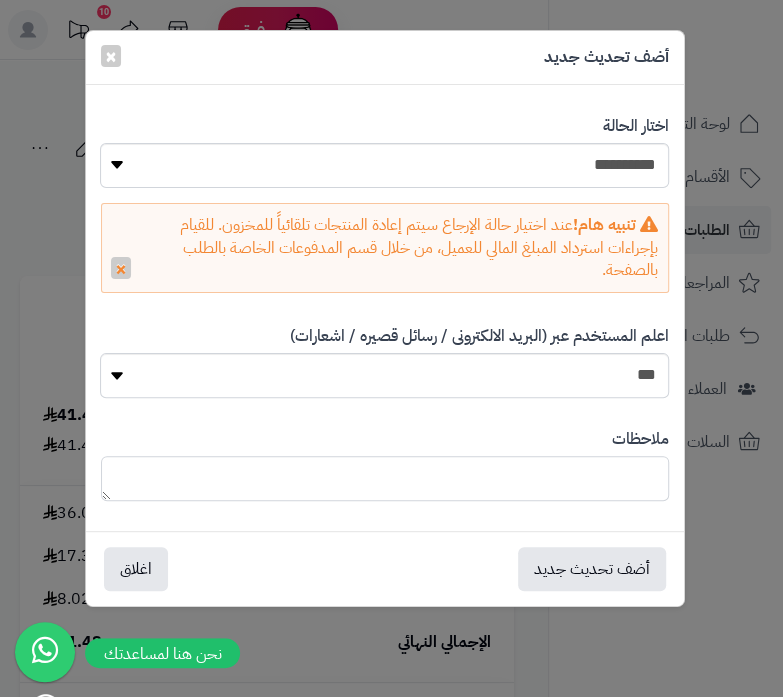 click at bounding box center (385, 478) 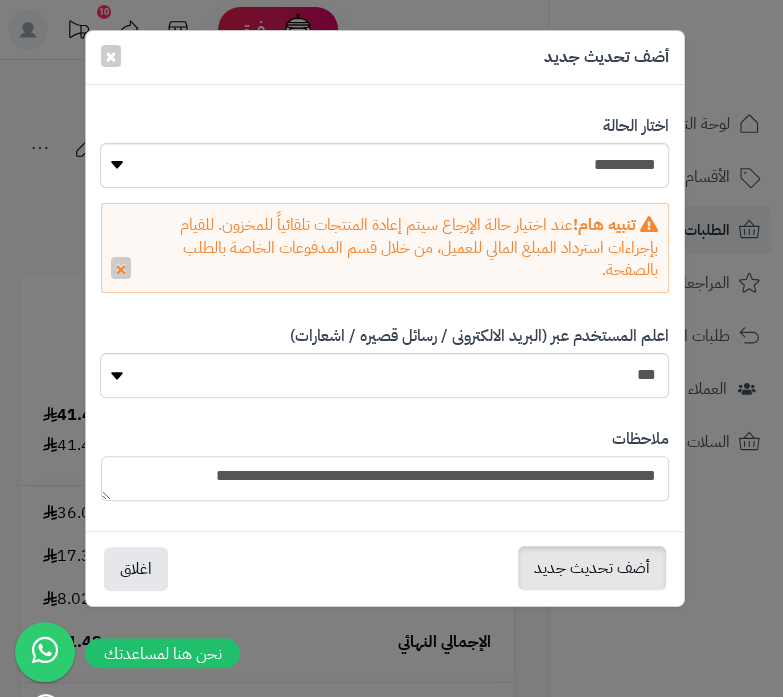 type on "**********" 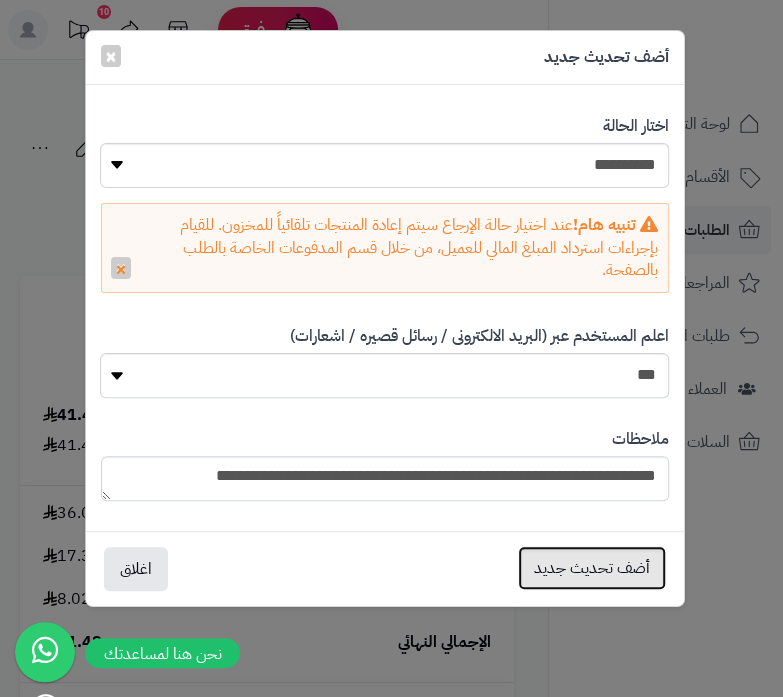 click on "أضف تحديث جديد" at bounding box center (592, 568) 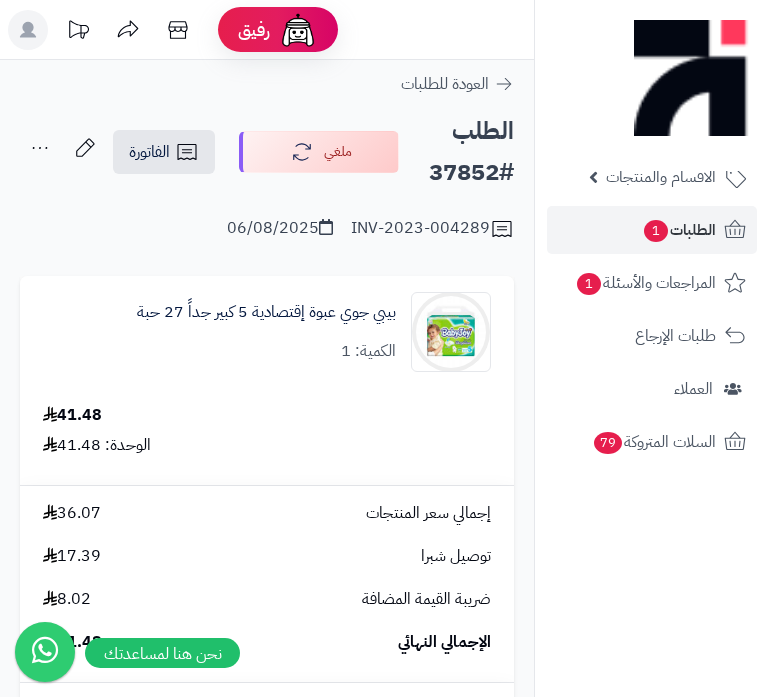 scroll, scrollTop: 0, scrollLeft: 0, axis: both 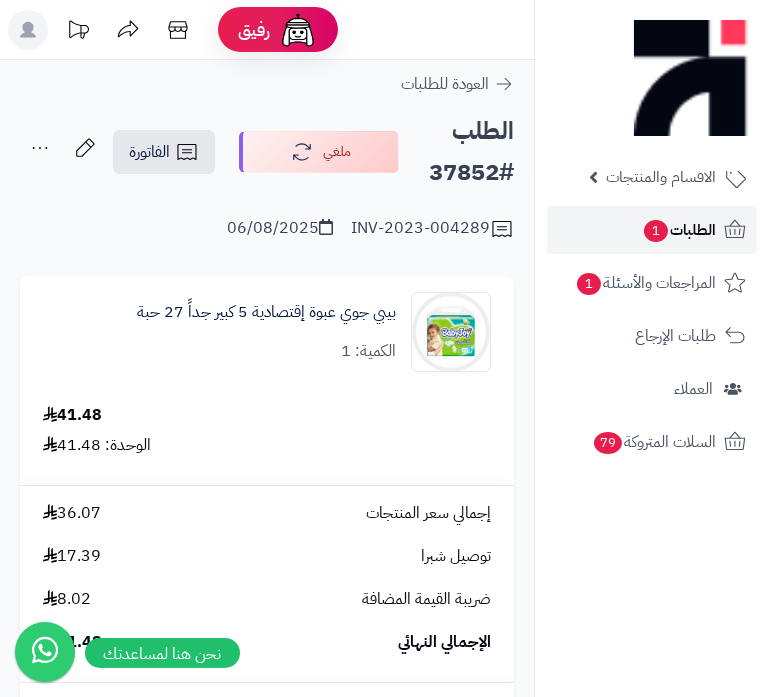 click on "1" at bounding box center (656, 231) 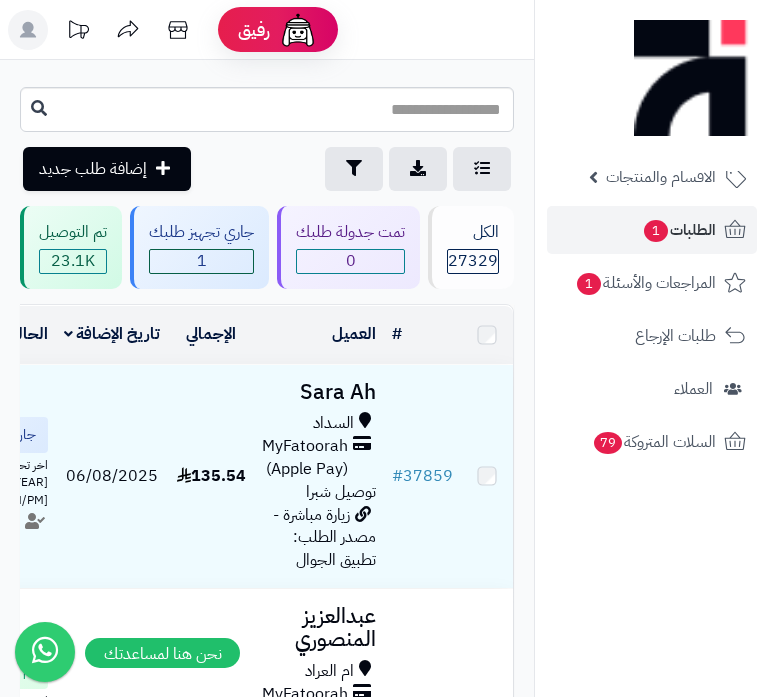 scroll, scrollTop: 0, scrollLeft: 0, axis: both 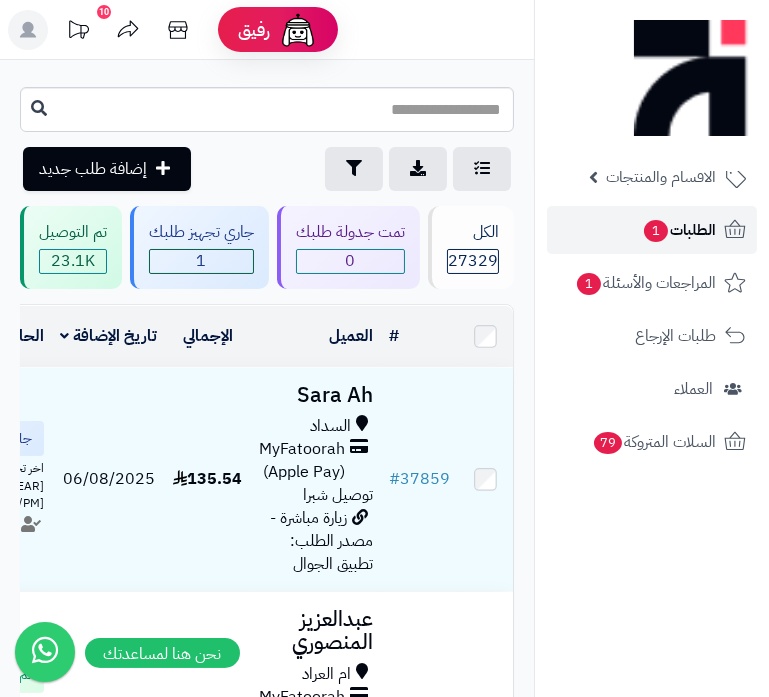 click on "الطلبات  1" at bounding box center (652, 230) 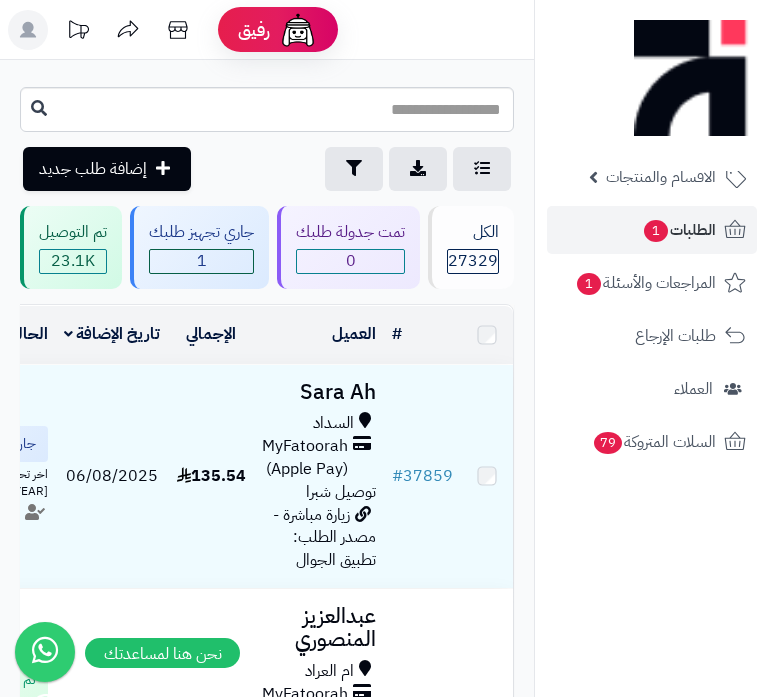 scroll, scrollTop: 0, scrollLeft: 0, axis: both 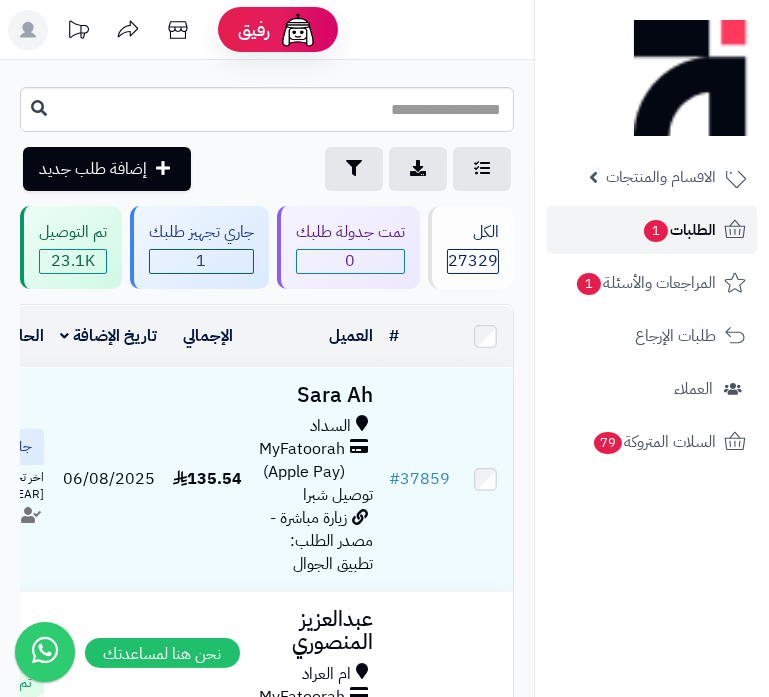 click on "الطلبات  1" at bounding box center [679, 230] 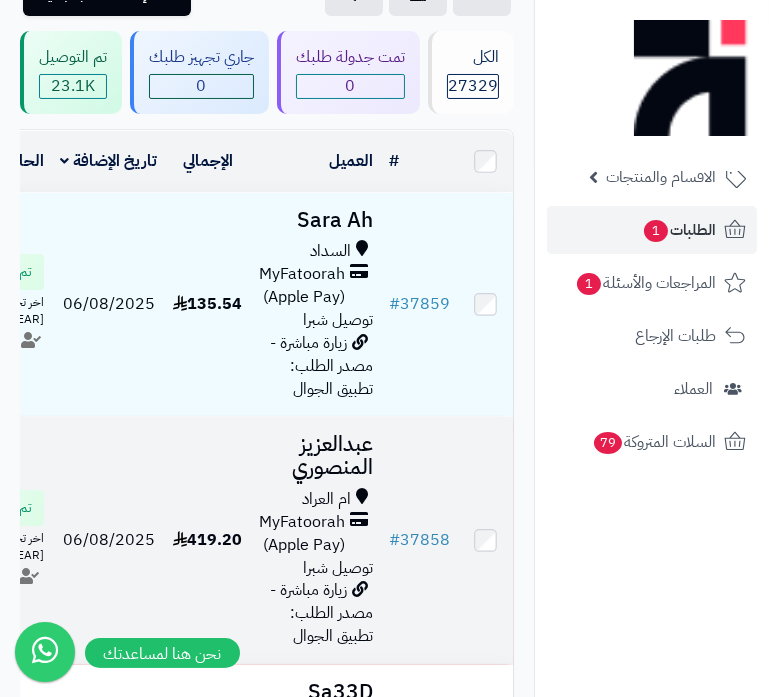 scroll, scrollTop: 181, scrollLeft: 0, axis: vertical 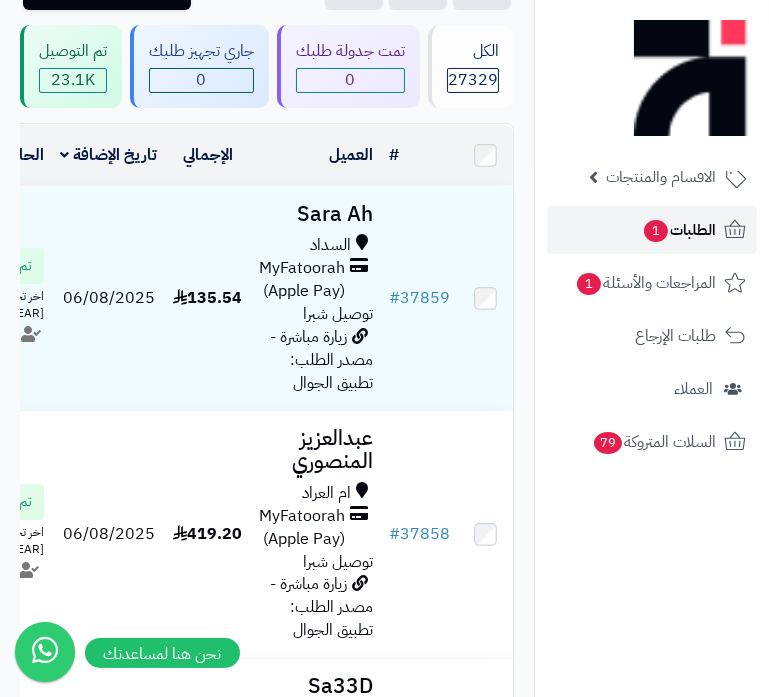 click on "الطلبات  1" at bounding box center [679, 230] 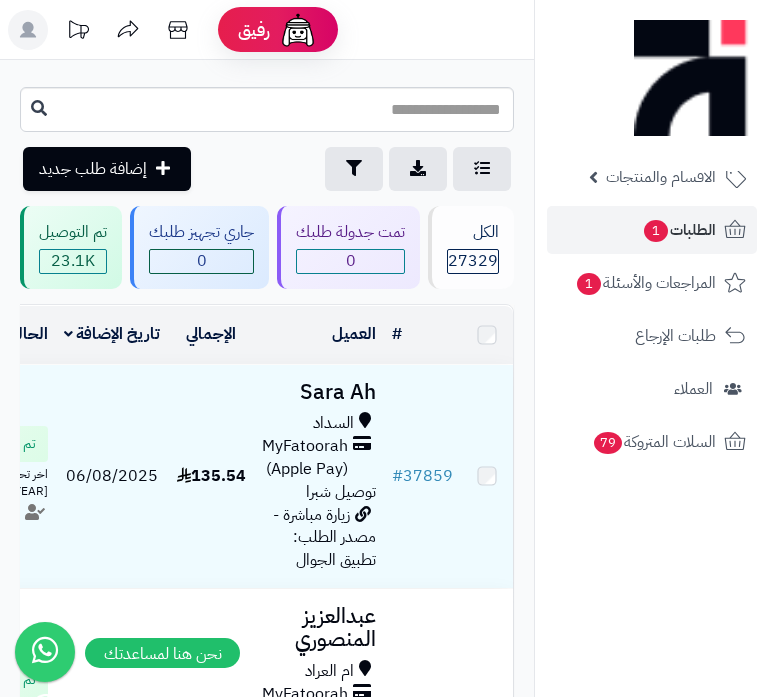 scroll, scrollTop: 0, scrollLeft: 0, axis: both 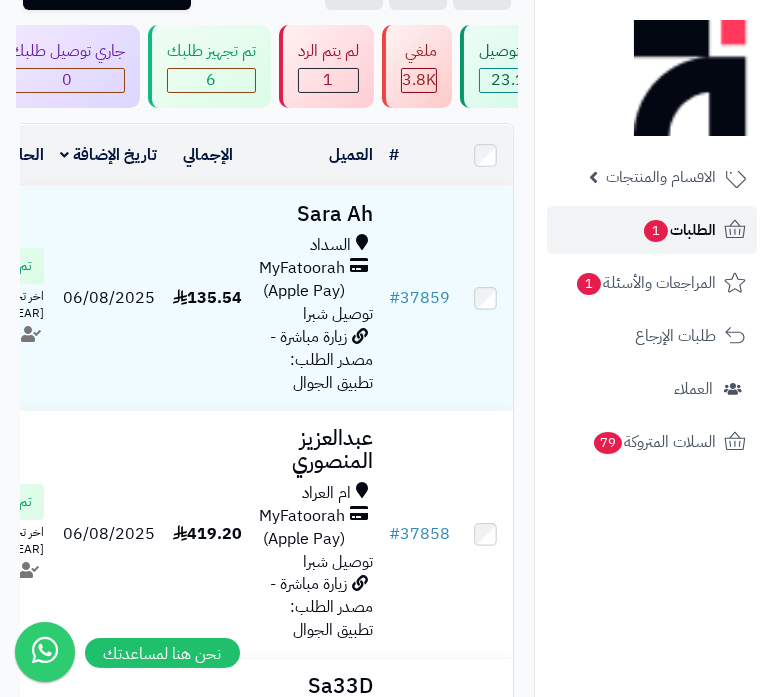click on "الطلبات  1" at bounding box center (679, 230) 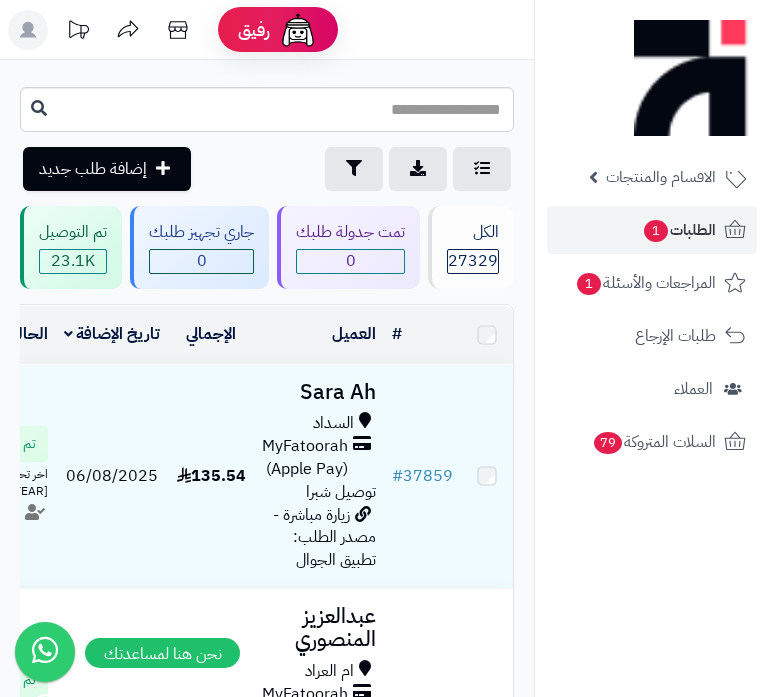 scroll, scrollTop: 0, scrollLeft: 0, axis: both 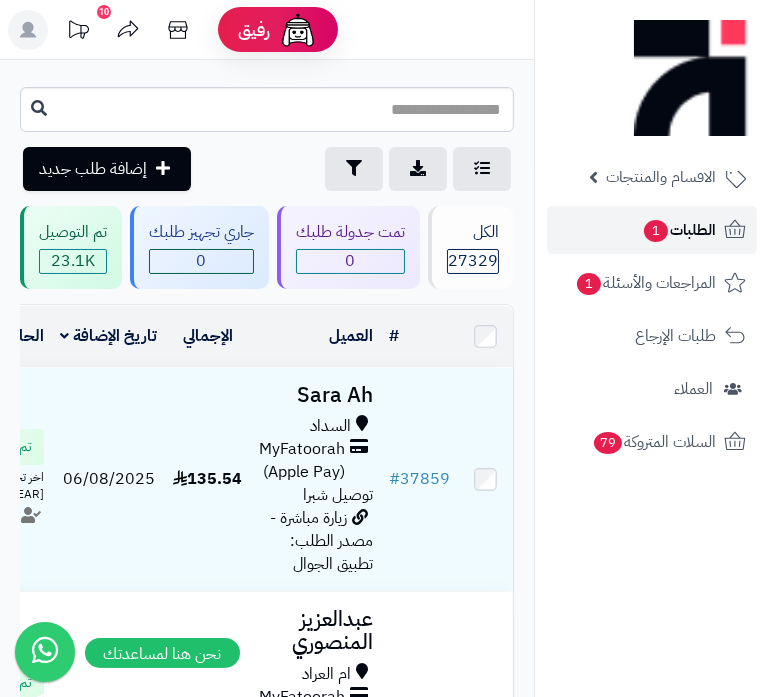 click on "الطلبات  1" at bounding box center (679, 230) 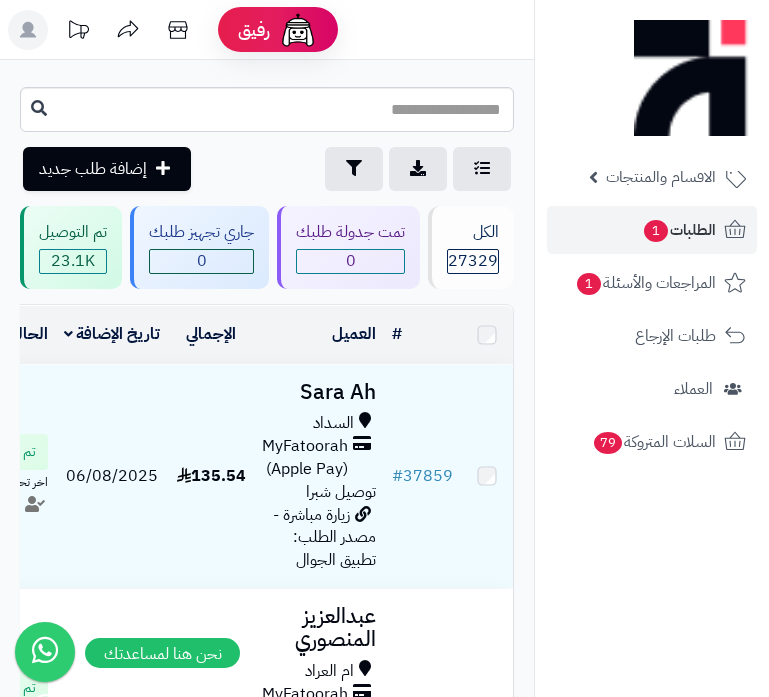 scroll, scrollTop: 0, scrollLeft: 0, axis: both 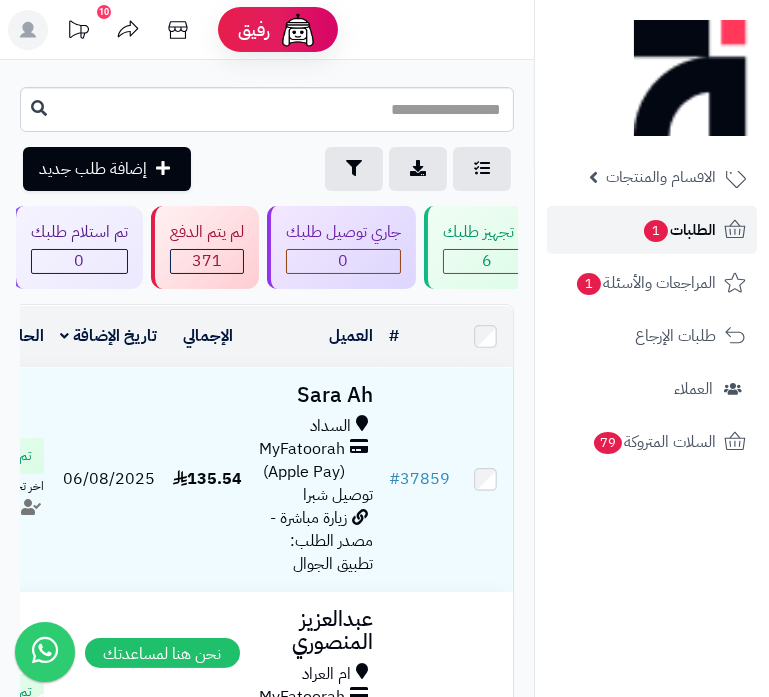 click on "الطلبات  1" at bounding box center [679, 230] 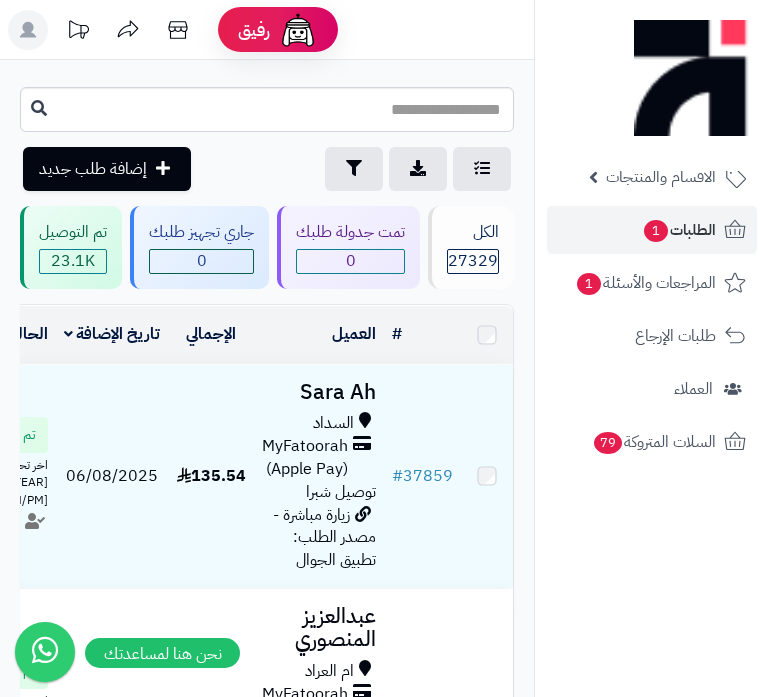 scroll, scrollTop: 0, scrollLeft: 0, axis: both 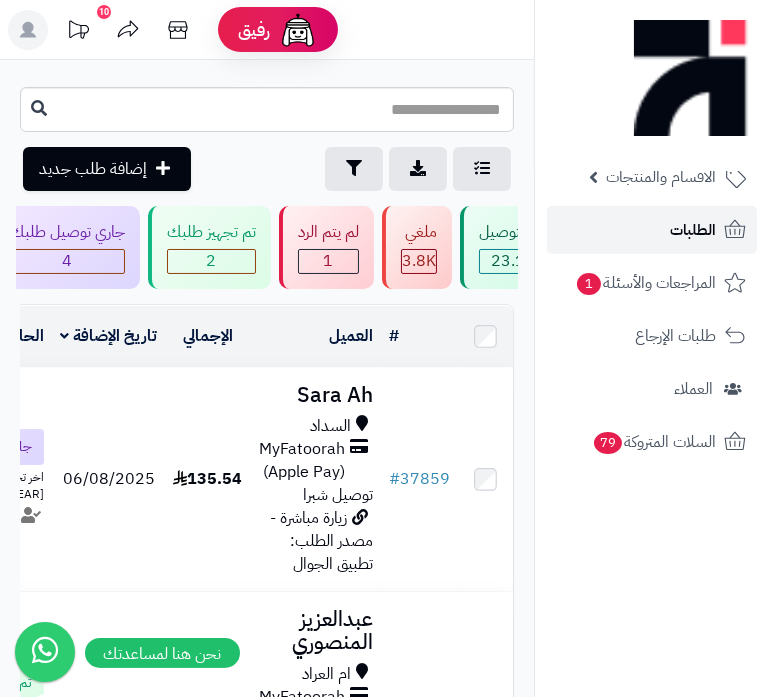 click on "الطلبات" at bounding box center [693, 230] 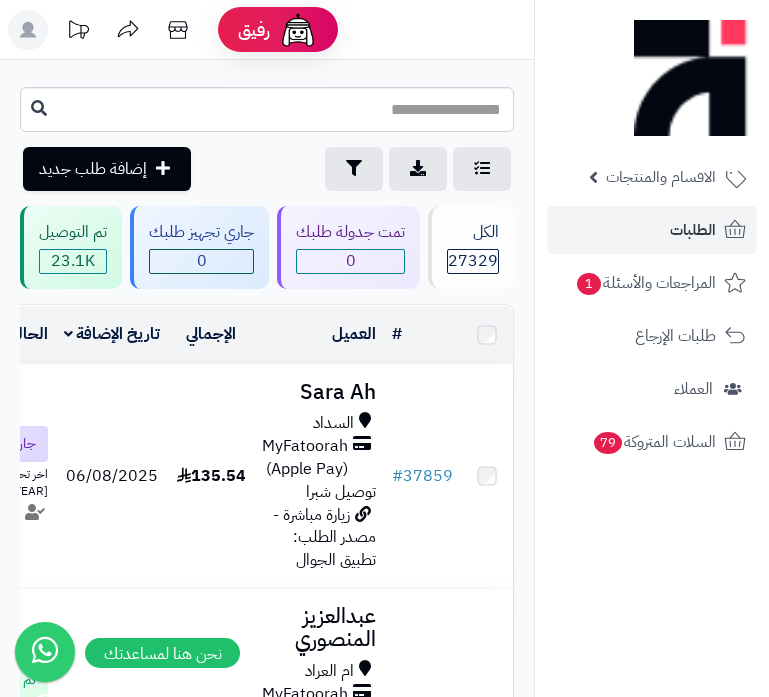 scroll, scrollTop: 0, scrollLeft: 0, axis: both 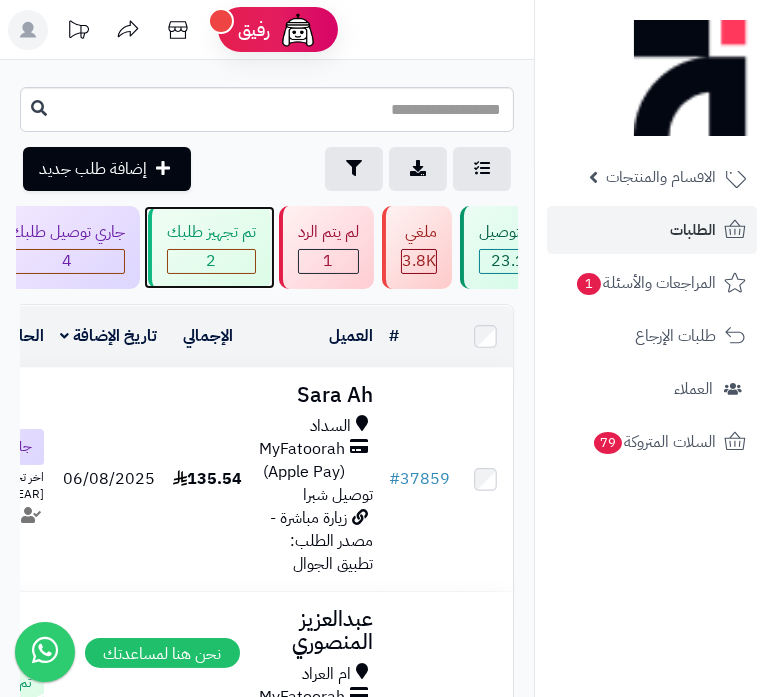 click on "2" at bounding box center (211, 261) 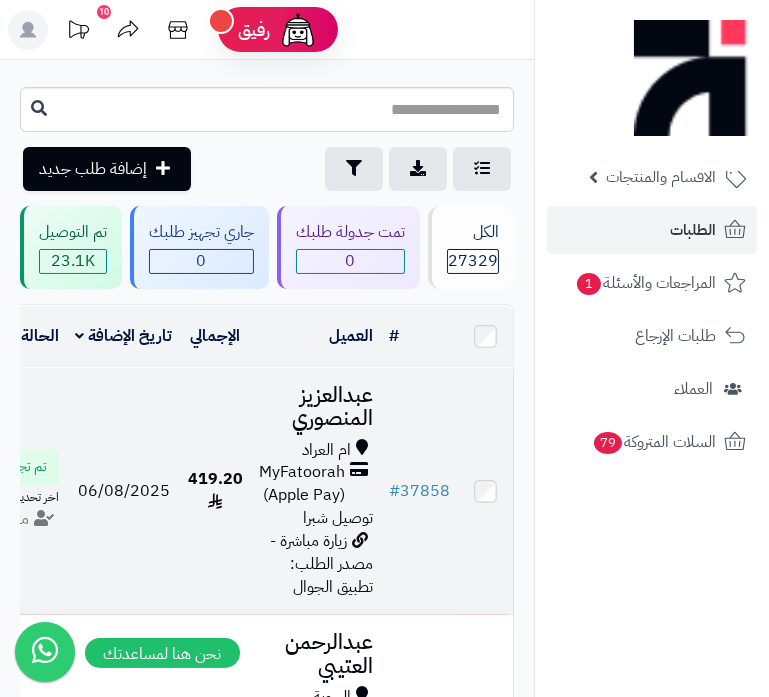 scroll, scrollTop: 272, scrollLeft: 0, axis: vertical 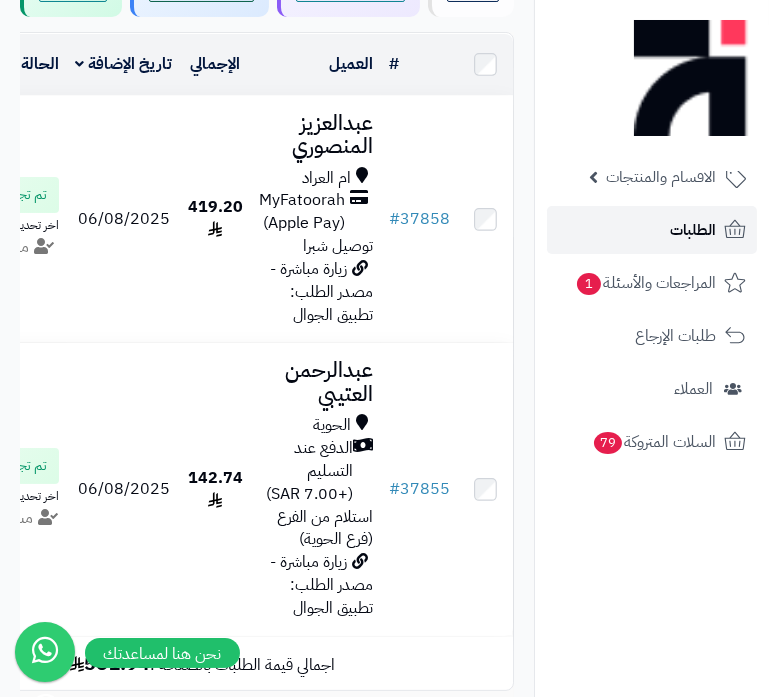 click on "الطلبات" at bounding box center (652, 230) 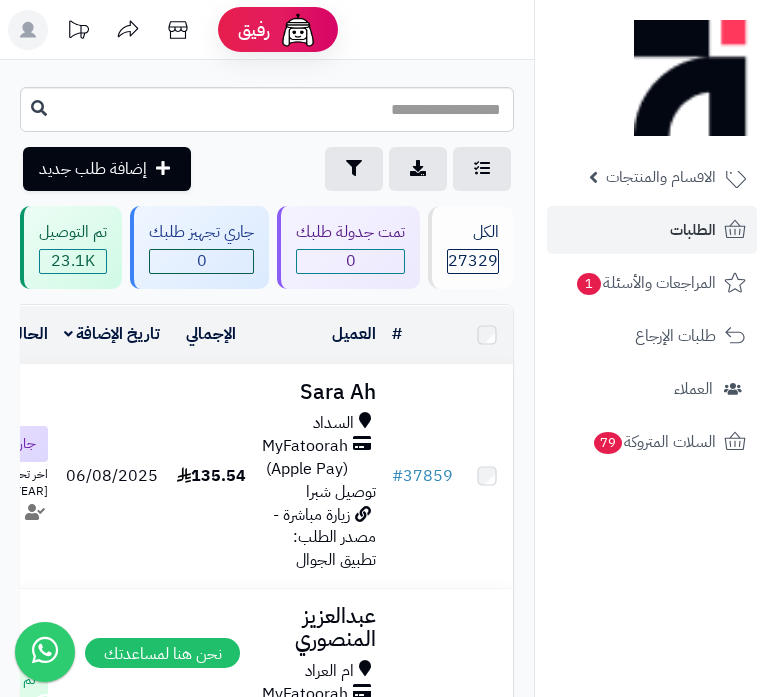 scroll, scrollTop: 0, scrollLeft: 0, axis: both 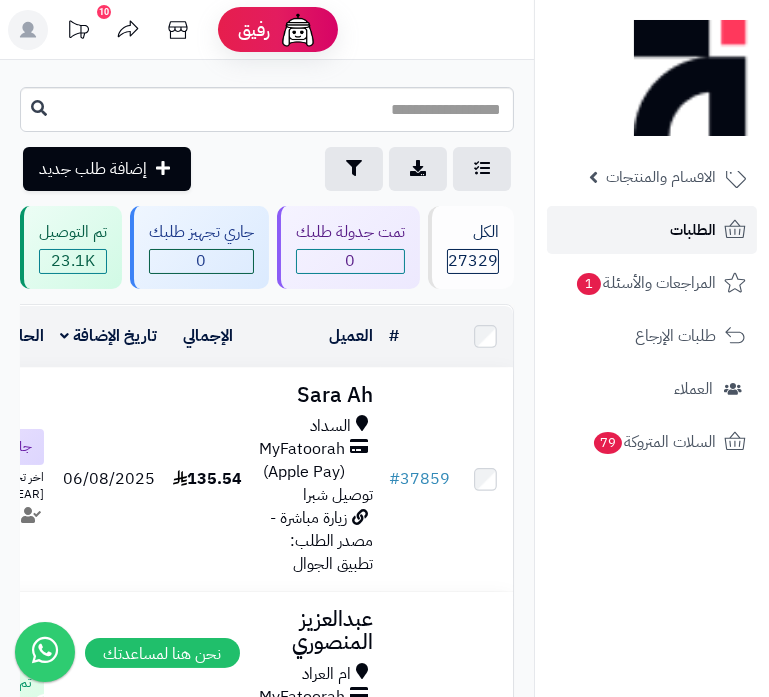 click on "الطلبات" at bounding box center (652, 230) 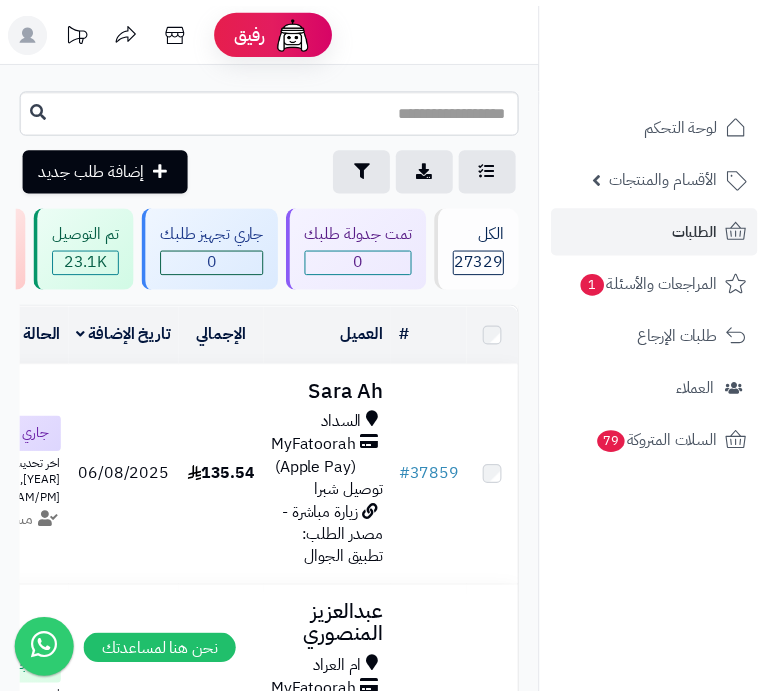 scroll, scrollTop: 0, scrollLeft: 0, axis: both 